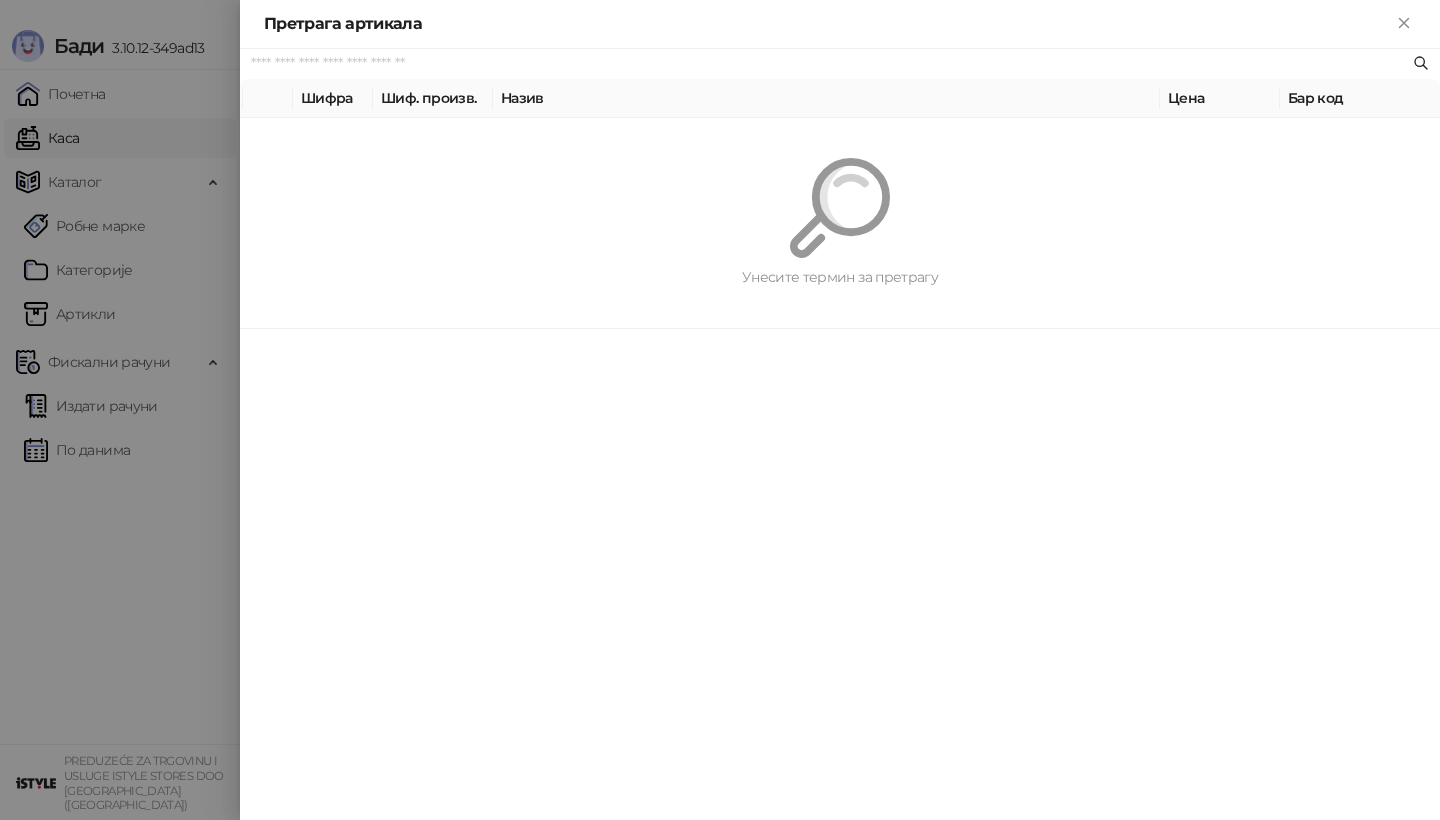 scroll, scrollTop: 0, scrollLeft: 0, axis: both 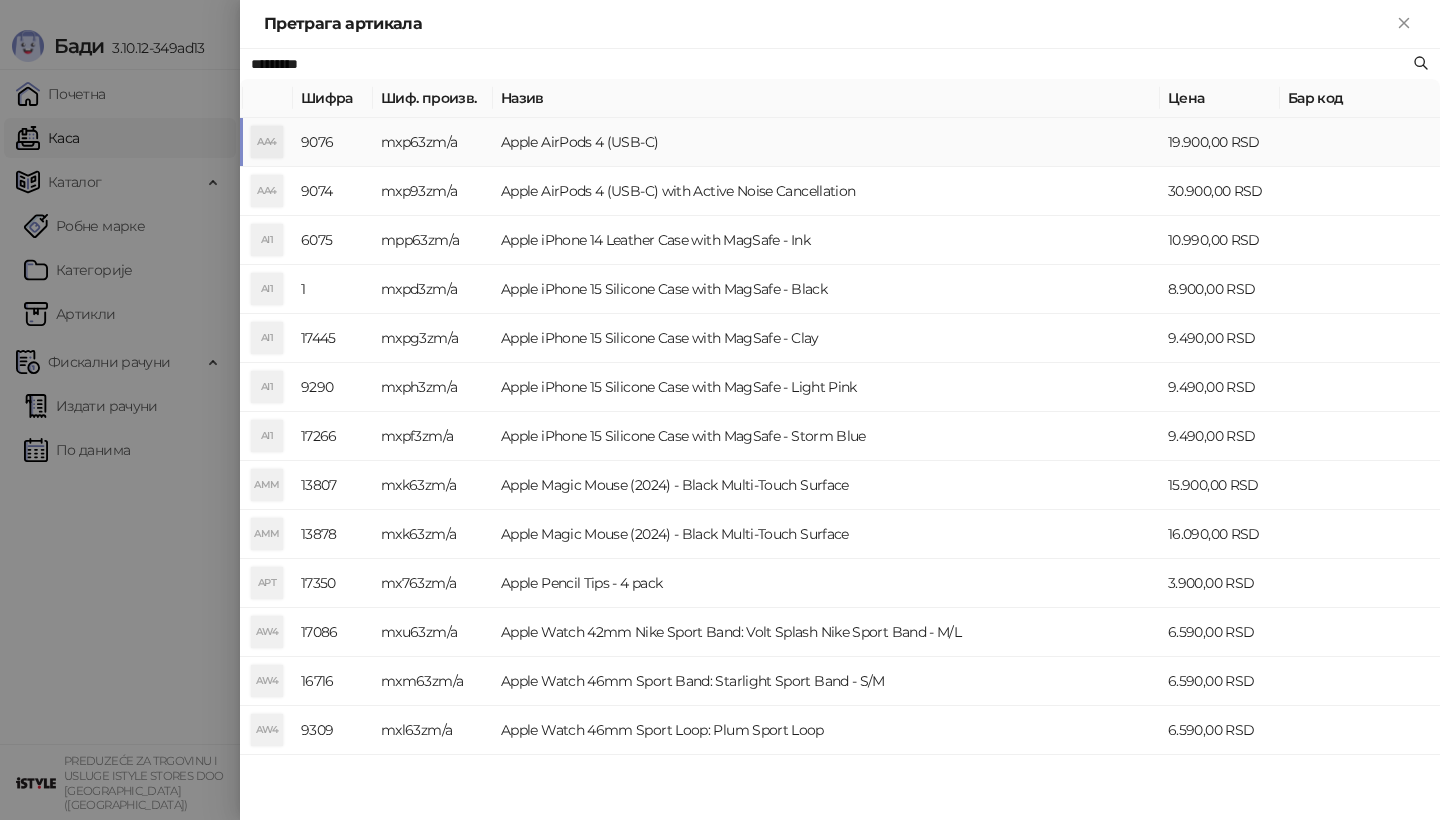 click on "AA4" at bounding box center (267, 142) 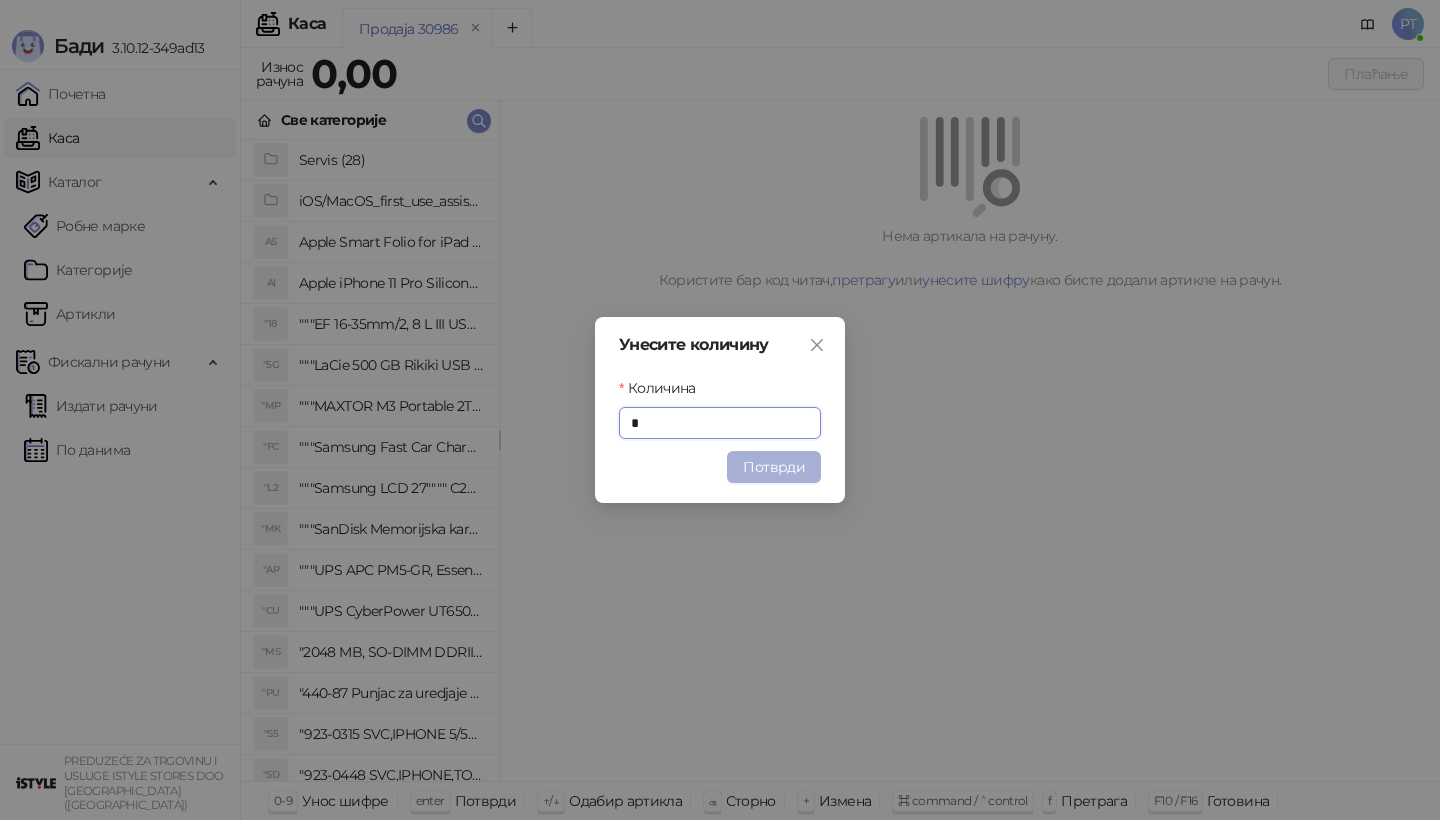 click on "Потврди" at bounding box center [774, 467] 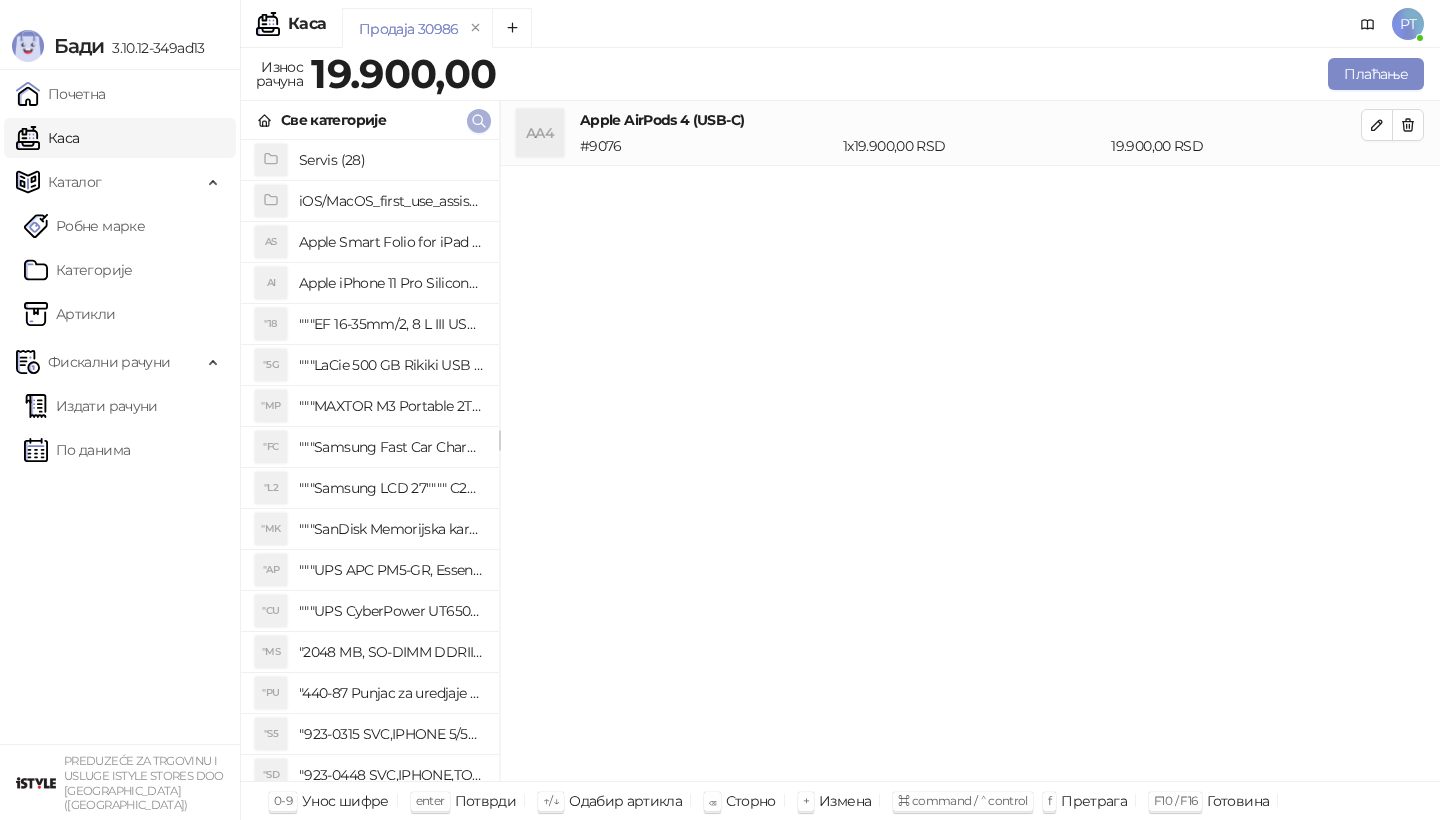 click 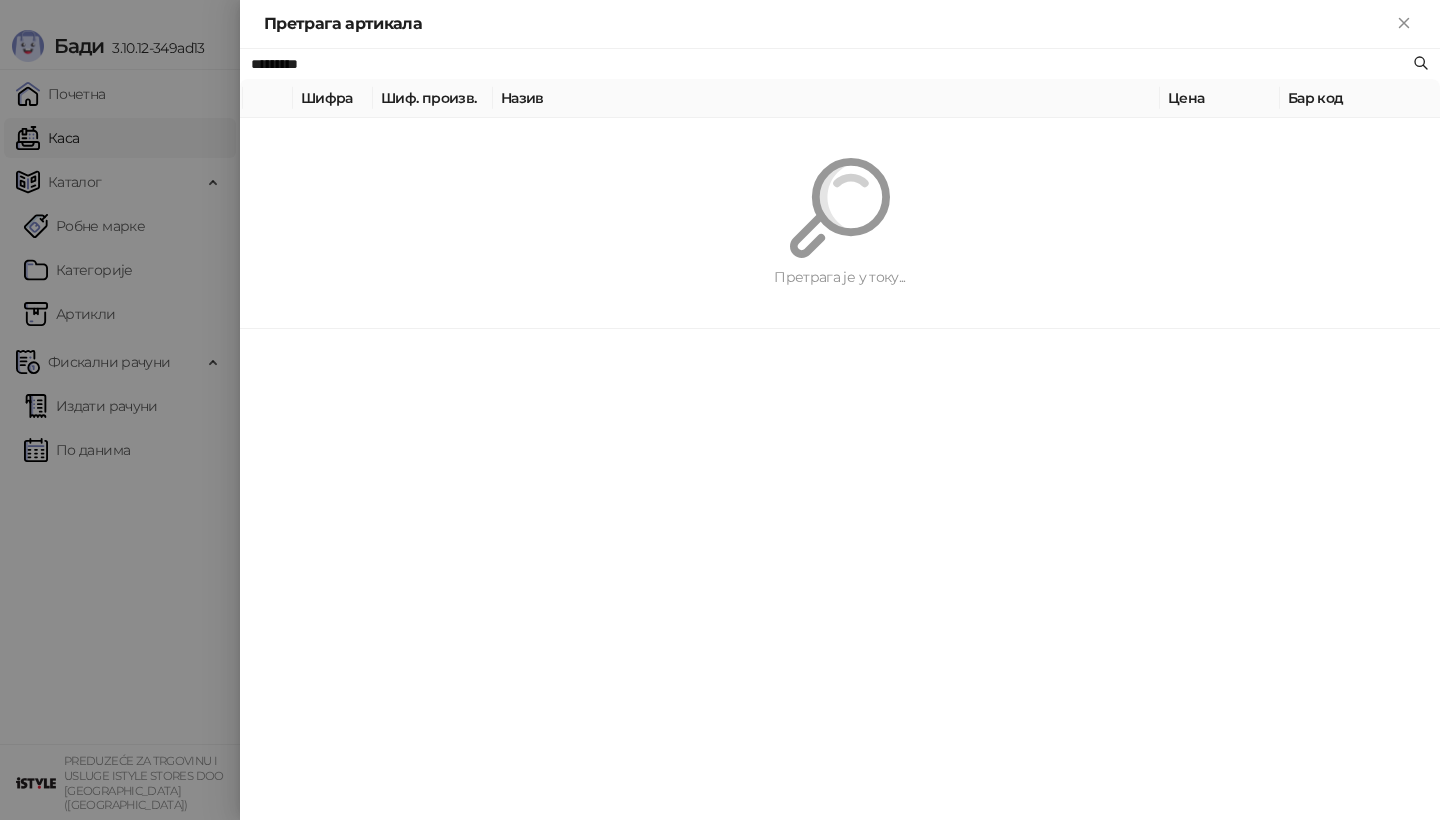 paste on "**********" 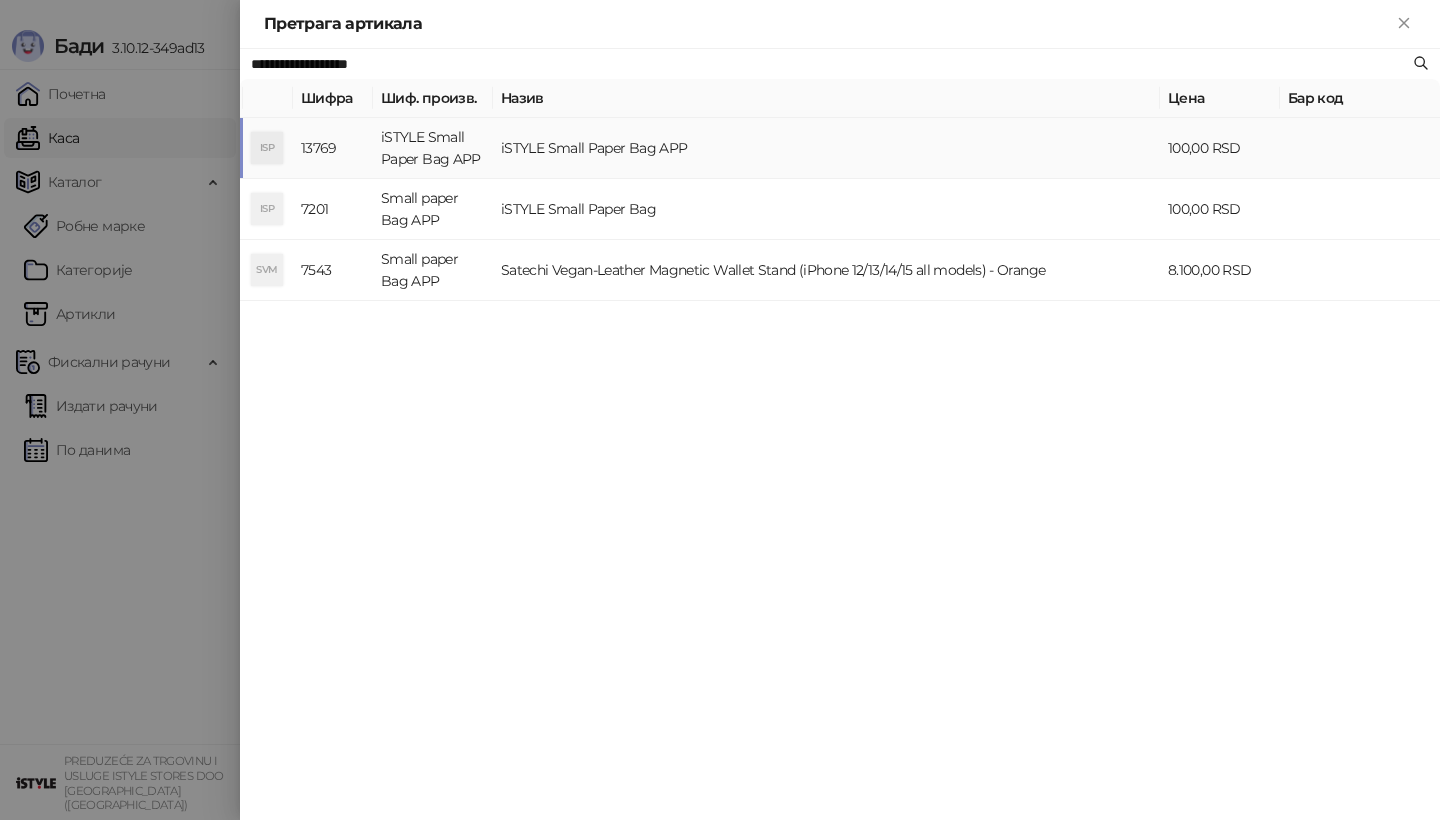 type on "**********" 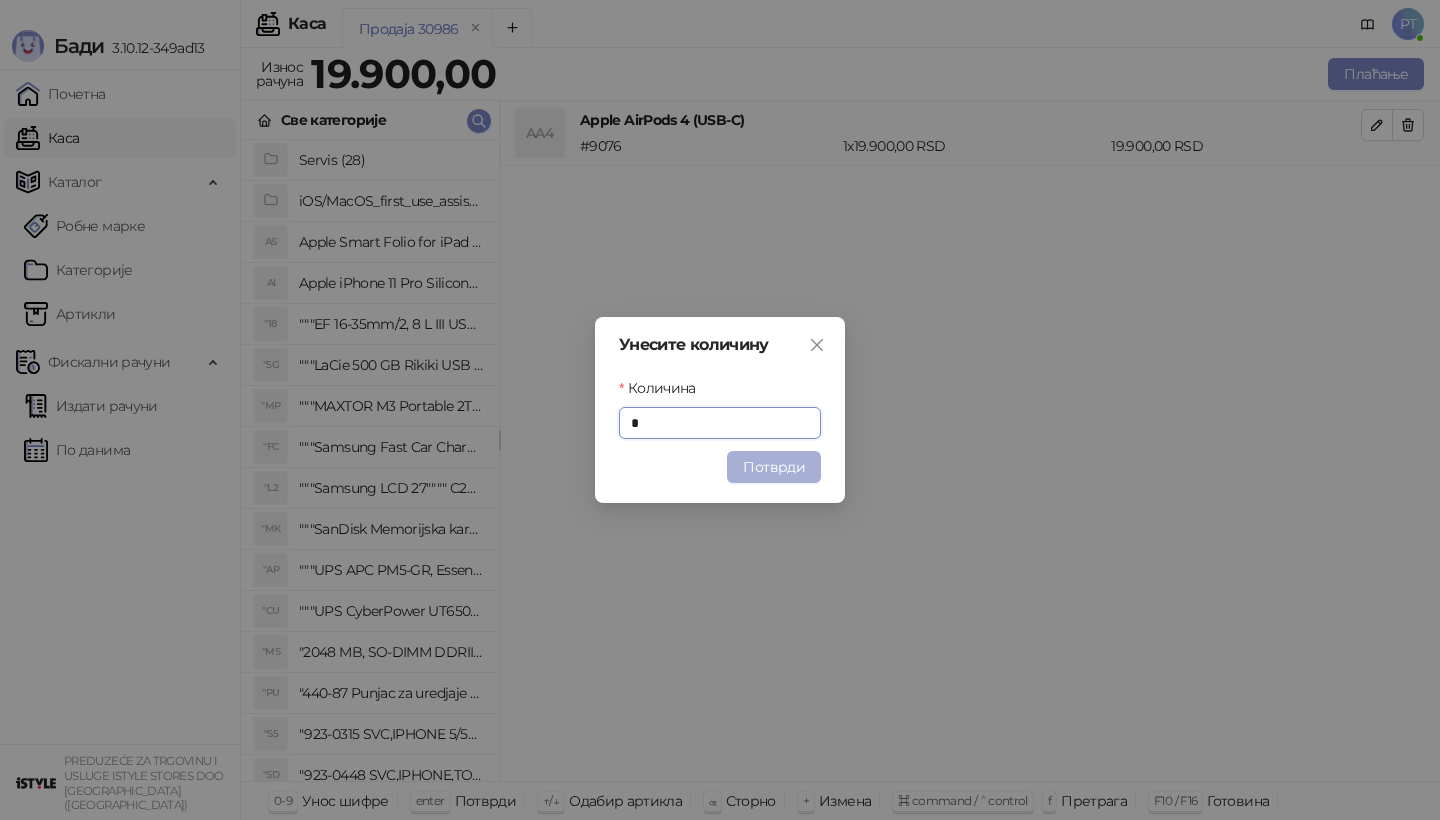 click on "Потврди" at bounding box center (774, 467) 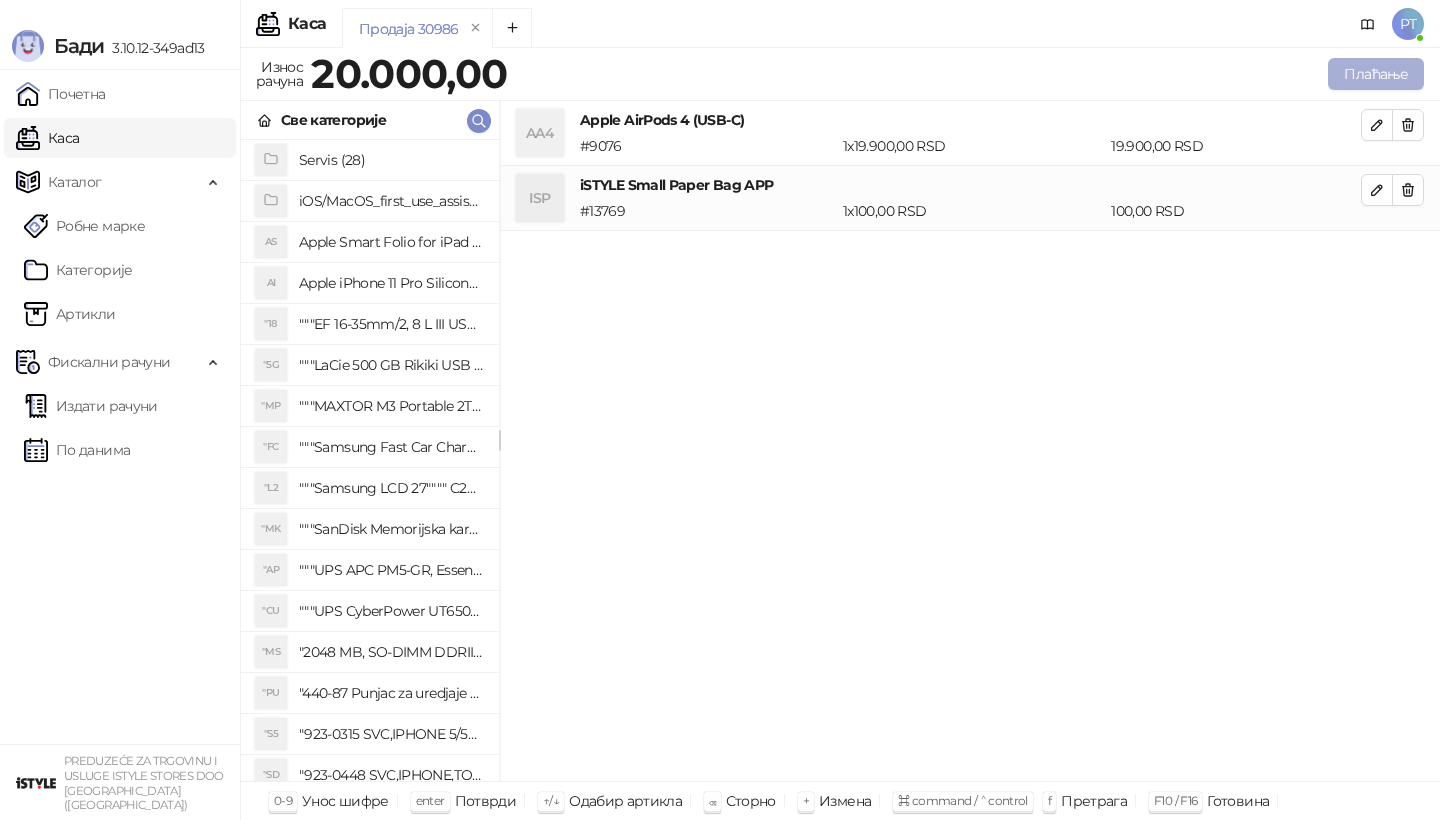 click on "Плаћање" at bounding box center (1376, 74) 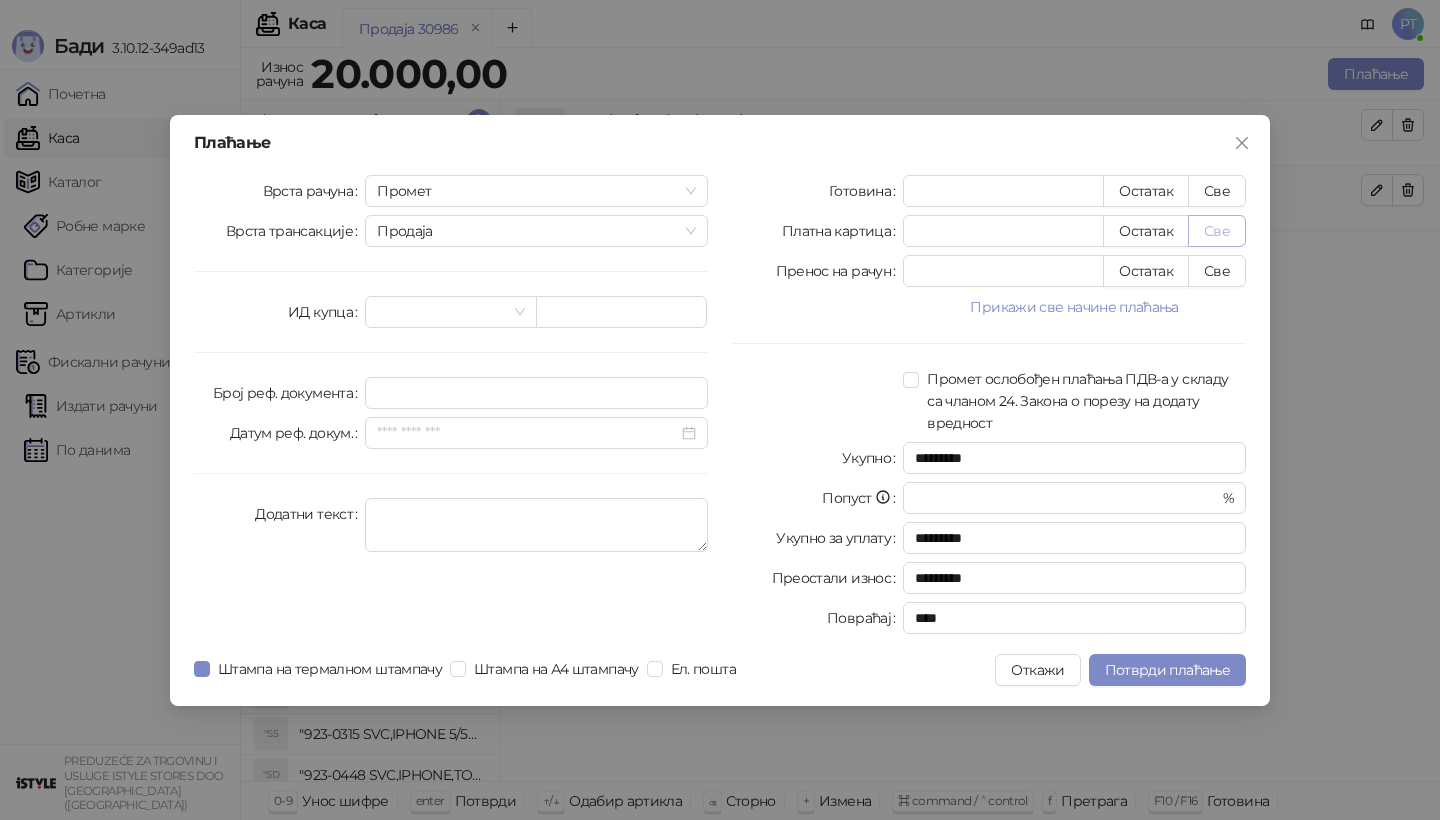 click on "Све" at bounding box center (1217, 231) 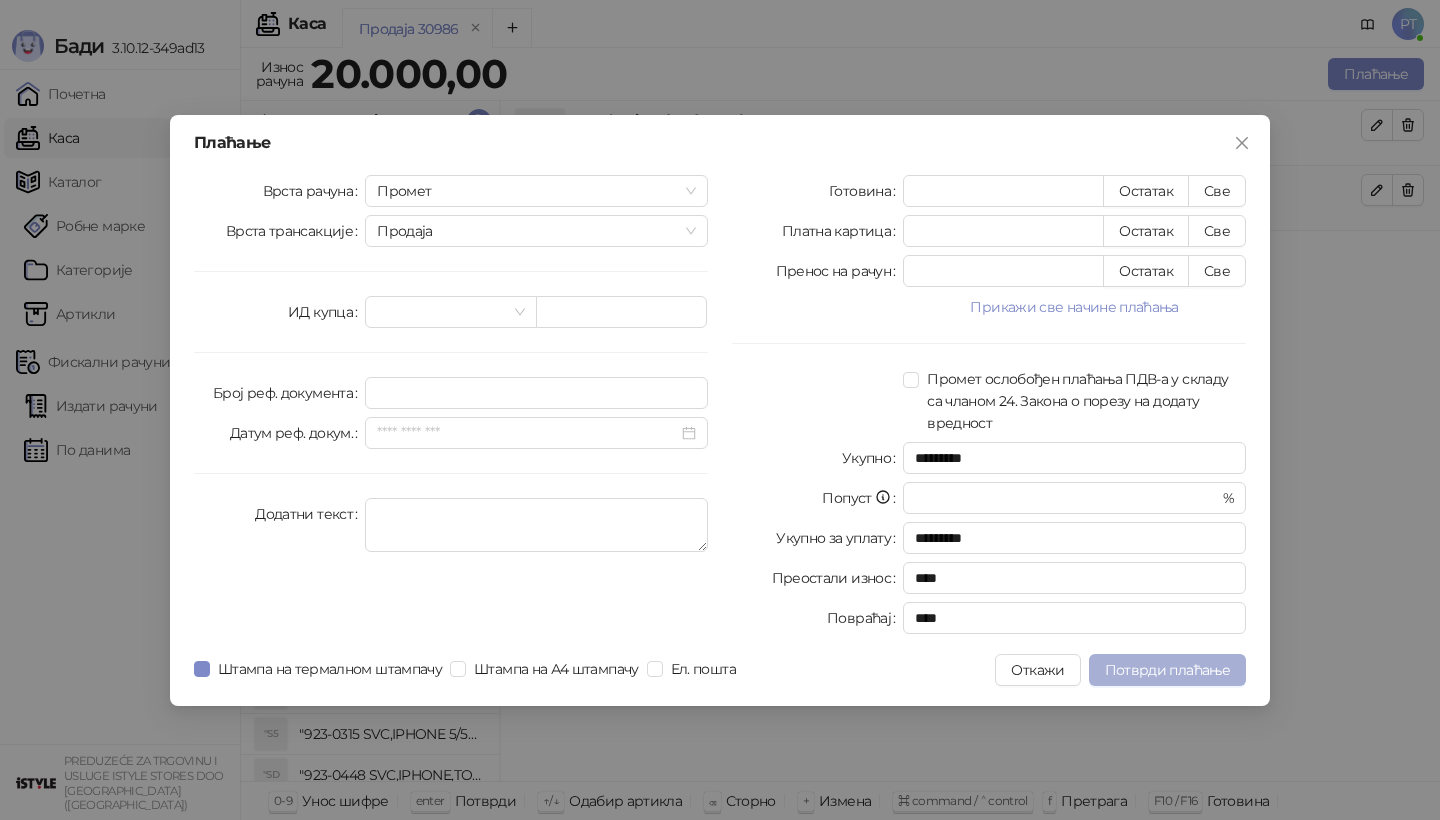 click on "Потврди плаћање" at bounding box center (1167, 670) 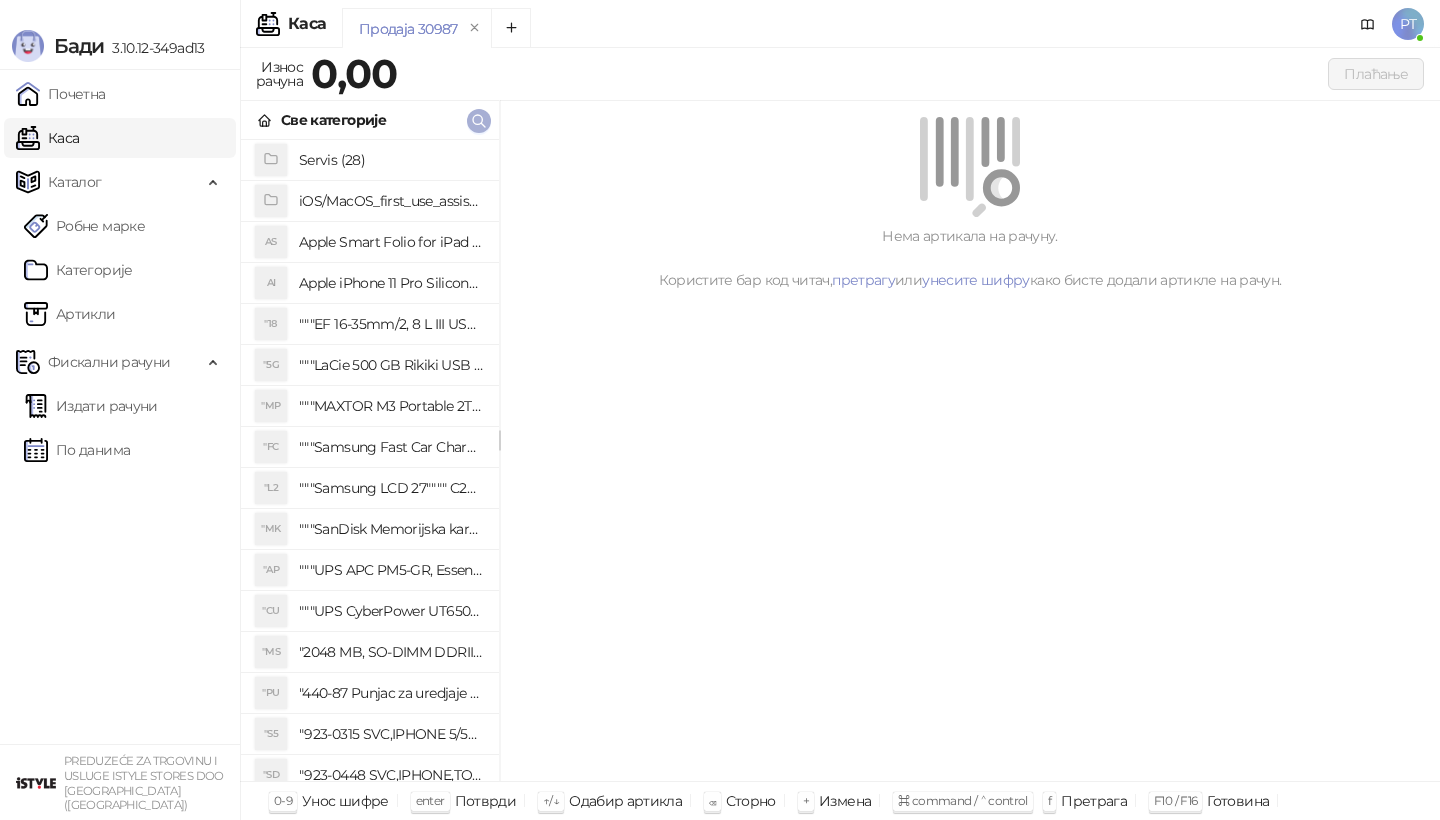 click 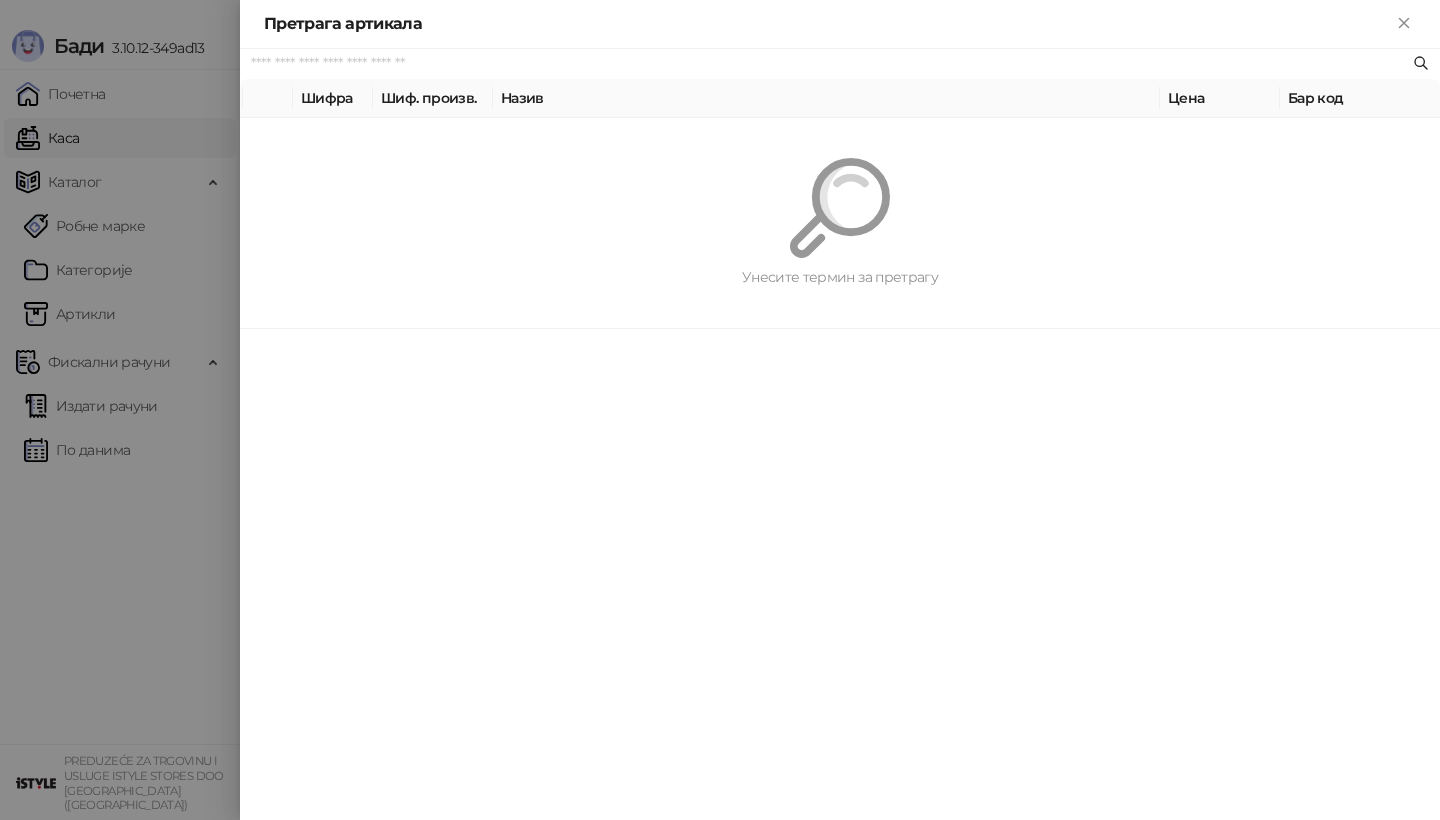 paste on "**********" 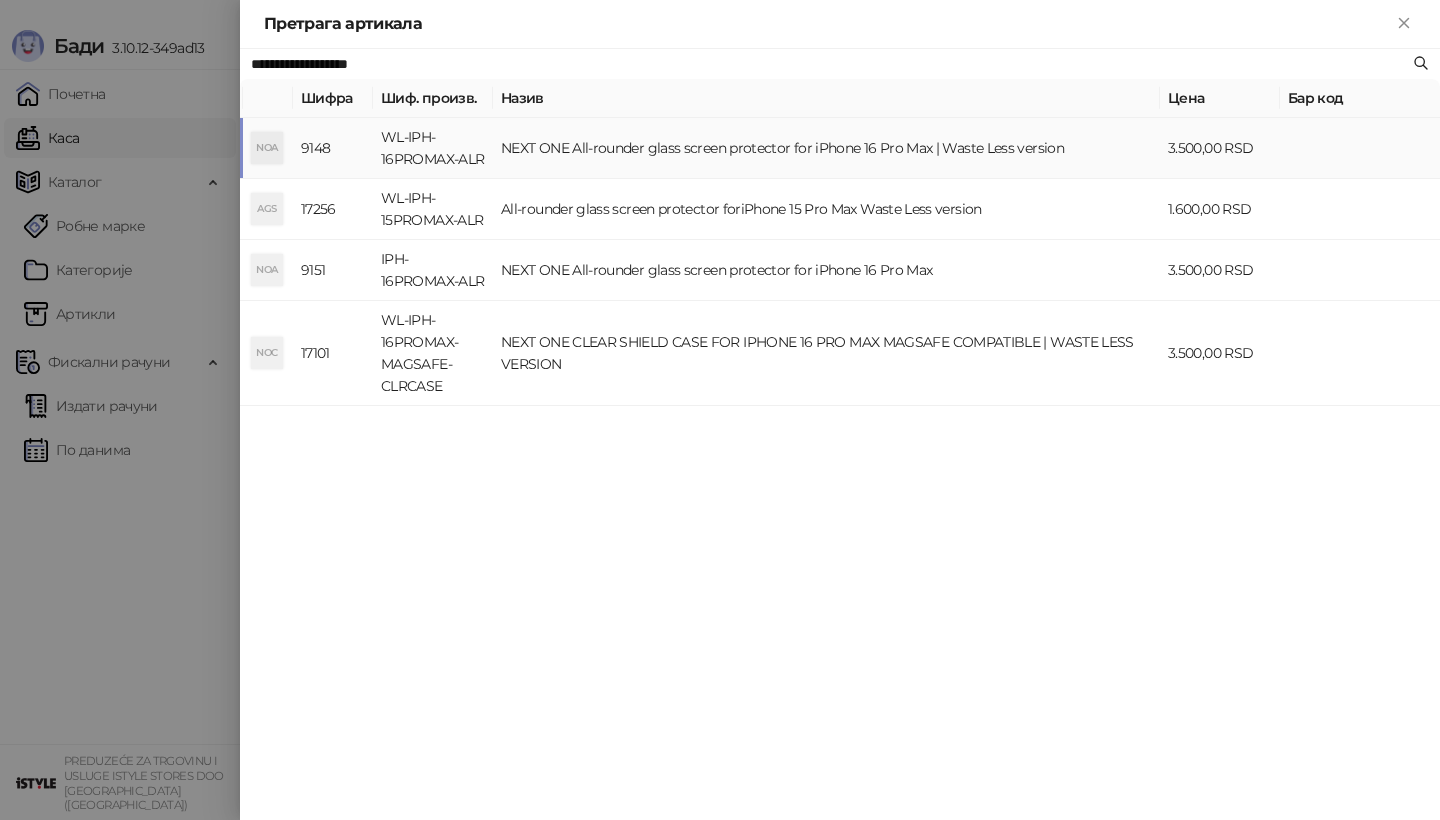 click on "NOA" at bounding box center [267, 148] 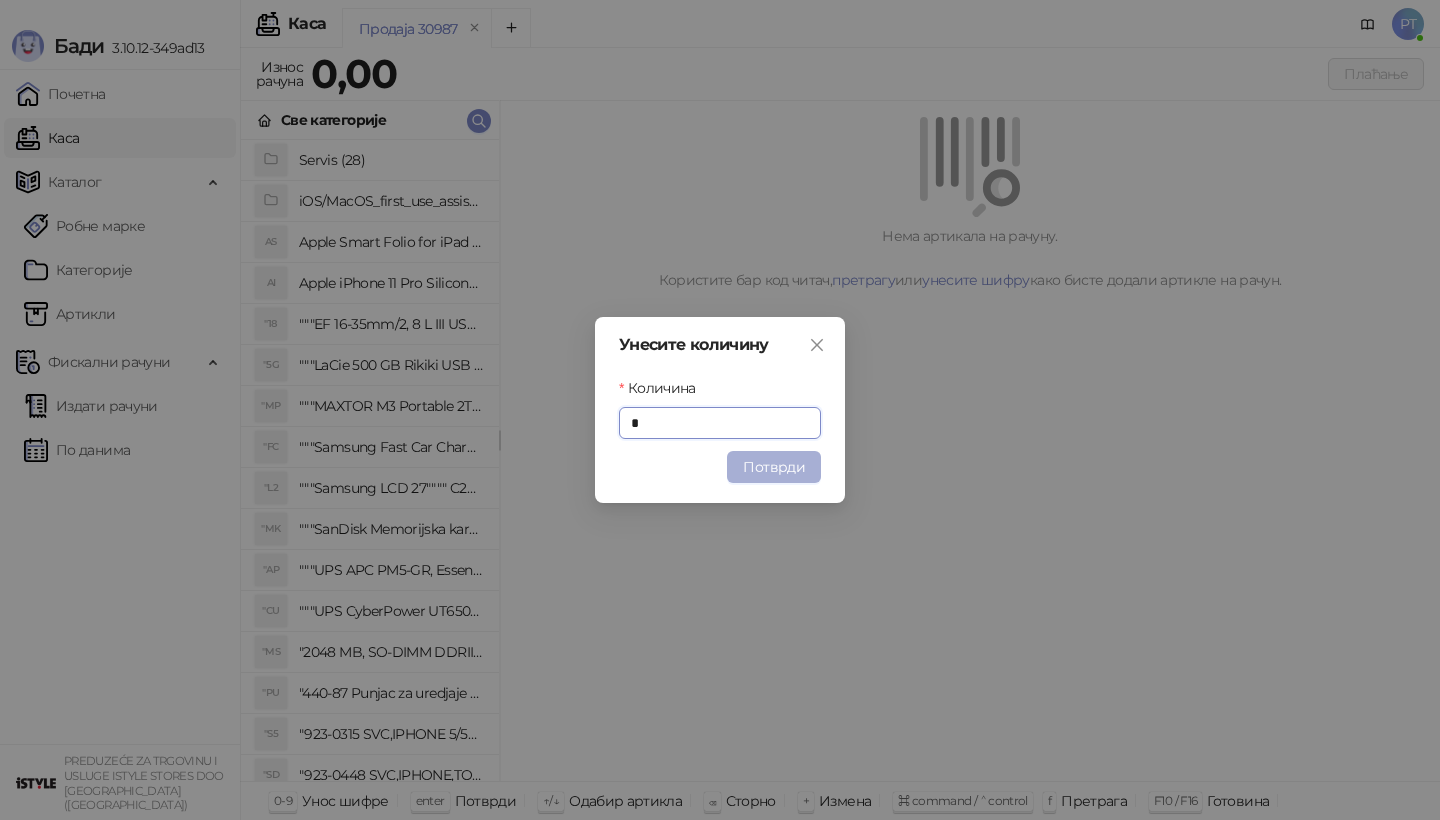 click on "Потврди" at bounding box center [774, 467] 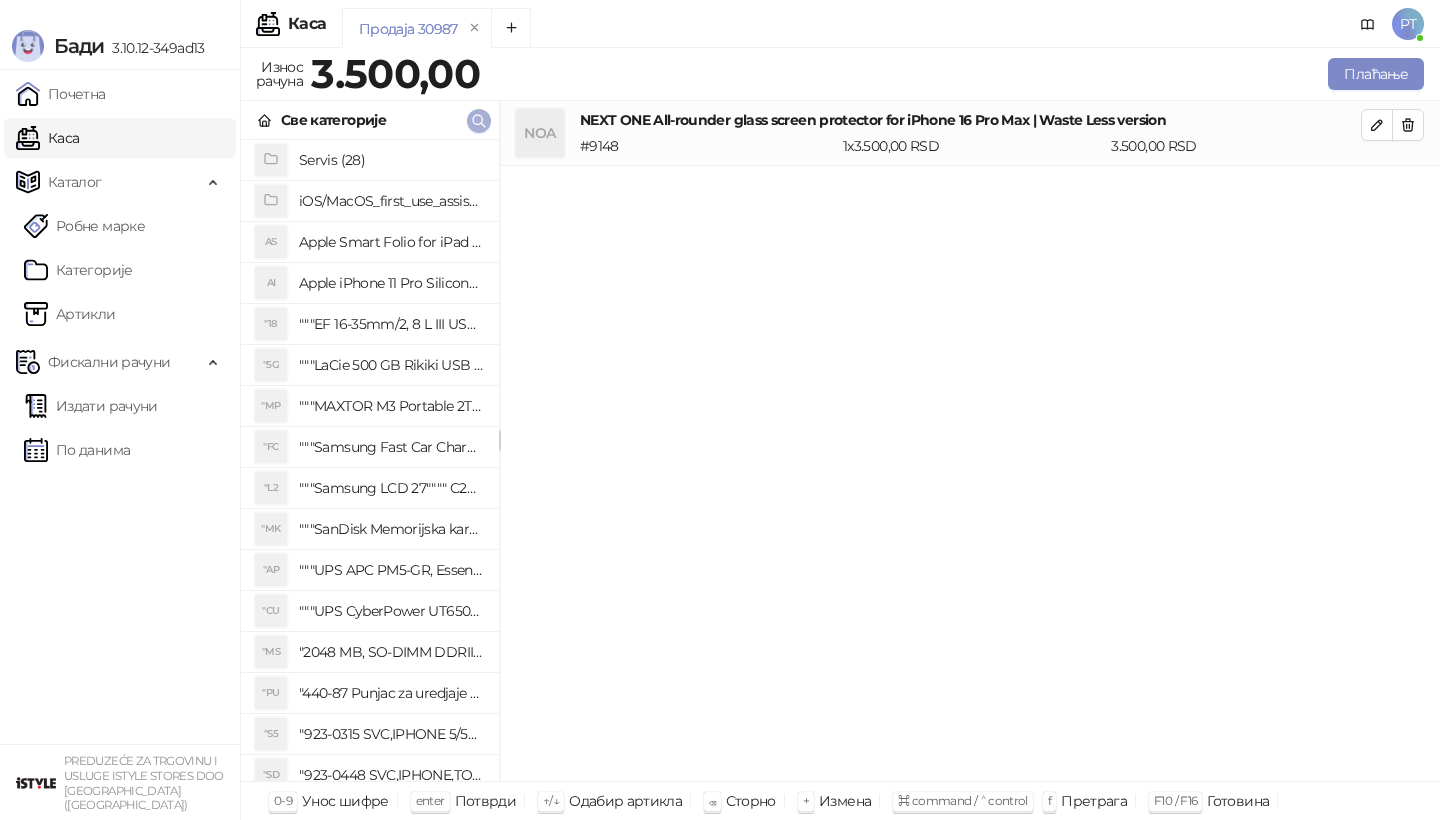 click 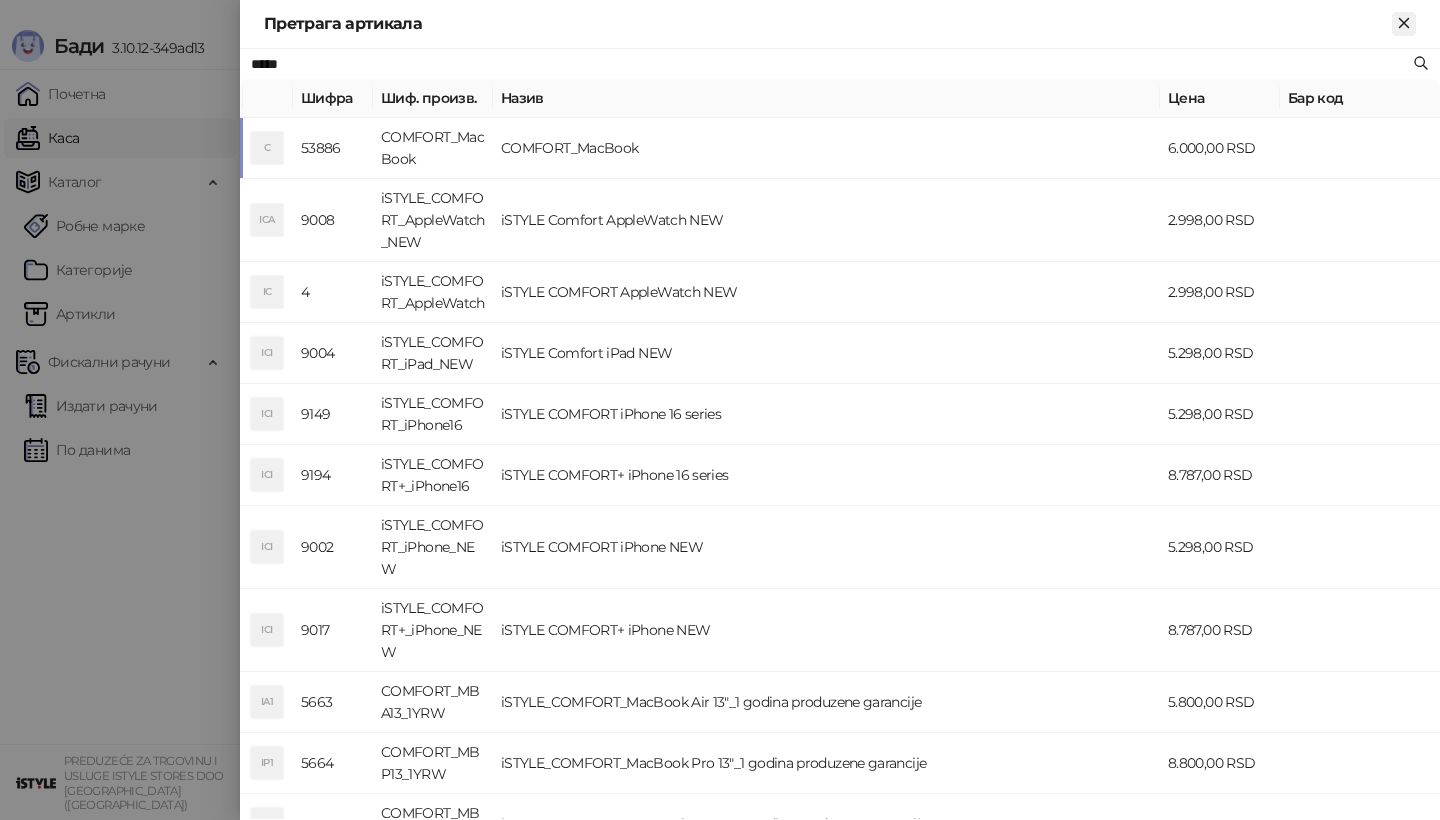 click 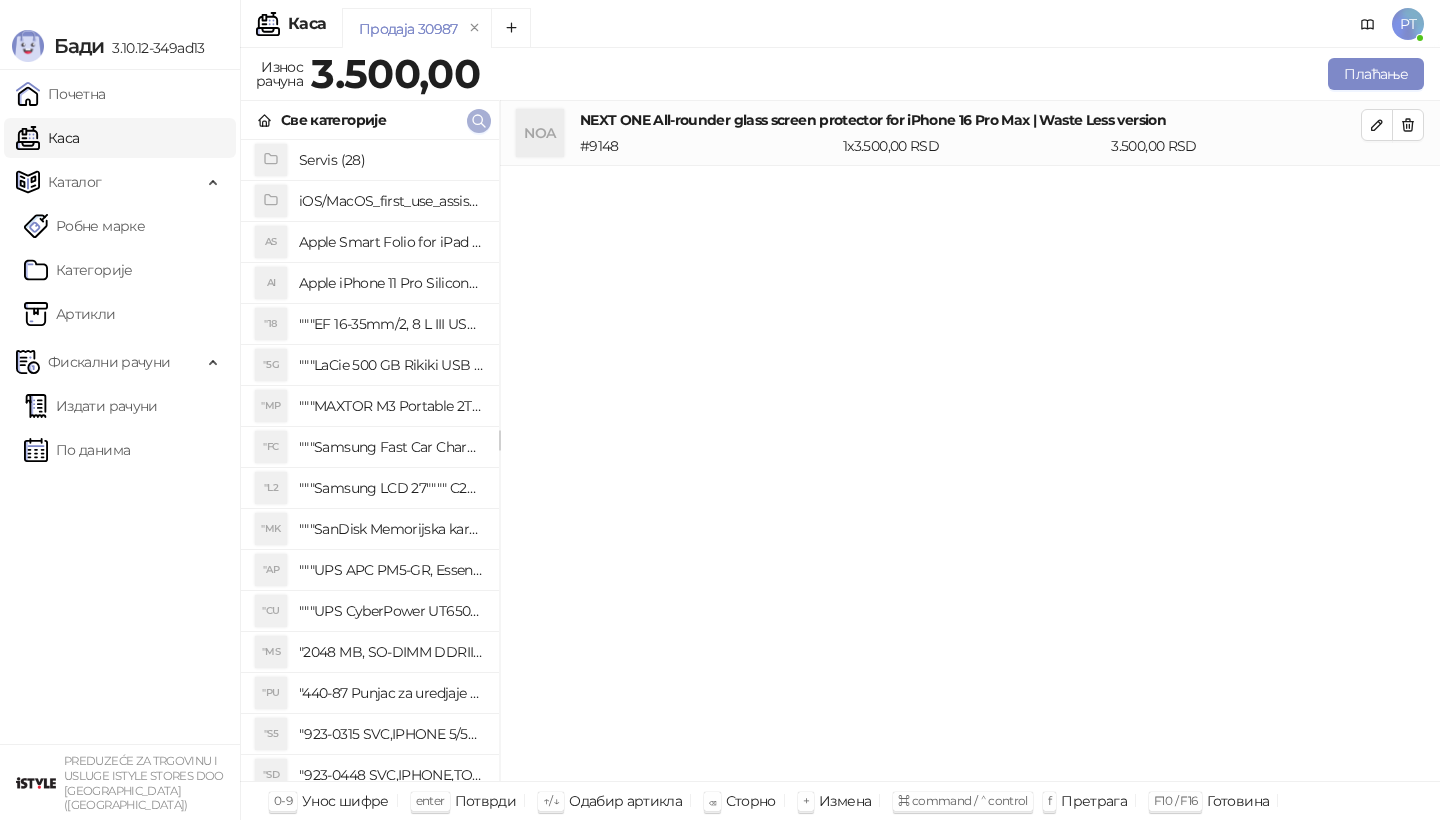 click 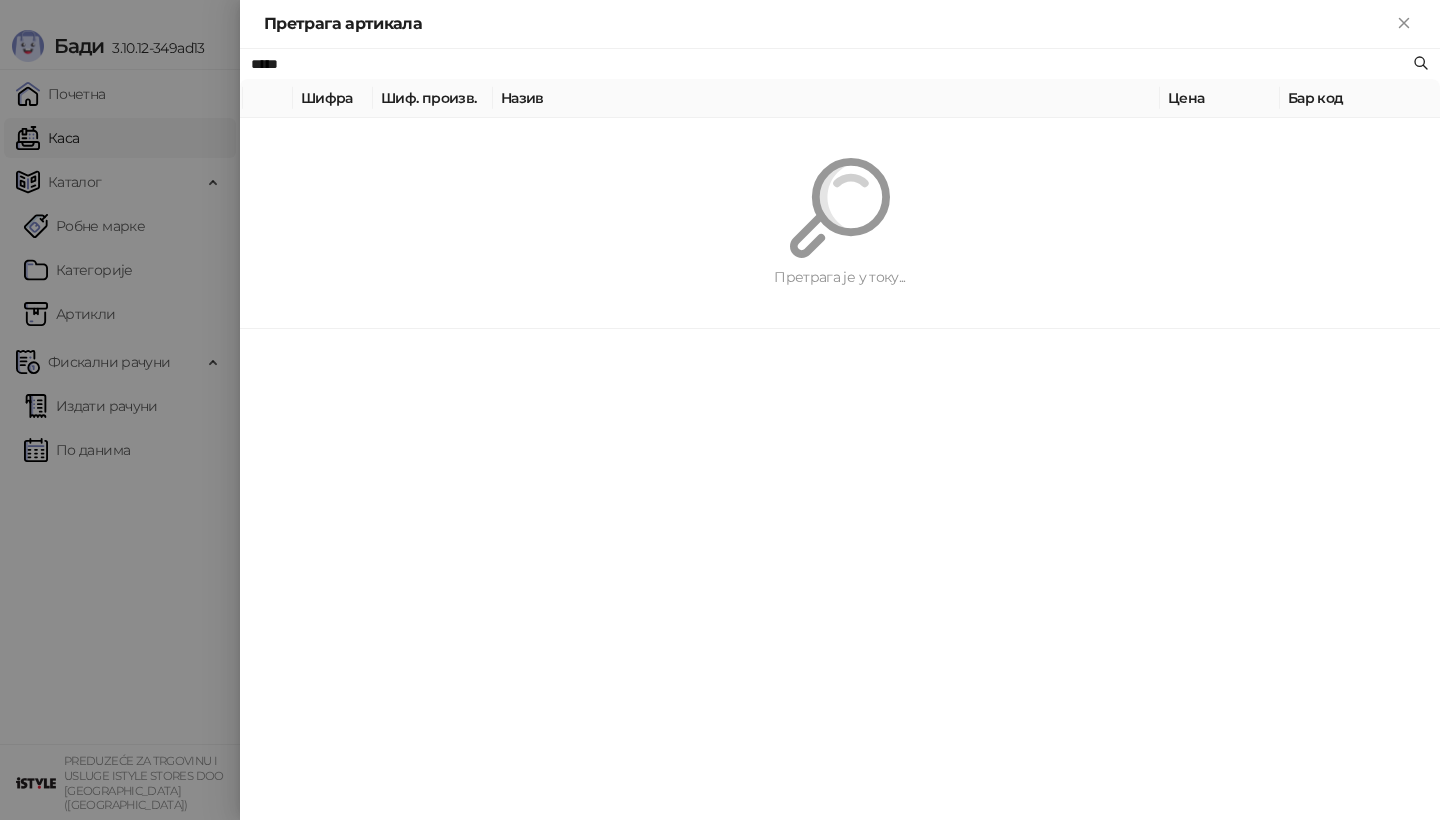 paste on "**********" 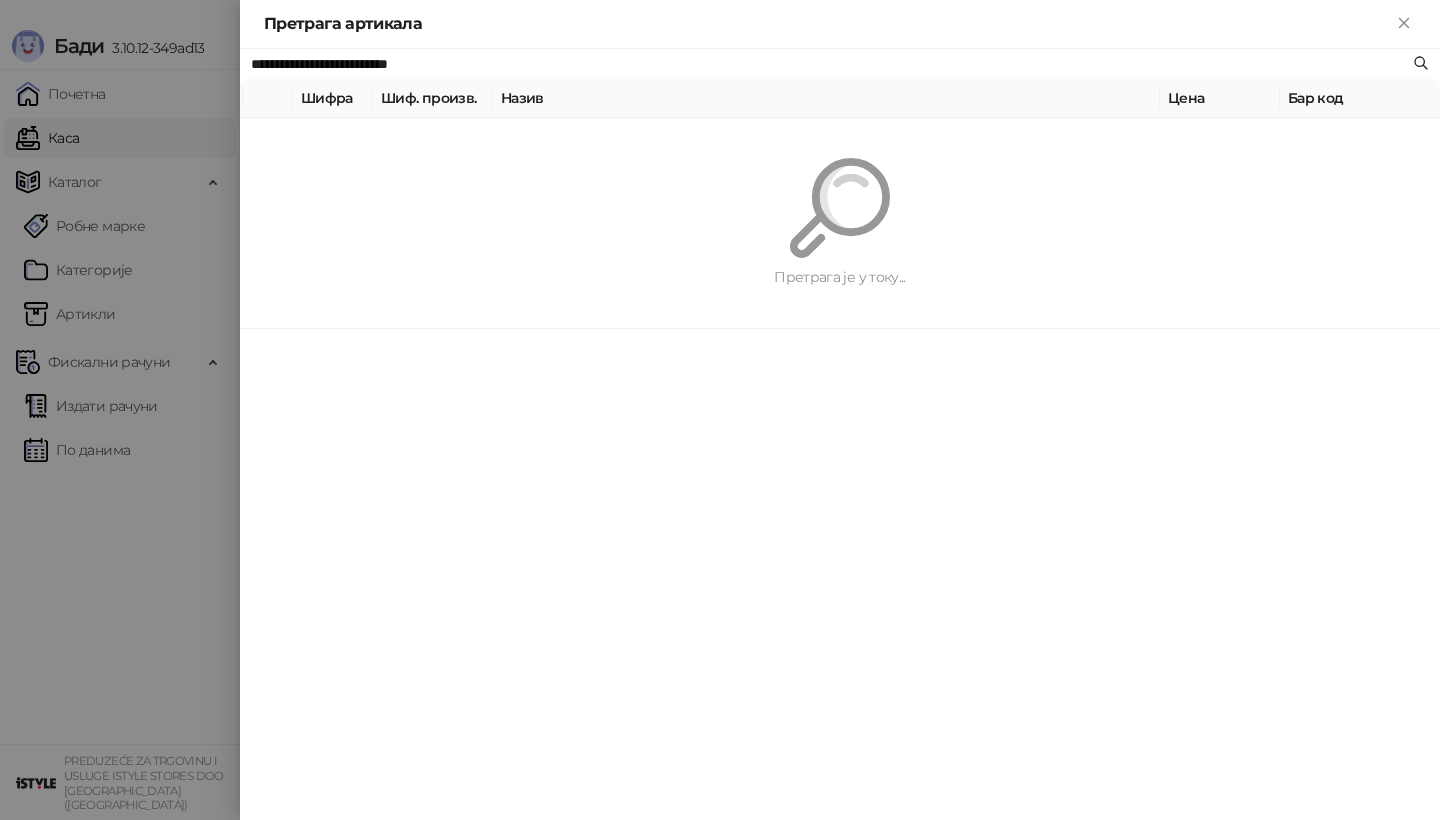 type on "**********" 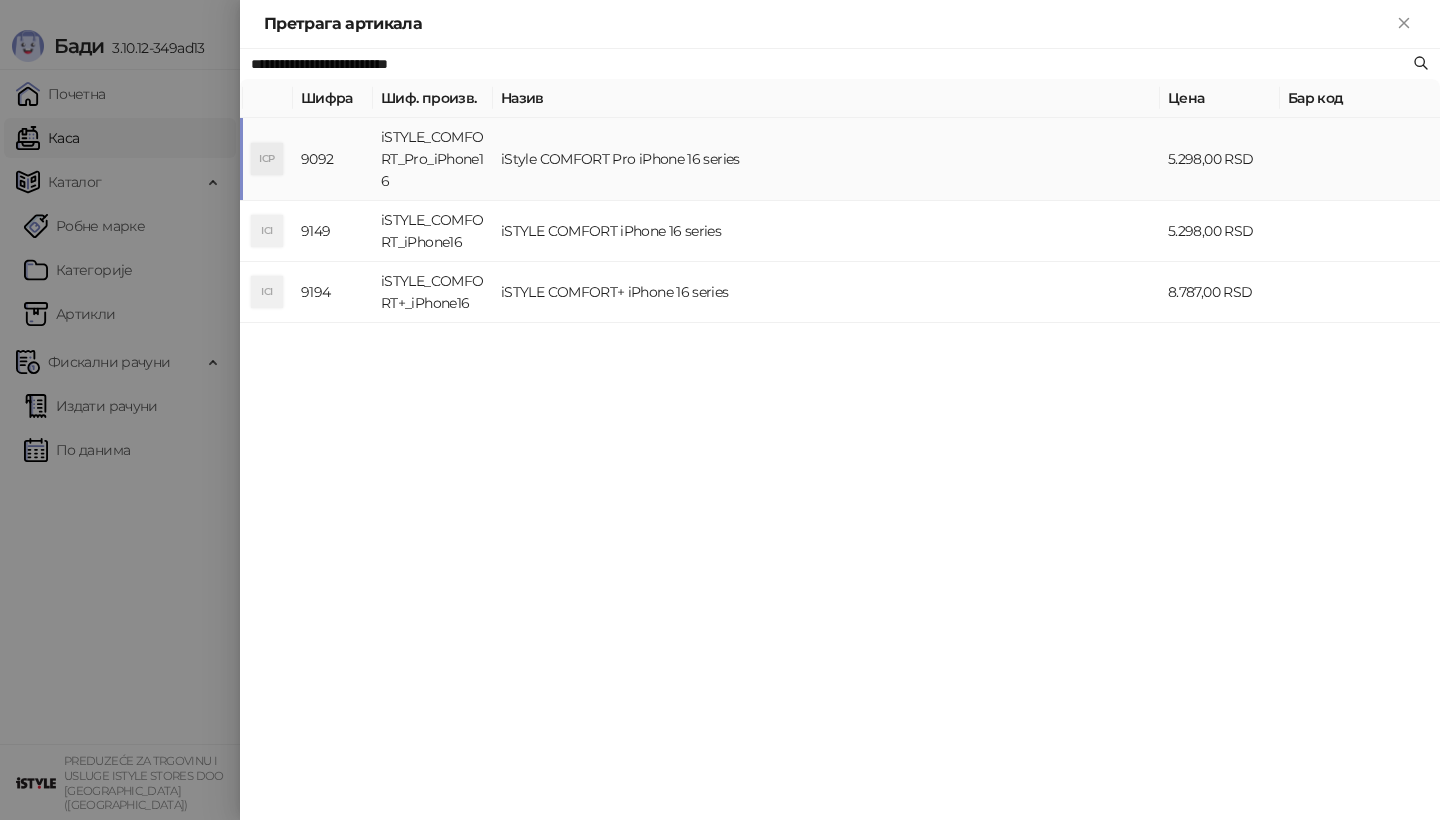 click on "ICP" at bounding box center [268, 159] 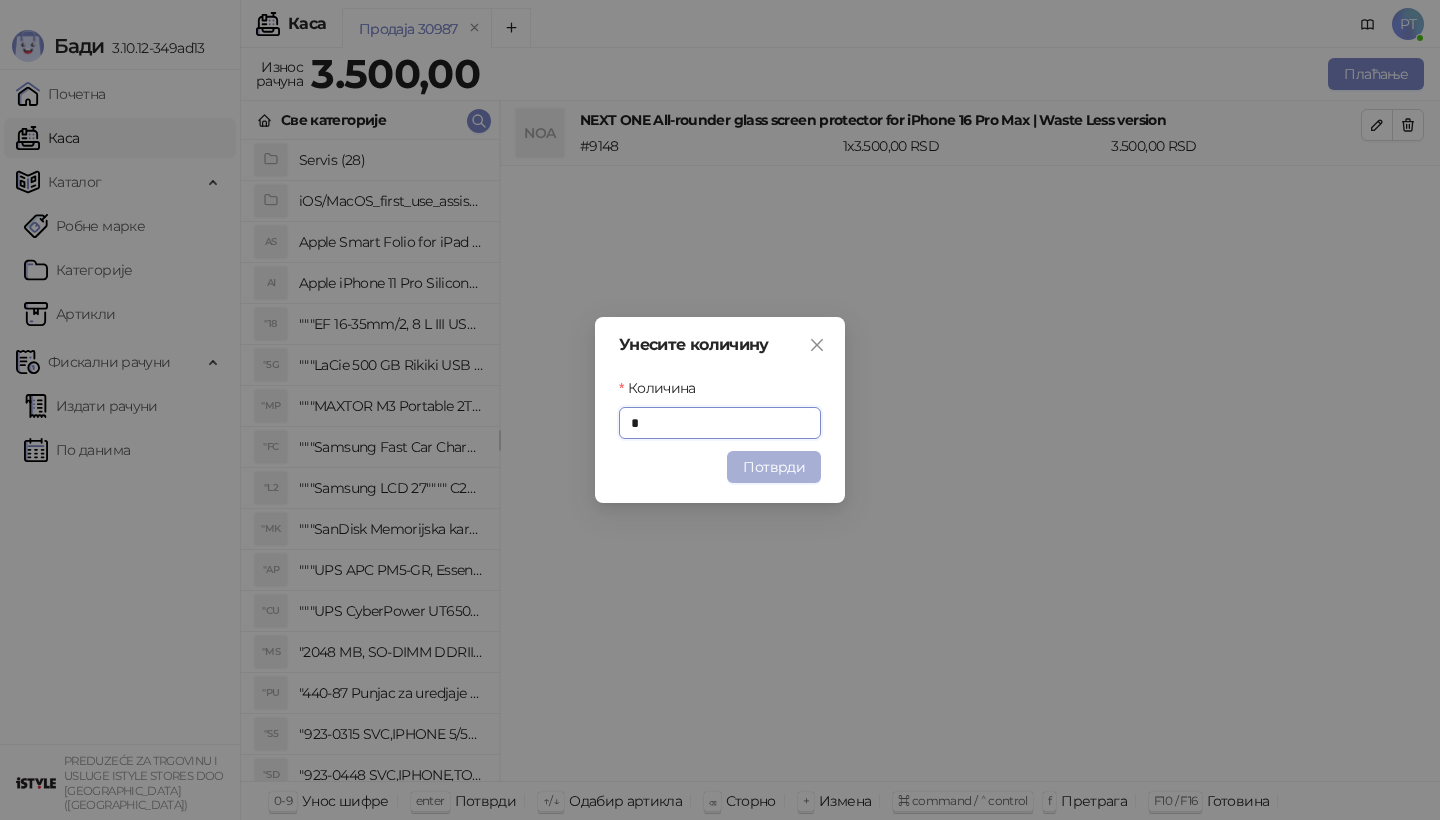 click on "Потврди" at bounding box center [774, 467] 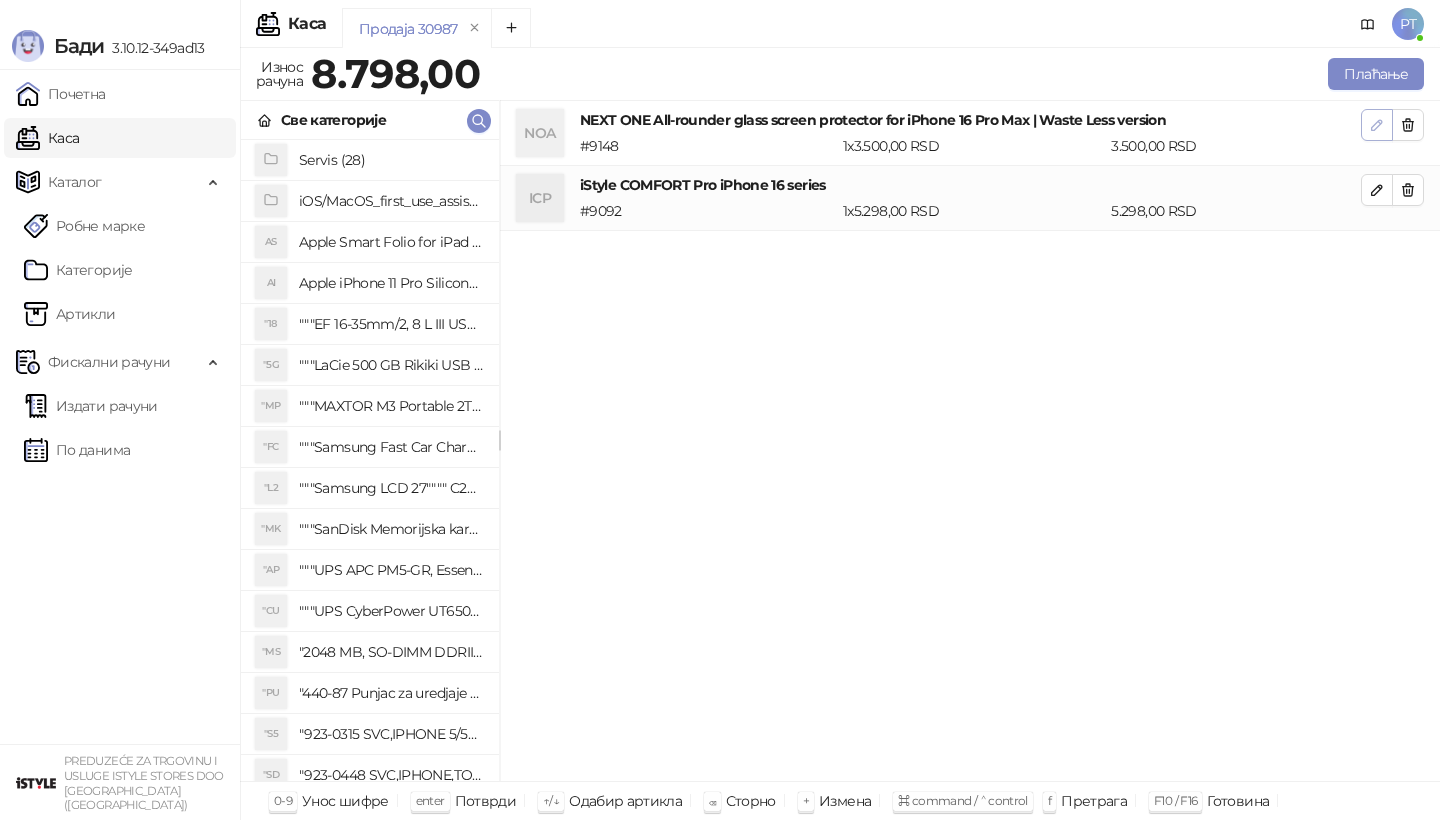 click at bounding box center [1377, 125] 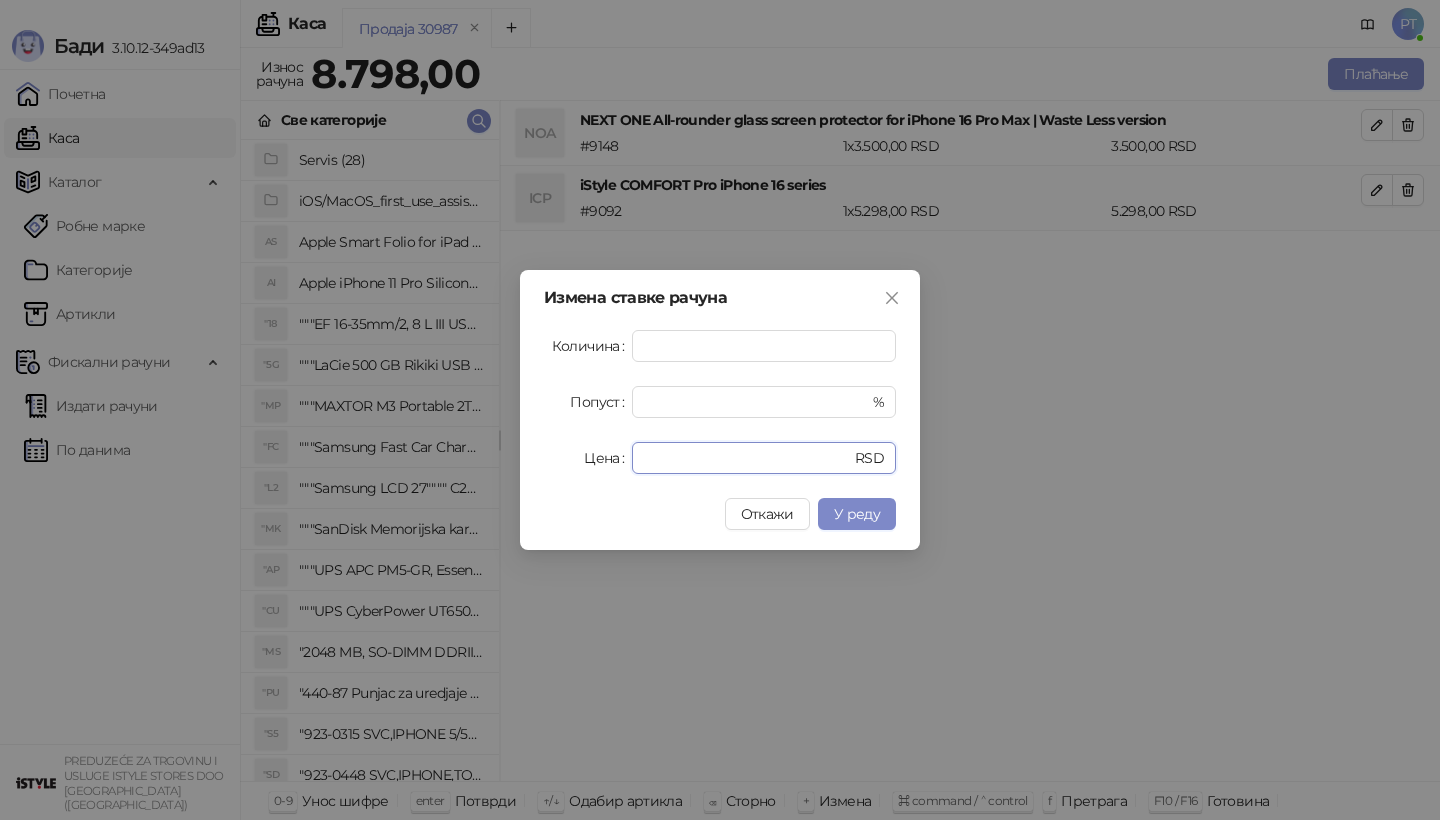 drag, startPoint x: 684, startPoint y: 466, endPoint x: 595, endPoint y: 466, distance: 89 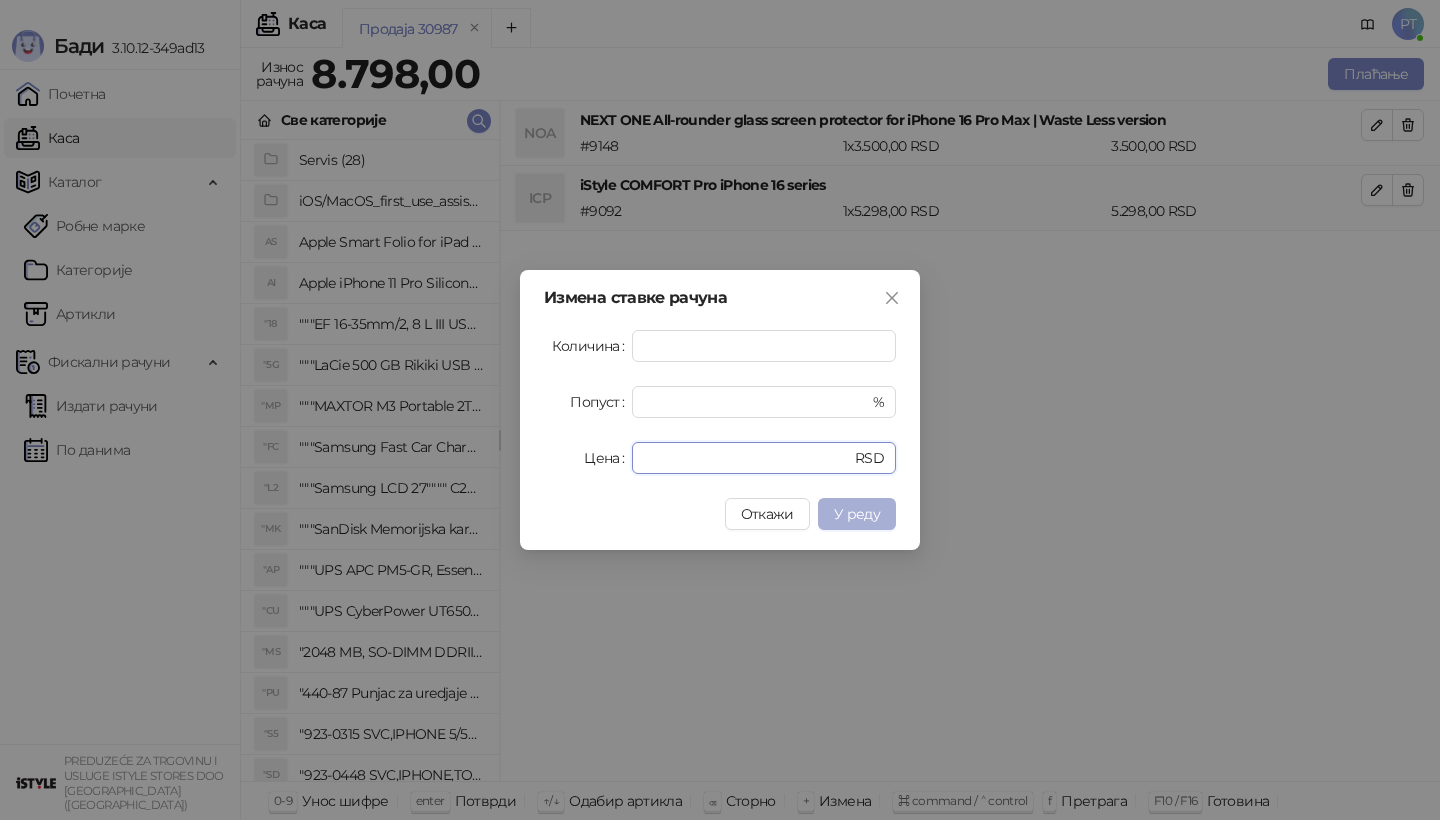 type on "*" 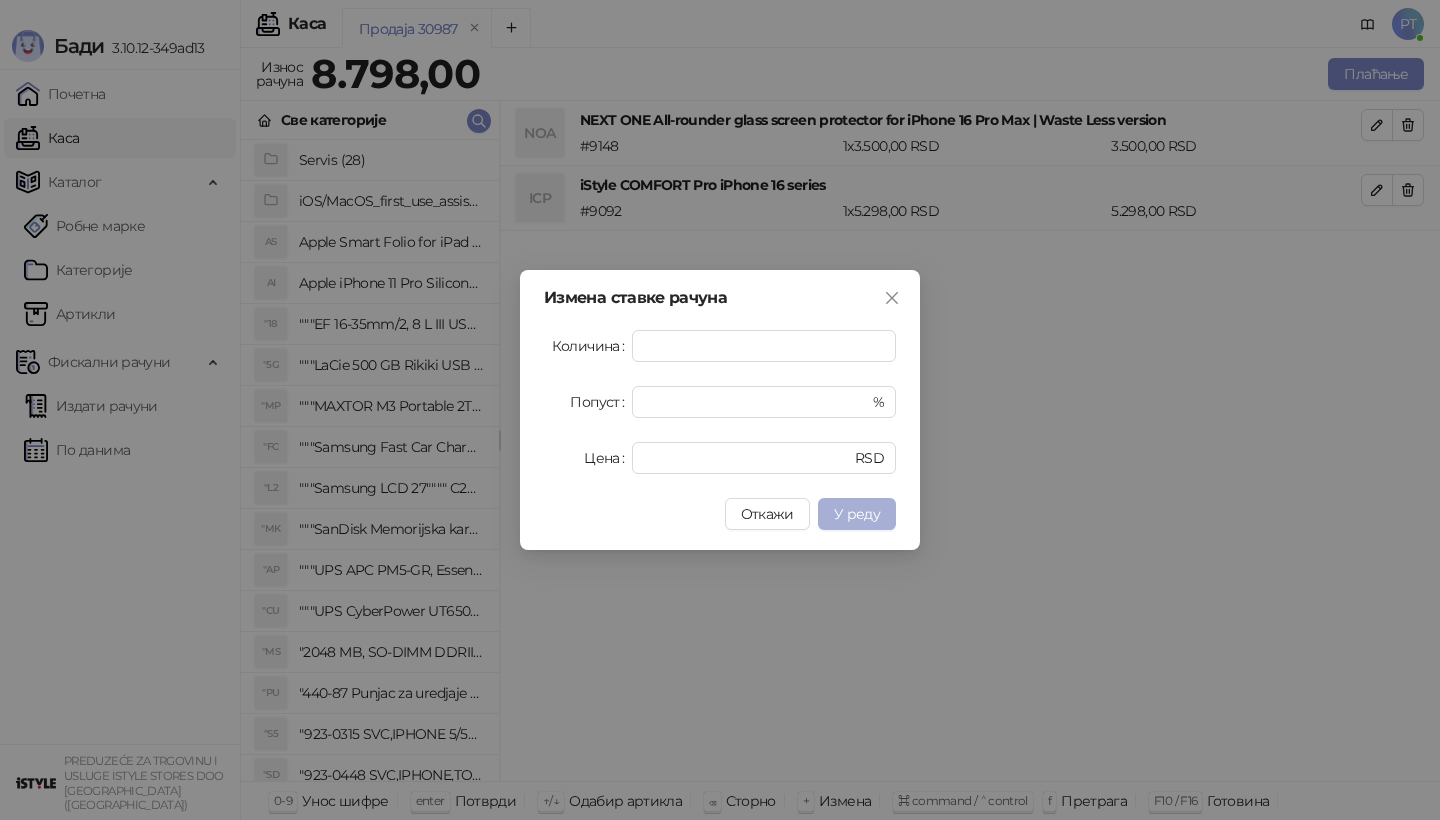 click on "У реду" at bounding box center [857, 514] 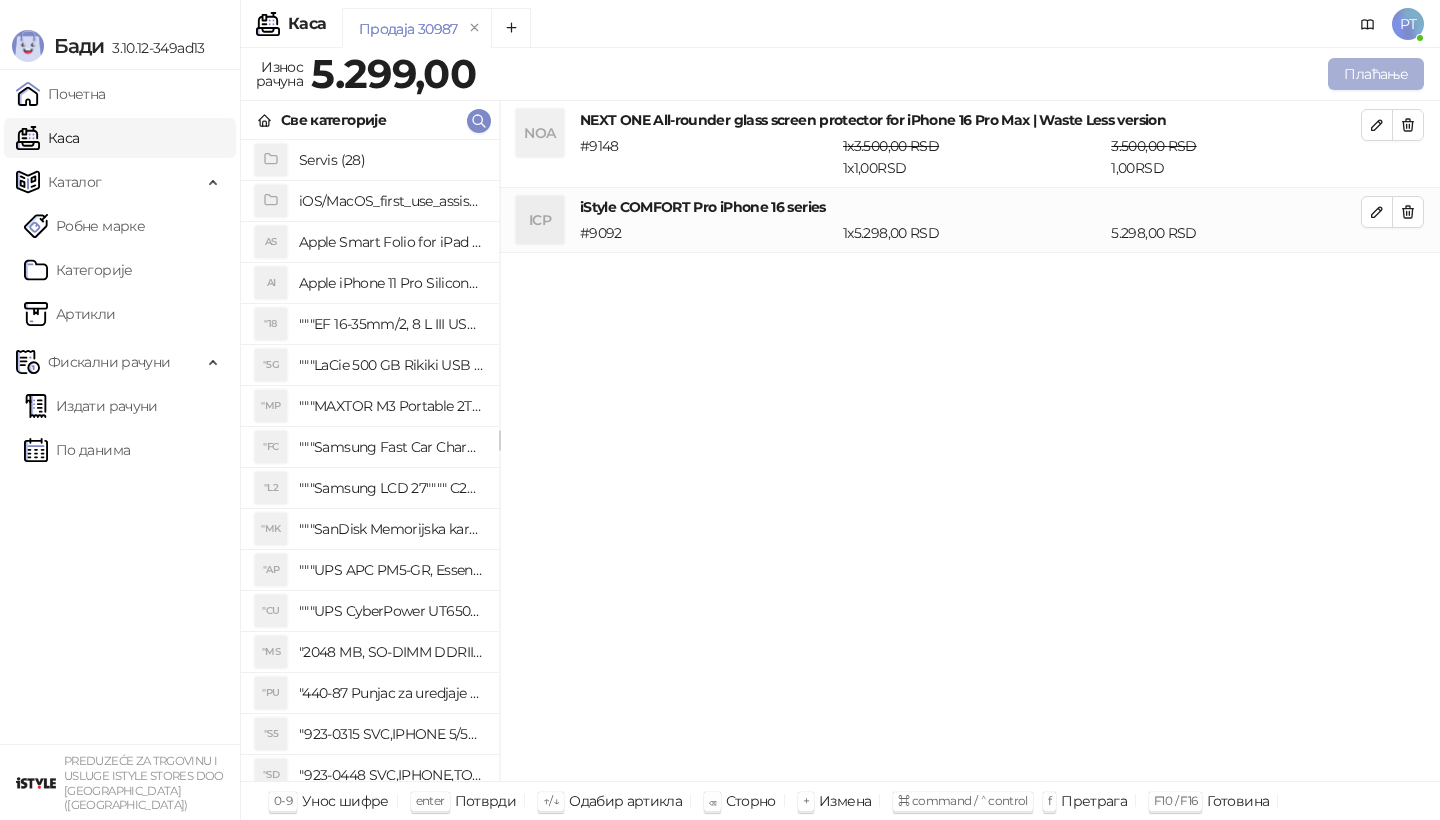 click on "Плаћање" at bounding box center [1376, 74] 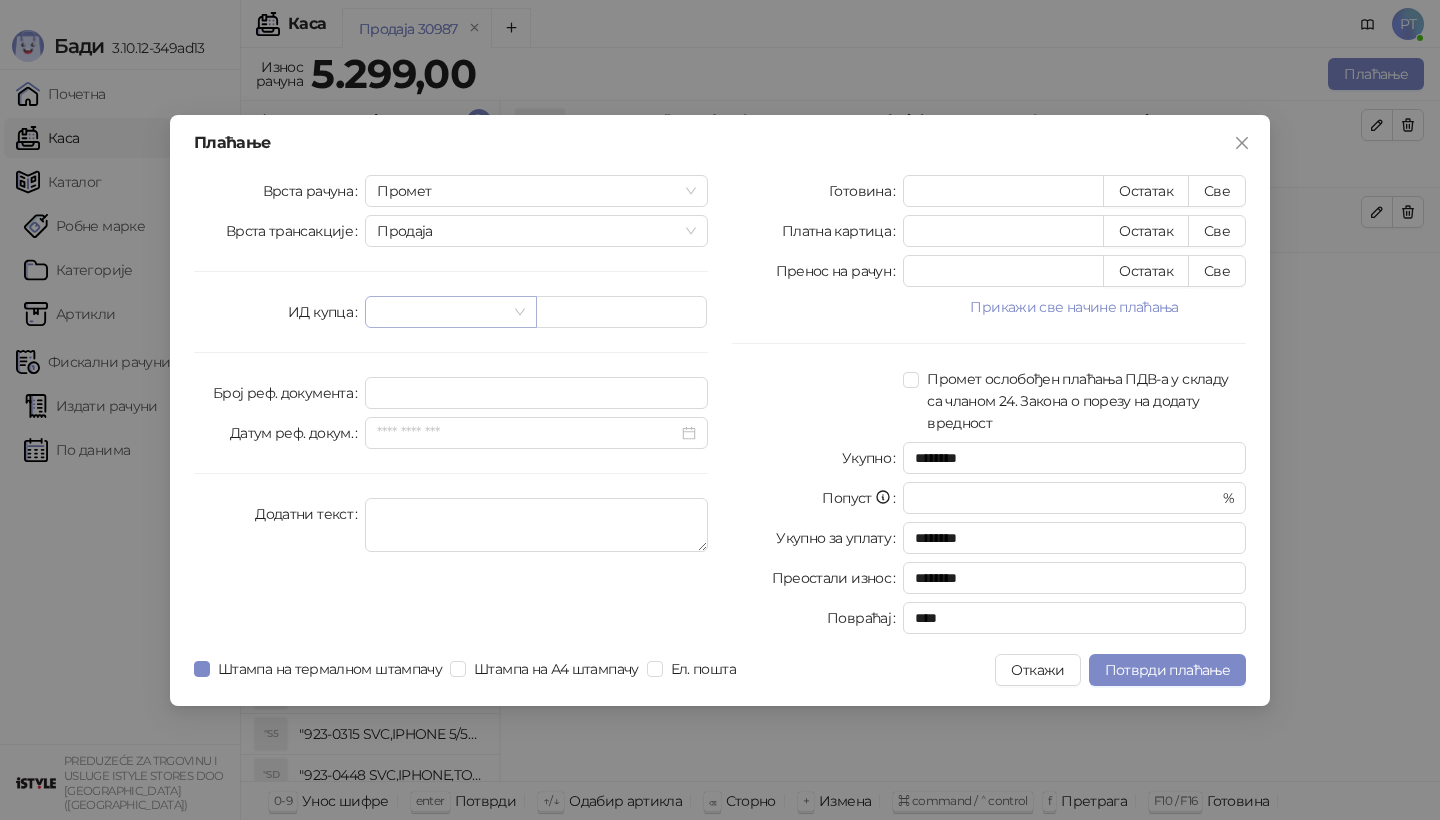 click at bounding box center [450, 312] 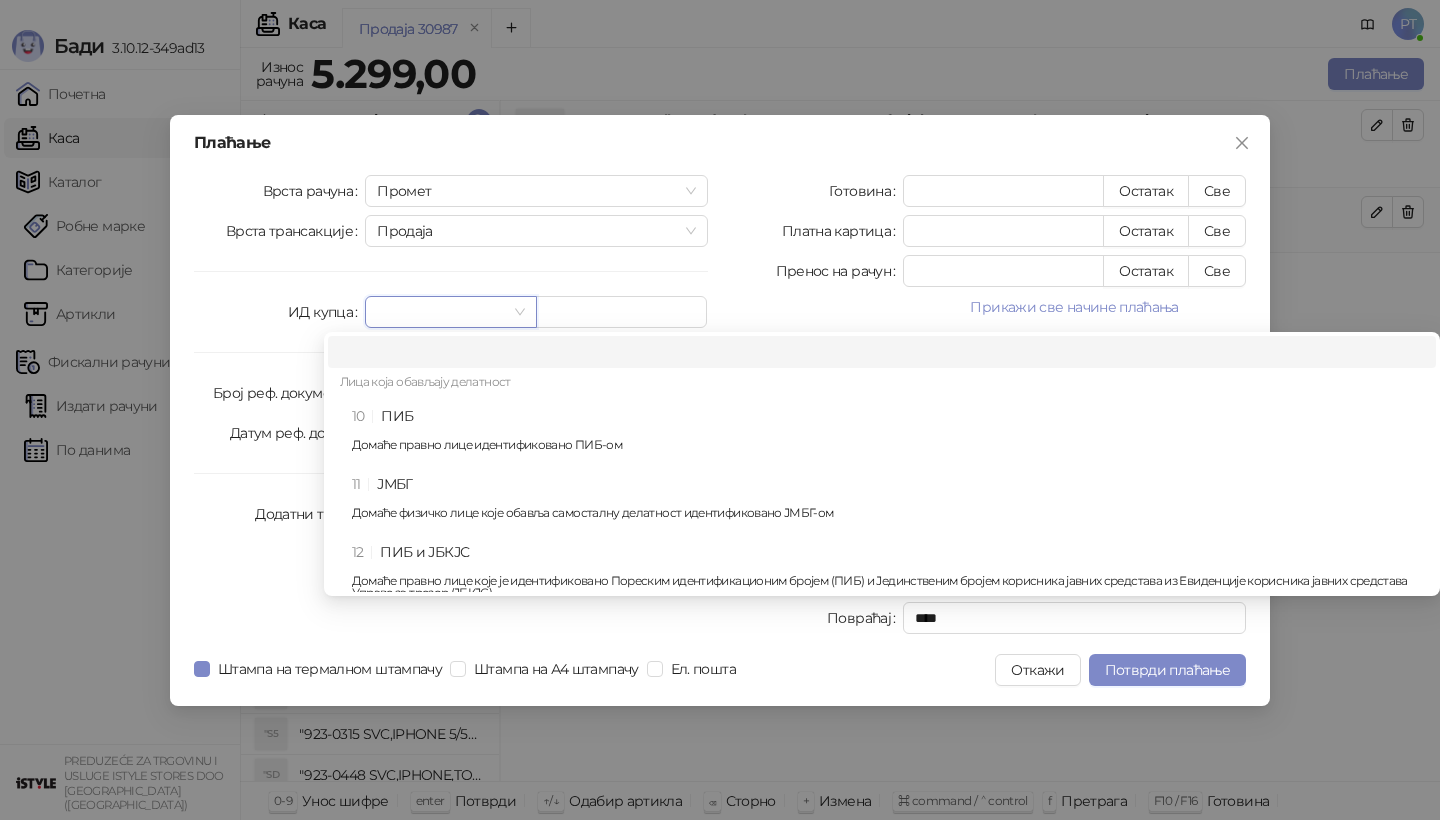 click on "Лица која обављају делатност 10 ПИБ Домаће правно лице идентификовано ПИБ-ом 11 ЈМБГ Домаће физичко лице које обавља самосталну делатност идентификовано ЈМБГ-ом 12 ПИБ и ЈБКЈС Домаће правно лице које је идентификовано Пореским идентификационим бројем (ПИБ) и Јединственим бројем корисника јавних средстава из Евиденције корисника јавних средстава Управе за трезор (ЈБКЈС) Пољопривредна газдинства 14 ПИБ Правно лице, пољопривредно газдинство, идентификовано Пореским идентификационим бројем (ПИБ) 15 ЈМБГ 16 БПГ Физичка лица 20 Број личне карте 21 22 ЕБС 23 13 30 31 32" at bounding box center [882, 1084] 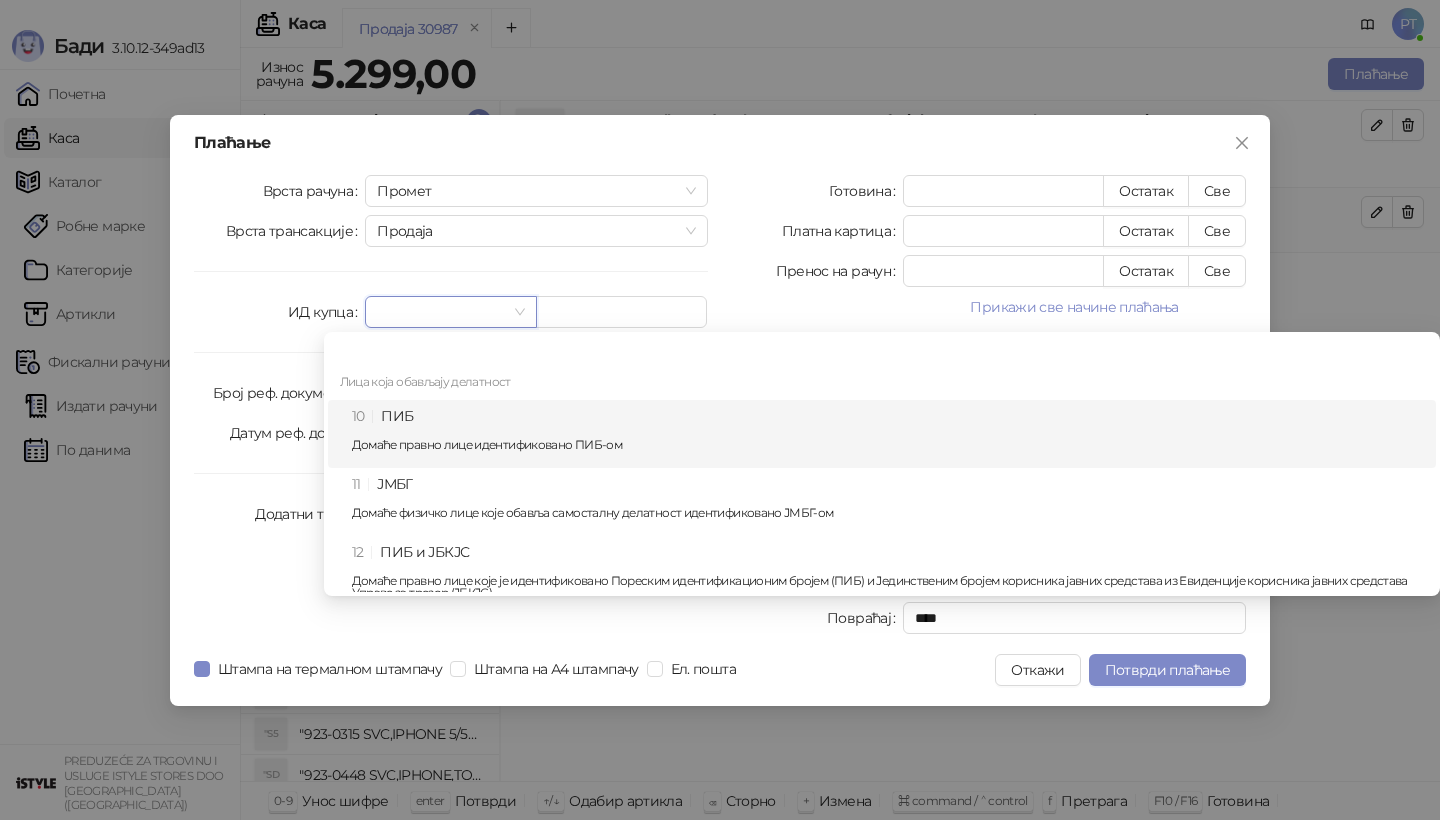 click on "10 ПИБ Домаће правно лице идентификовано ПИБ-ом" at bounding box center [888, 434] 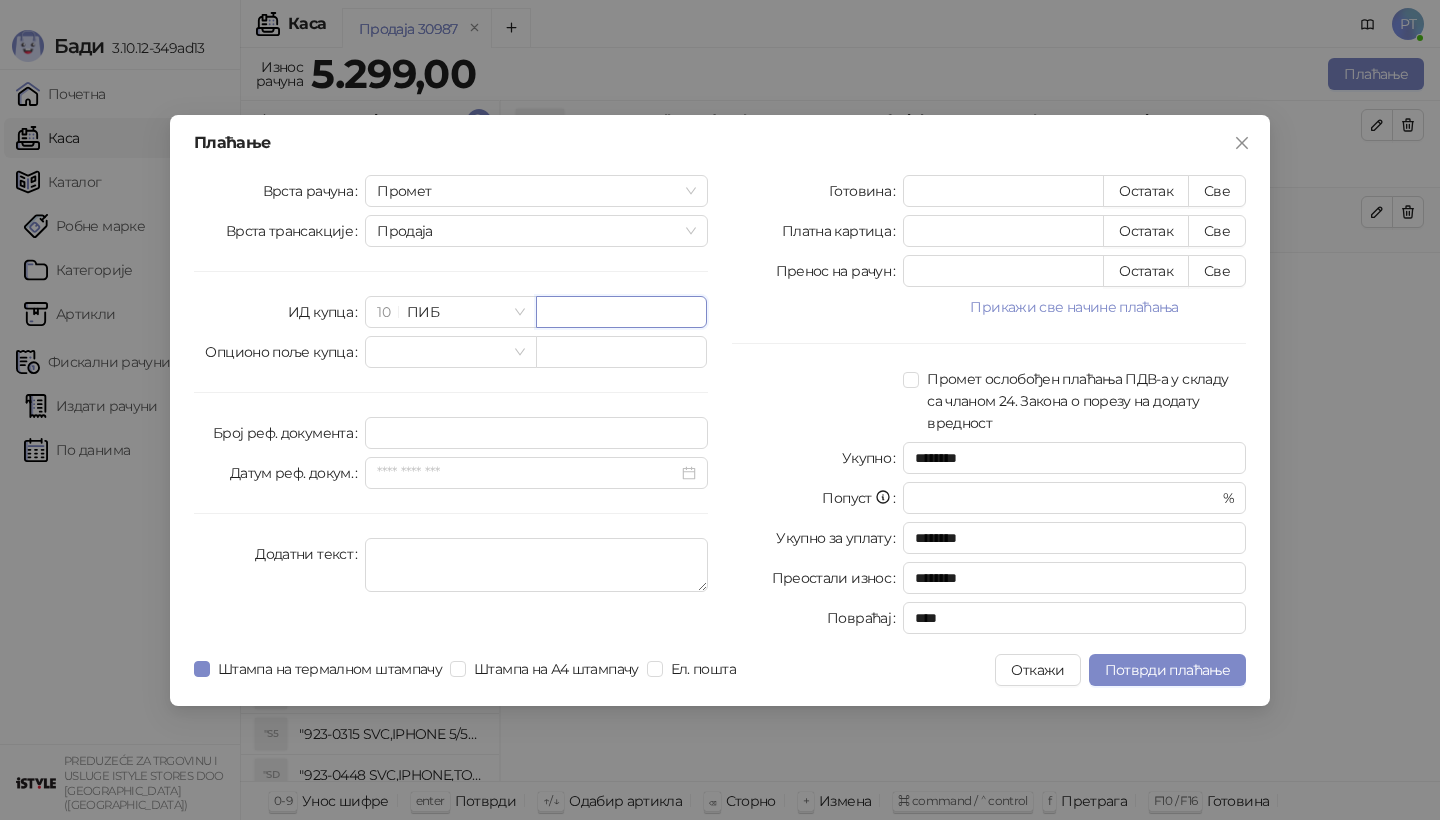 paste on "*********" 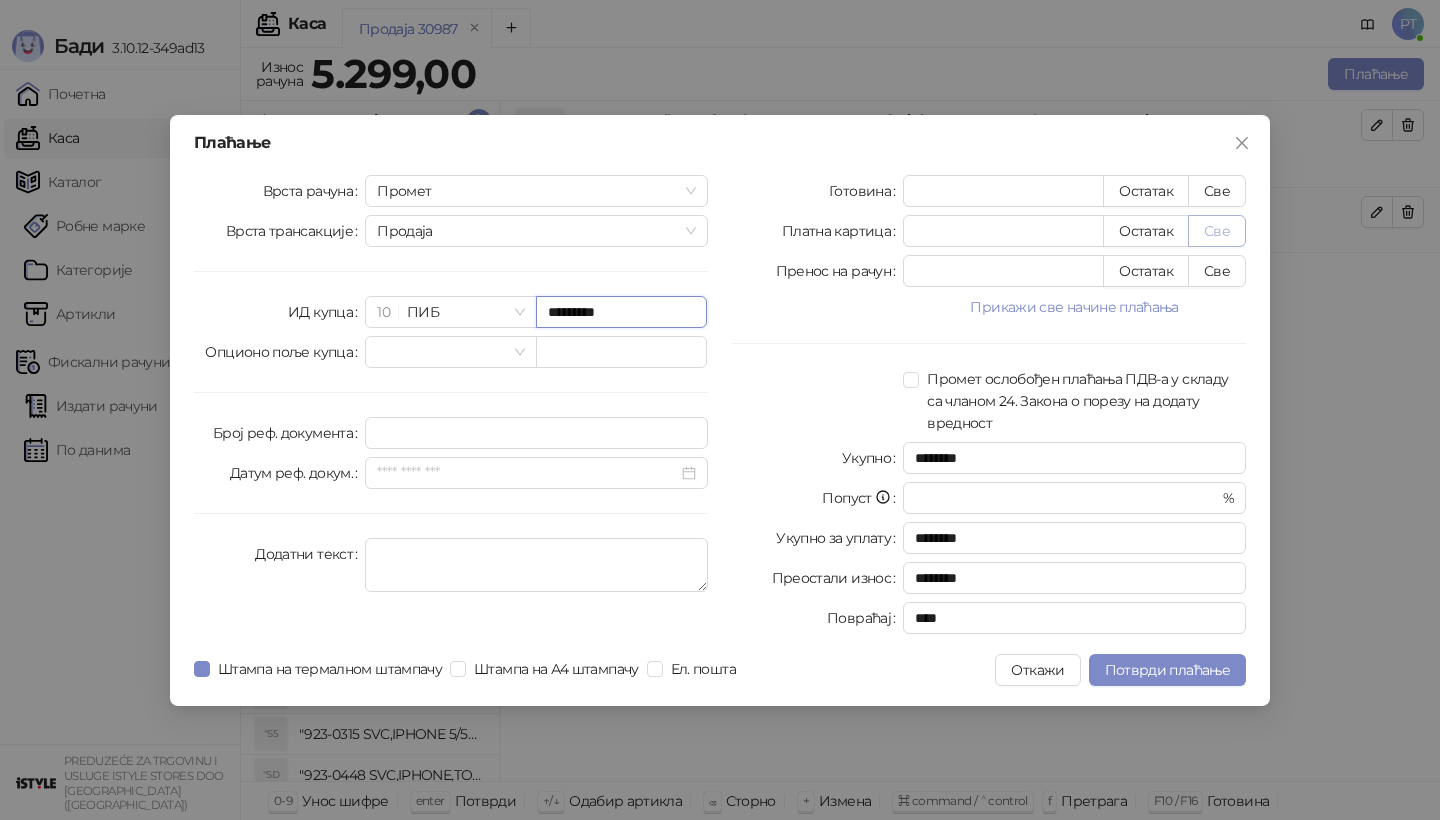 type on "*********" 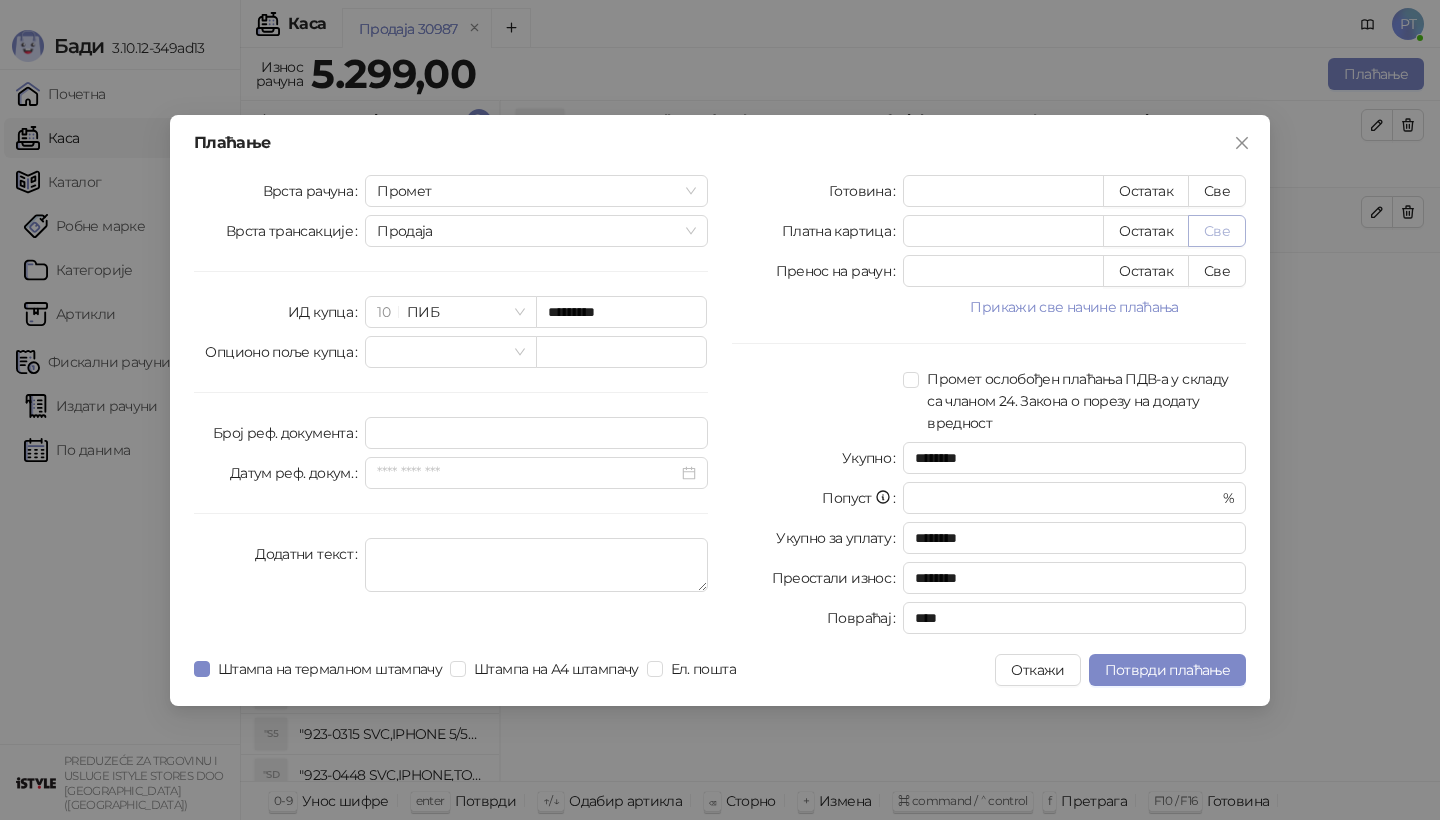 click on "Све" at bounding box center [1217, 231] 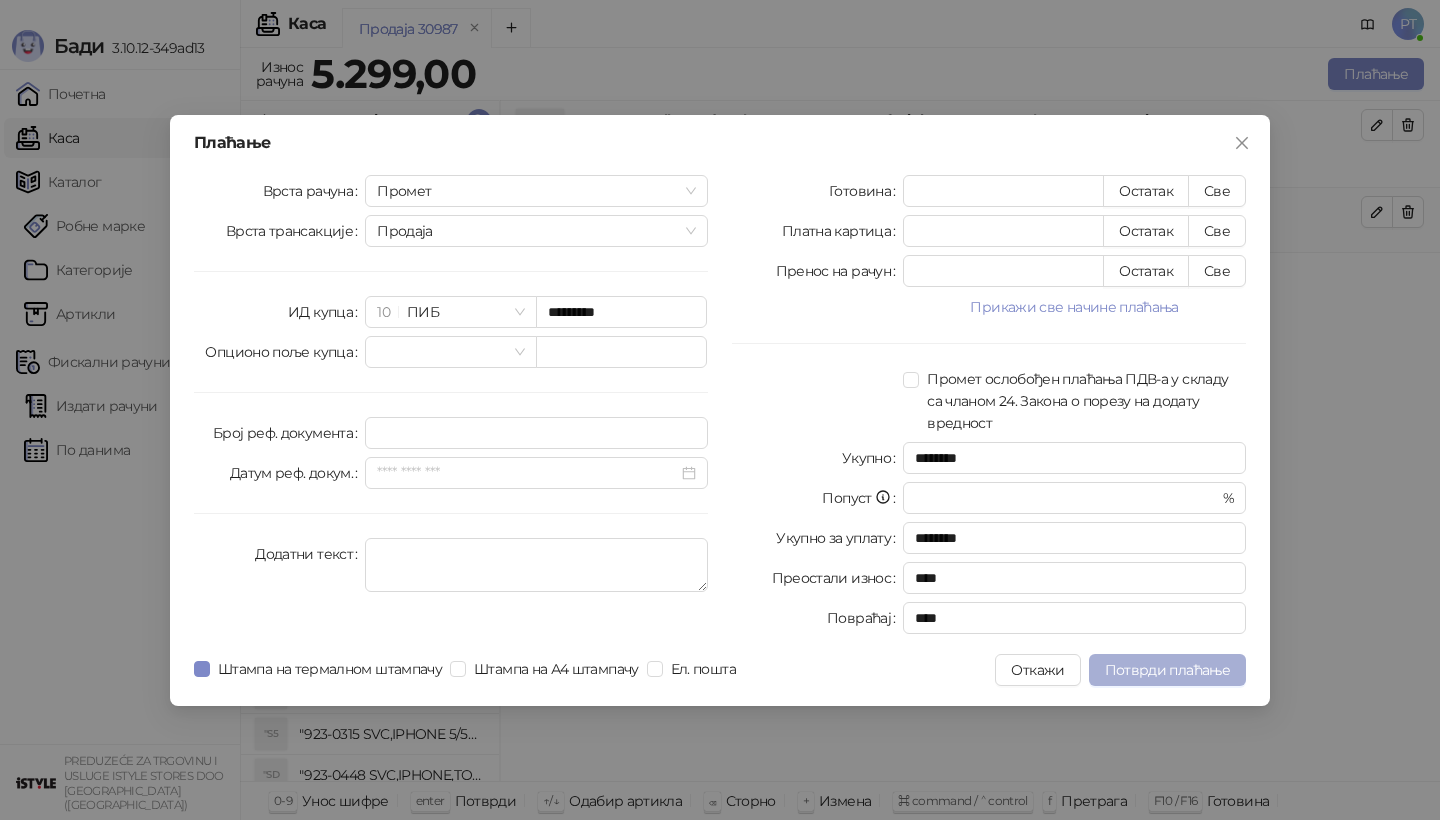 click on "Потврди плаћање" at bounding box center [1167, 670] 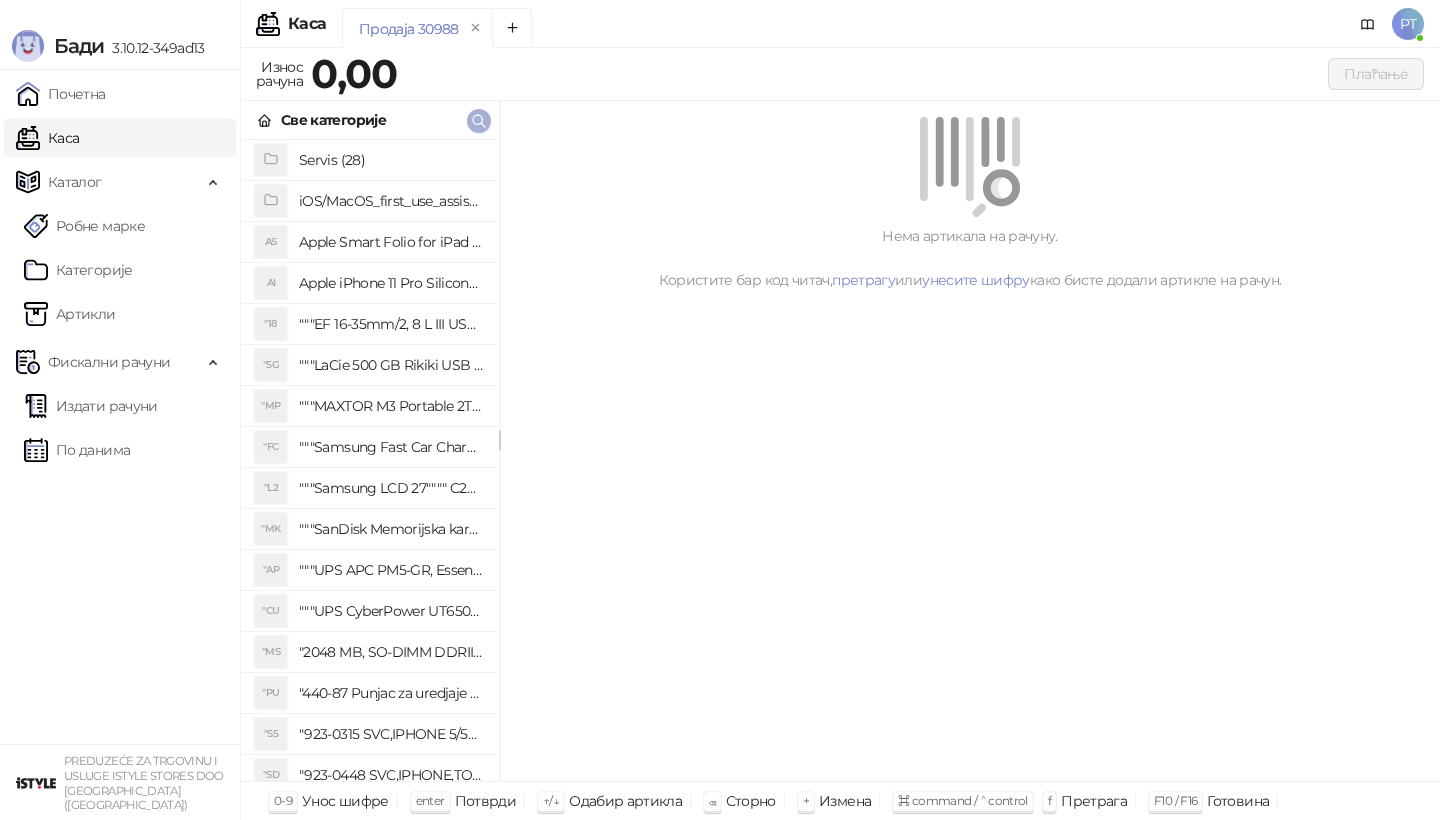 click 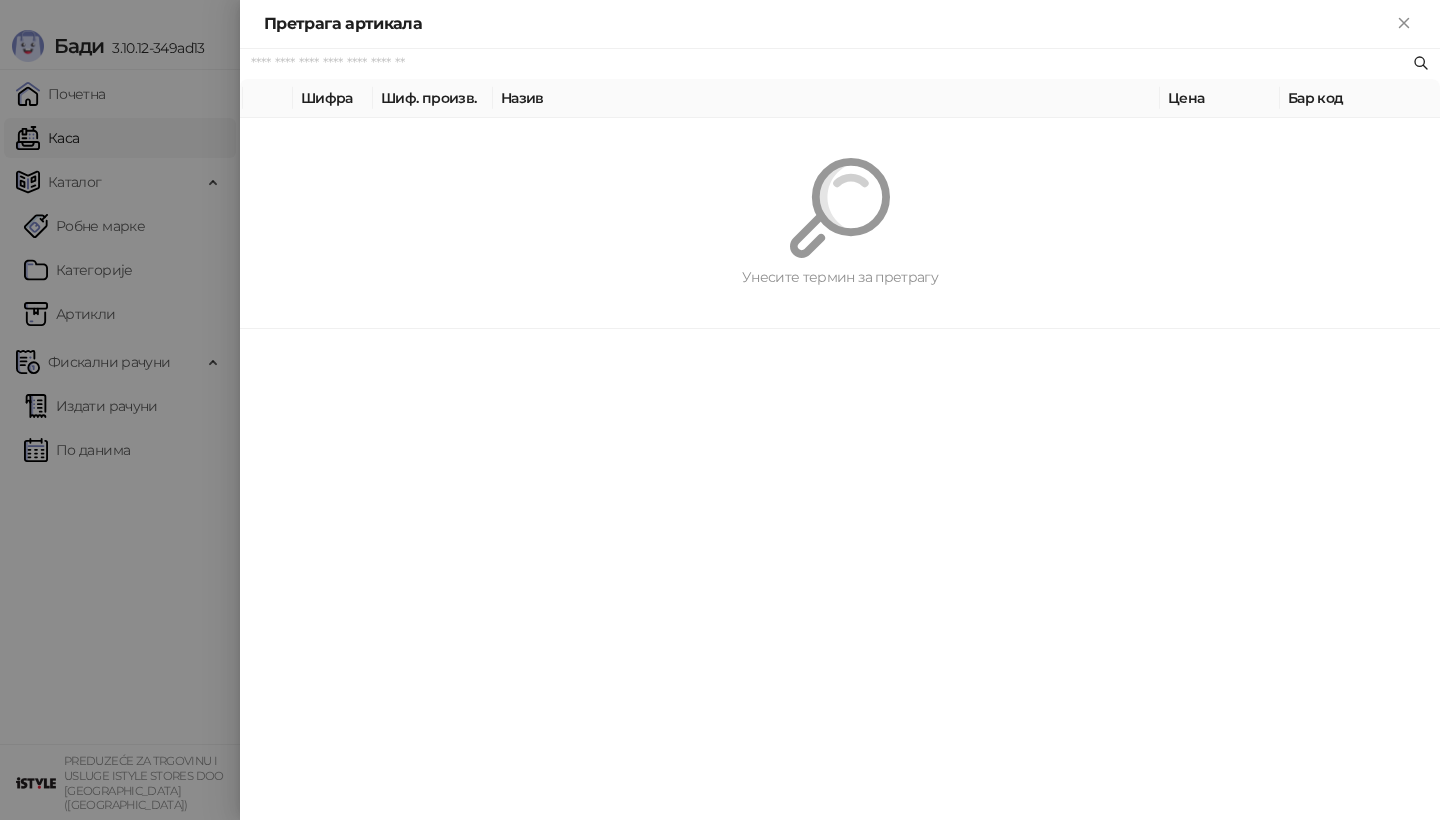 paste on "*********" 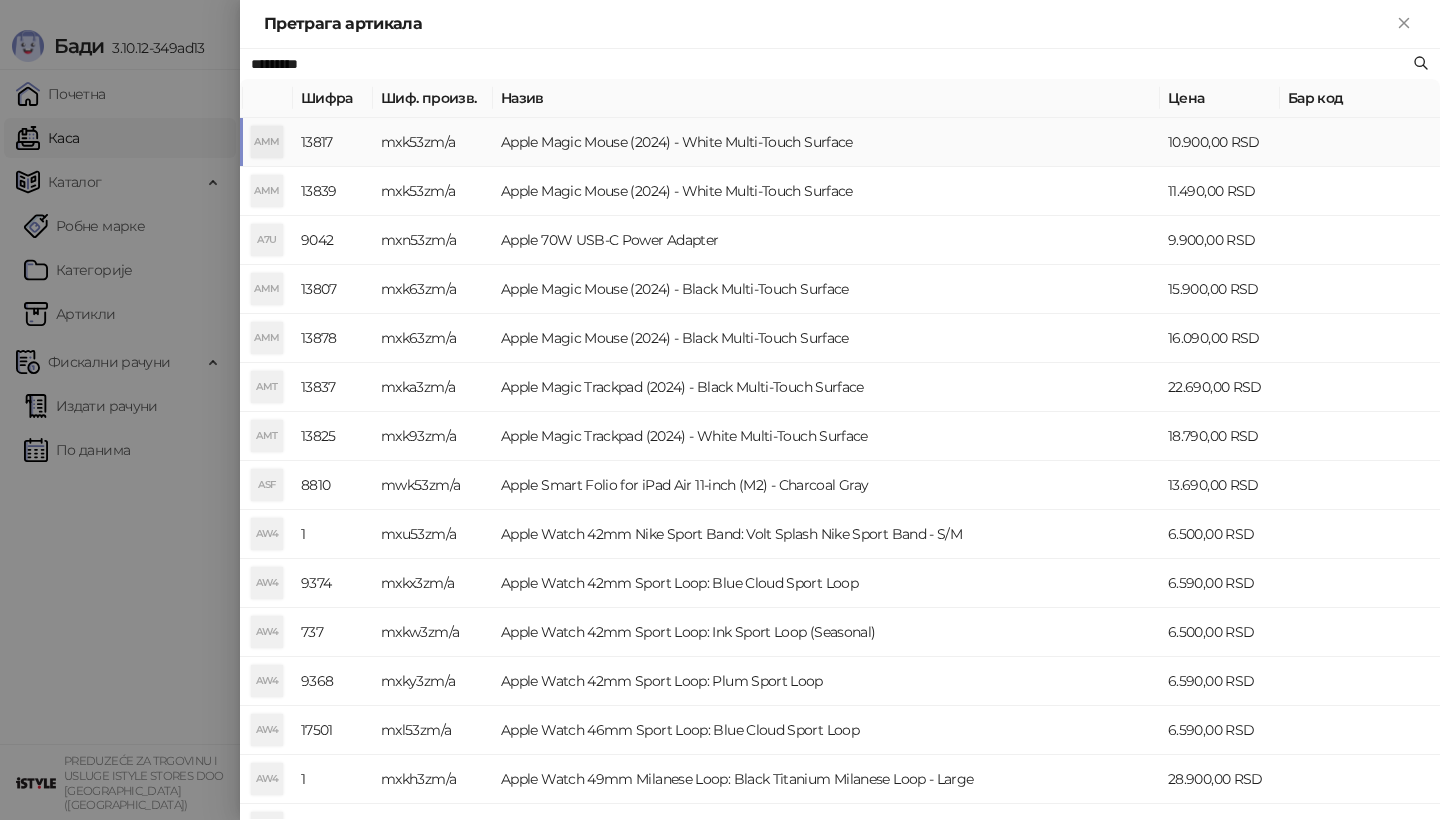 click on "AMM" at bounding box center (267, 142) 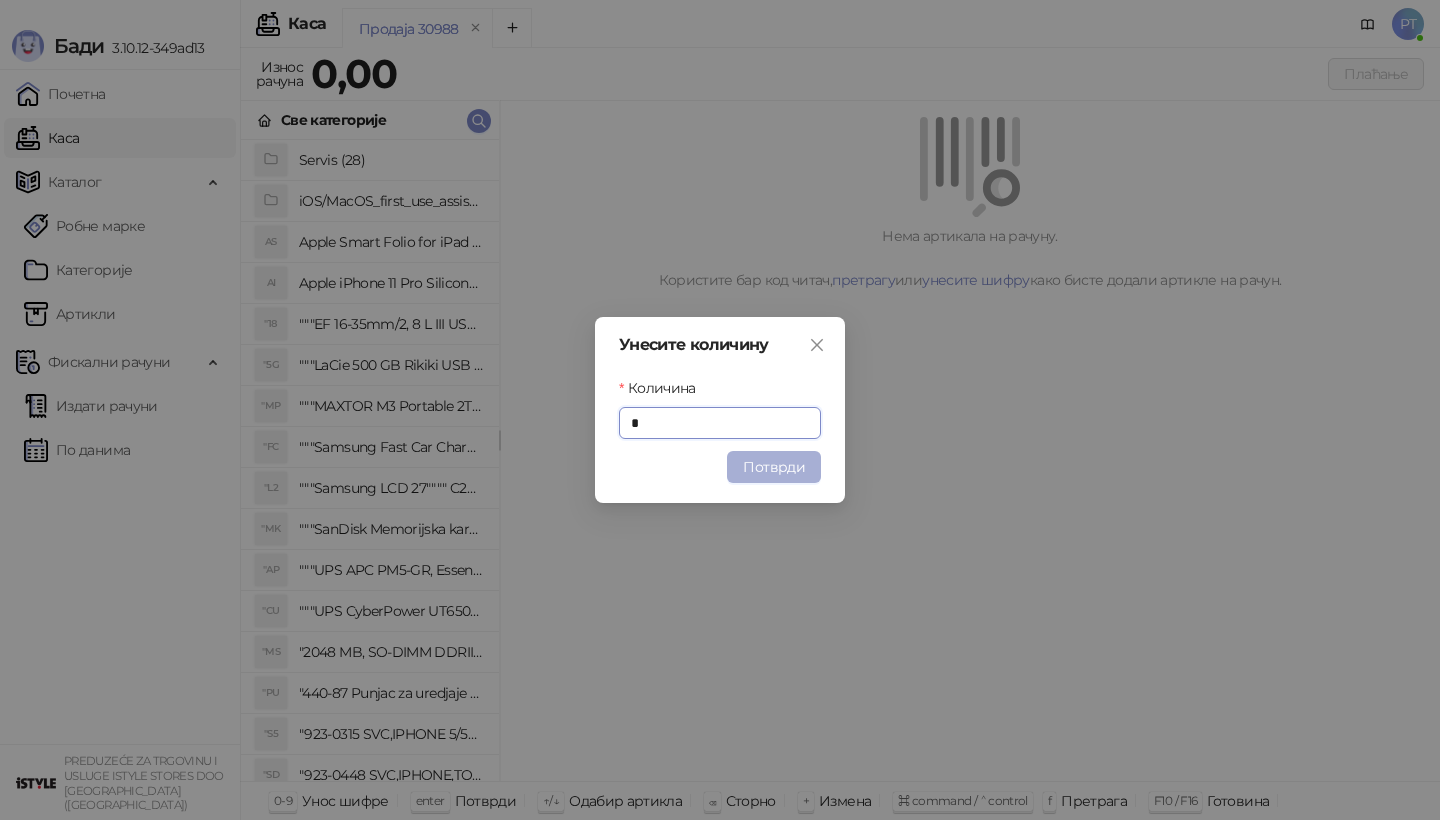 click on "Потврди" at bounding box center (774, 467) 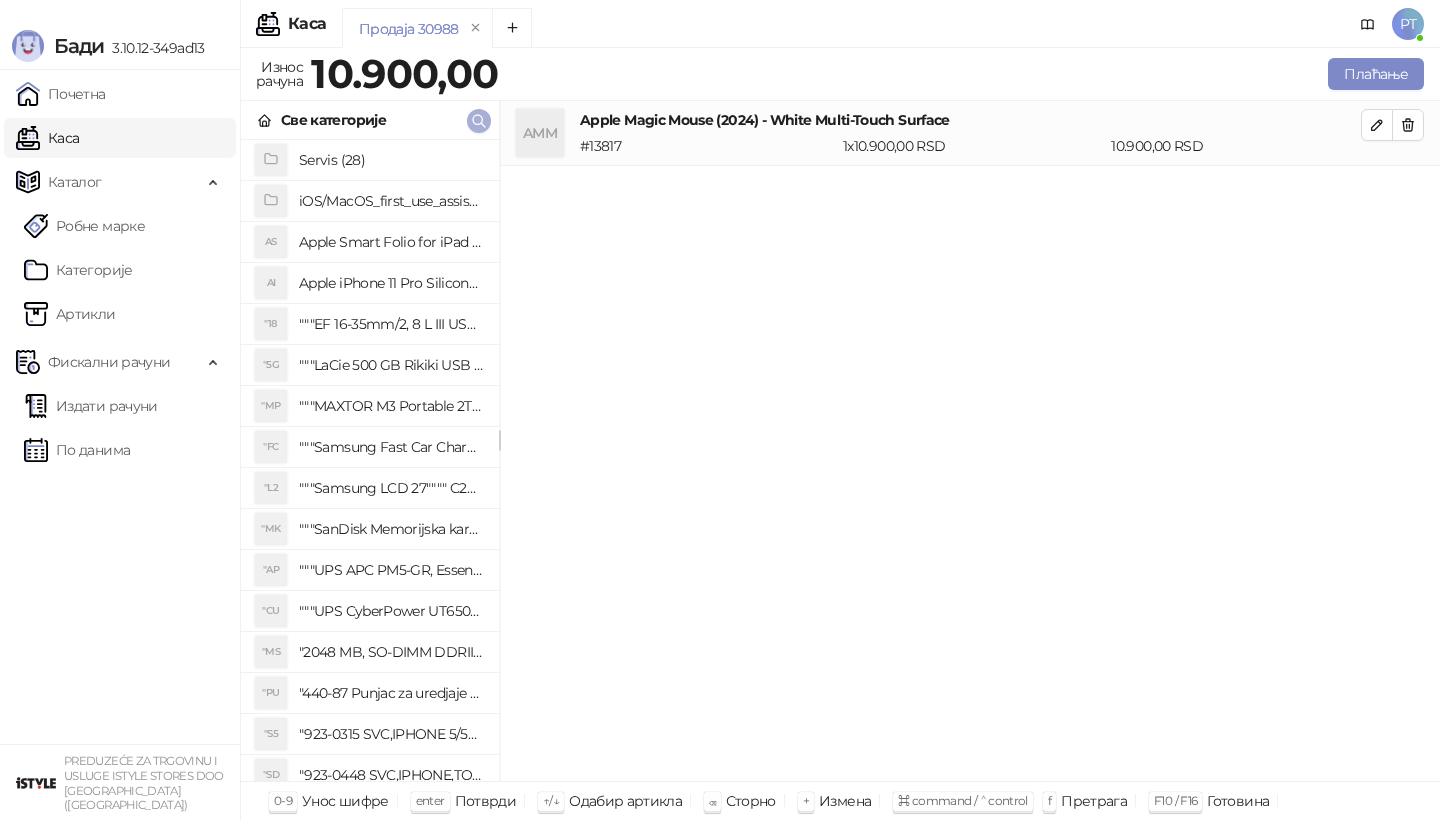 click 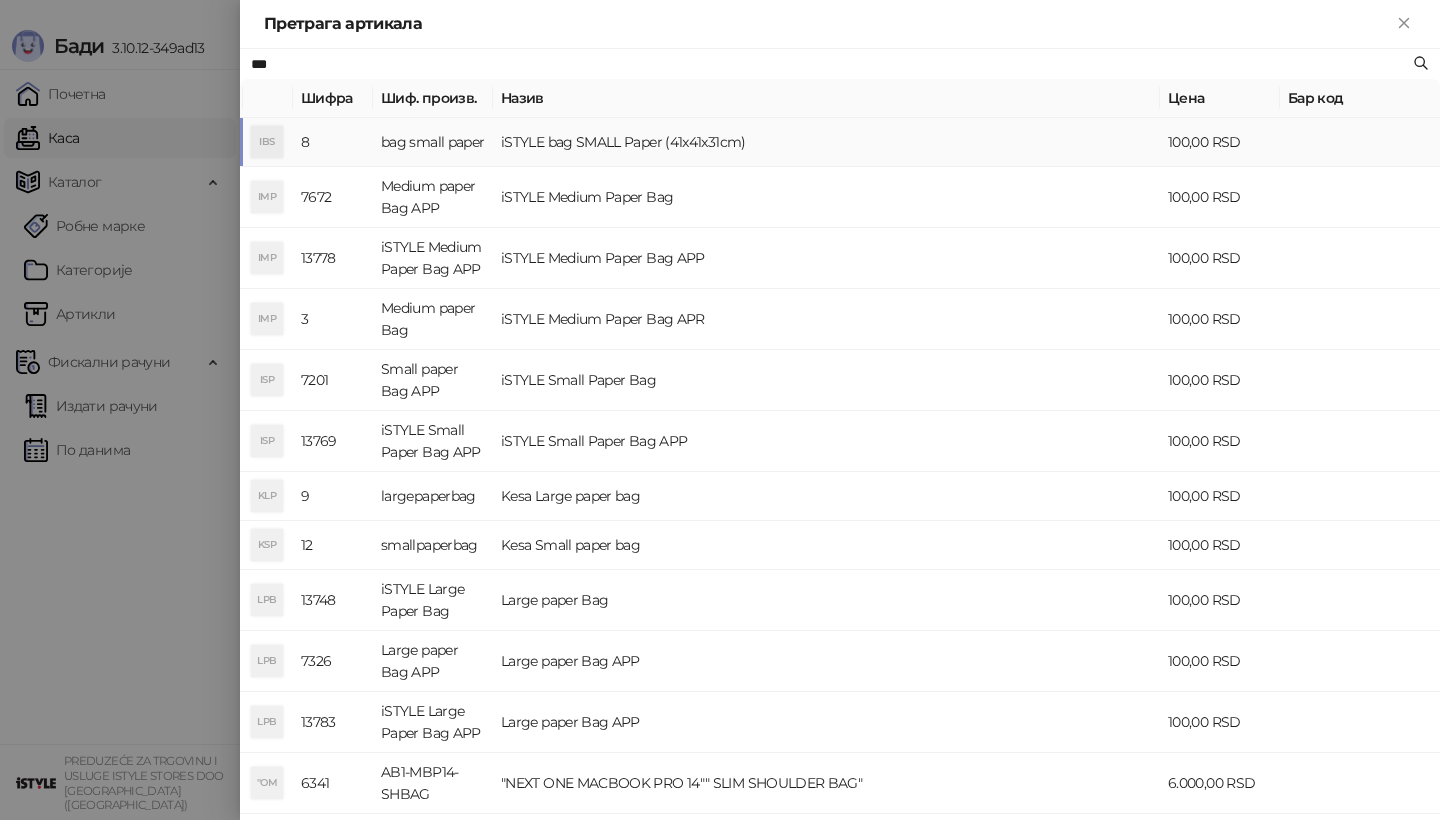 type on "***" 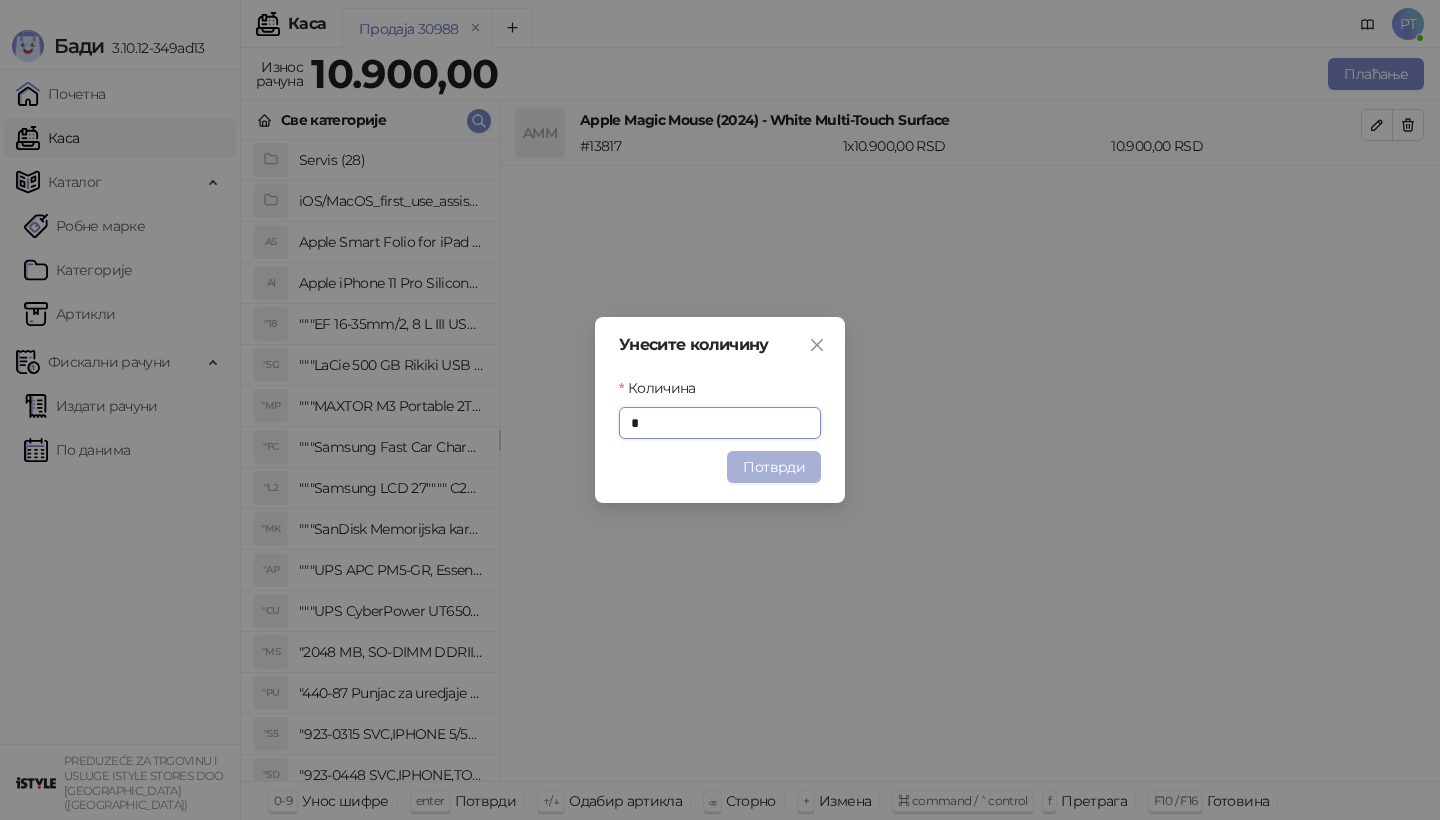 click on "Потврди" at bounding box center [774, 467] 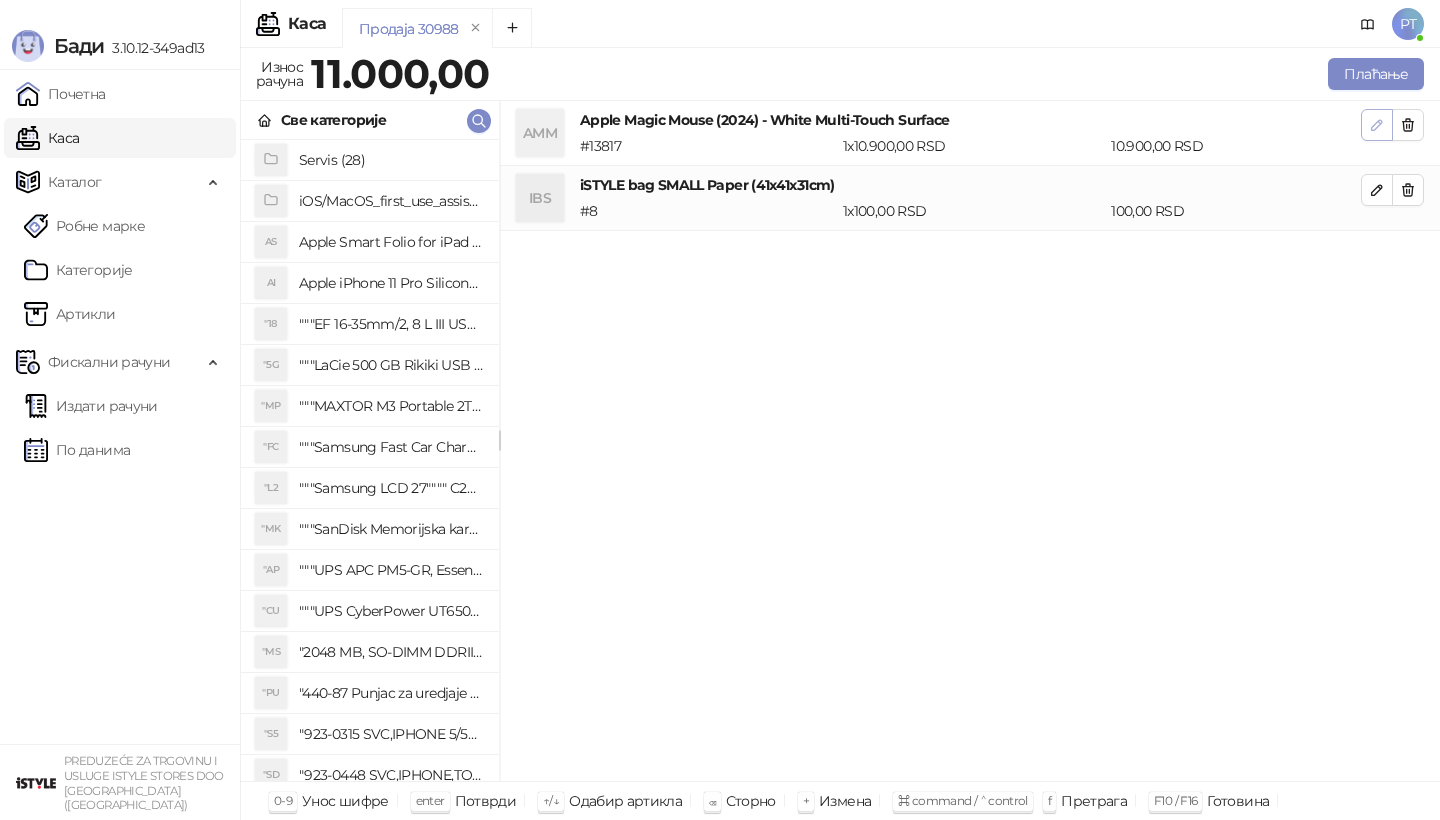 click 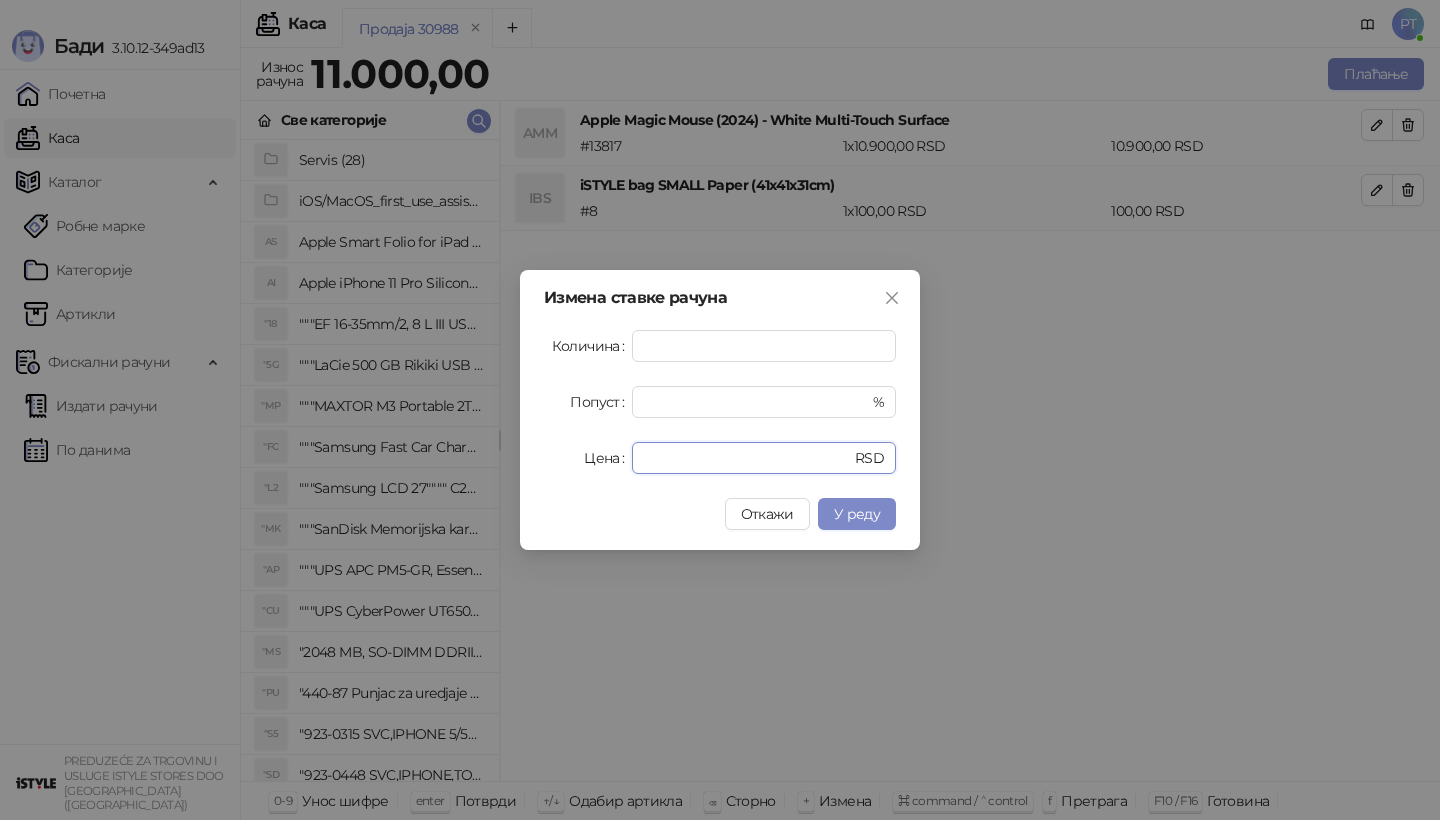 drag, startPoint x: 721, startPoint y: 462, endPoint x: 485, endPoint y: 462, distance: 236 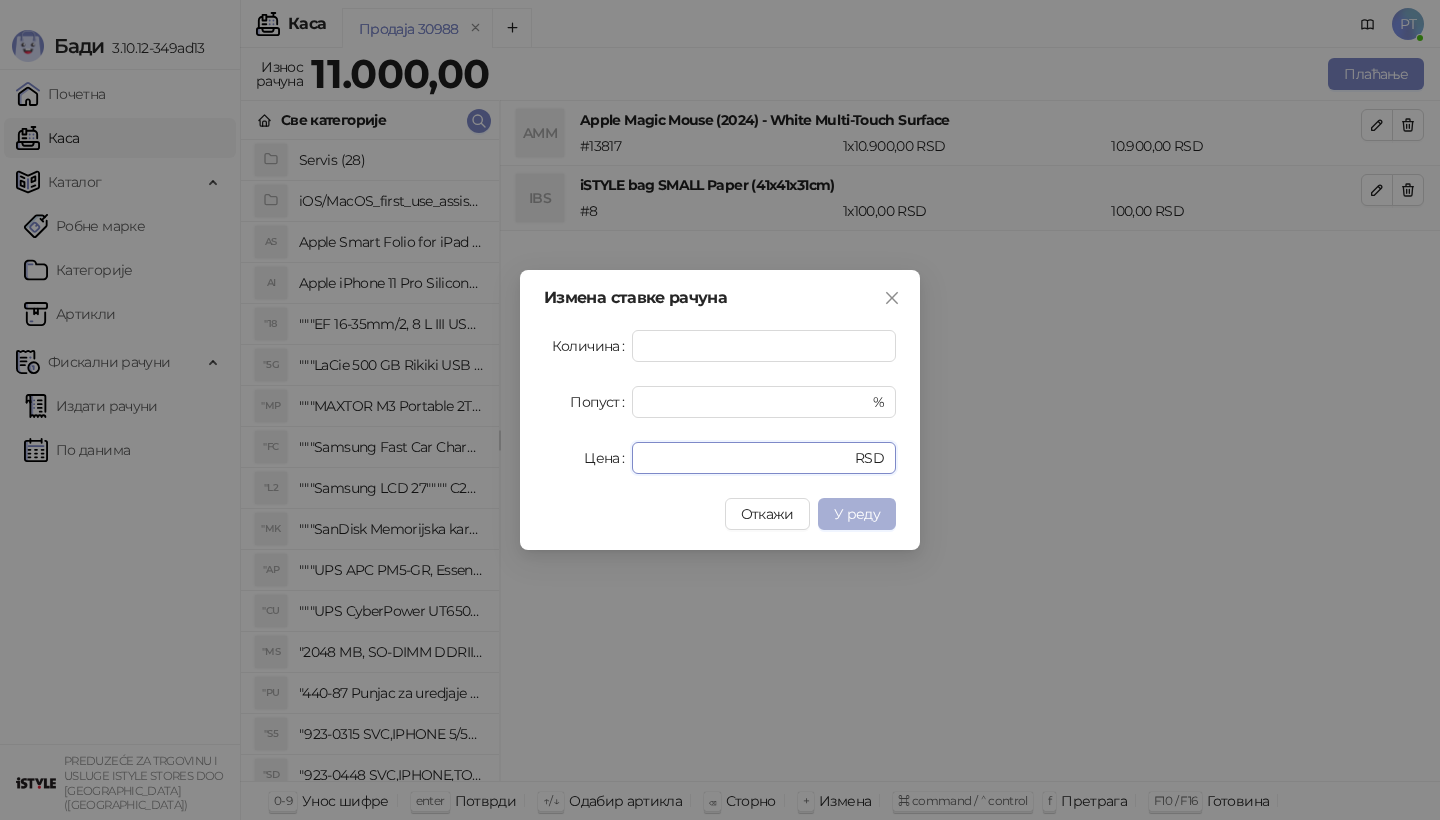 type on "*****" 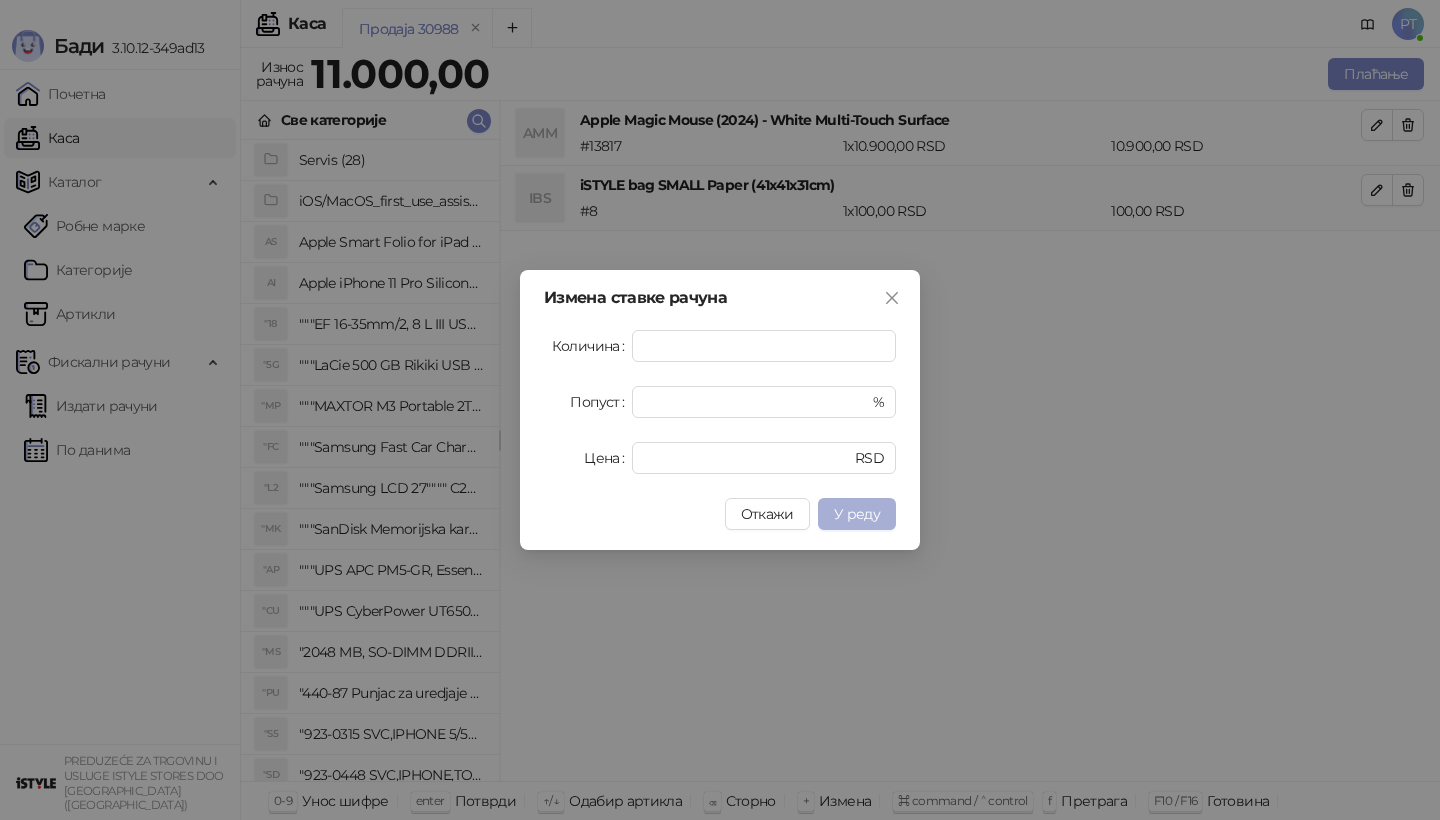 click on "У реду" at bounding box center (857, 514) 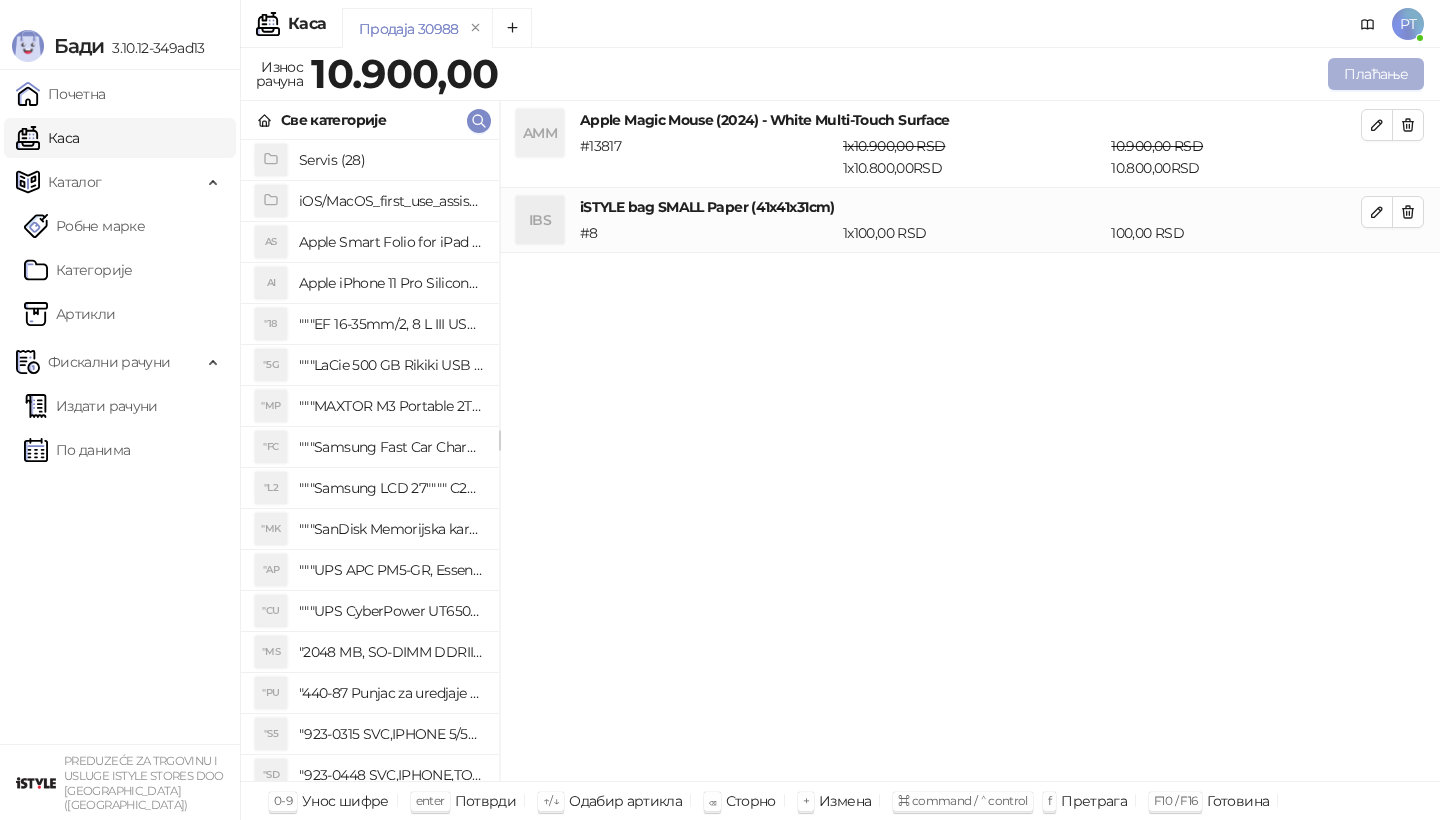 click on "Плаћање" at bounding box center (1376, 74) 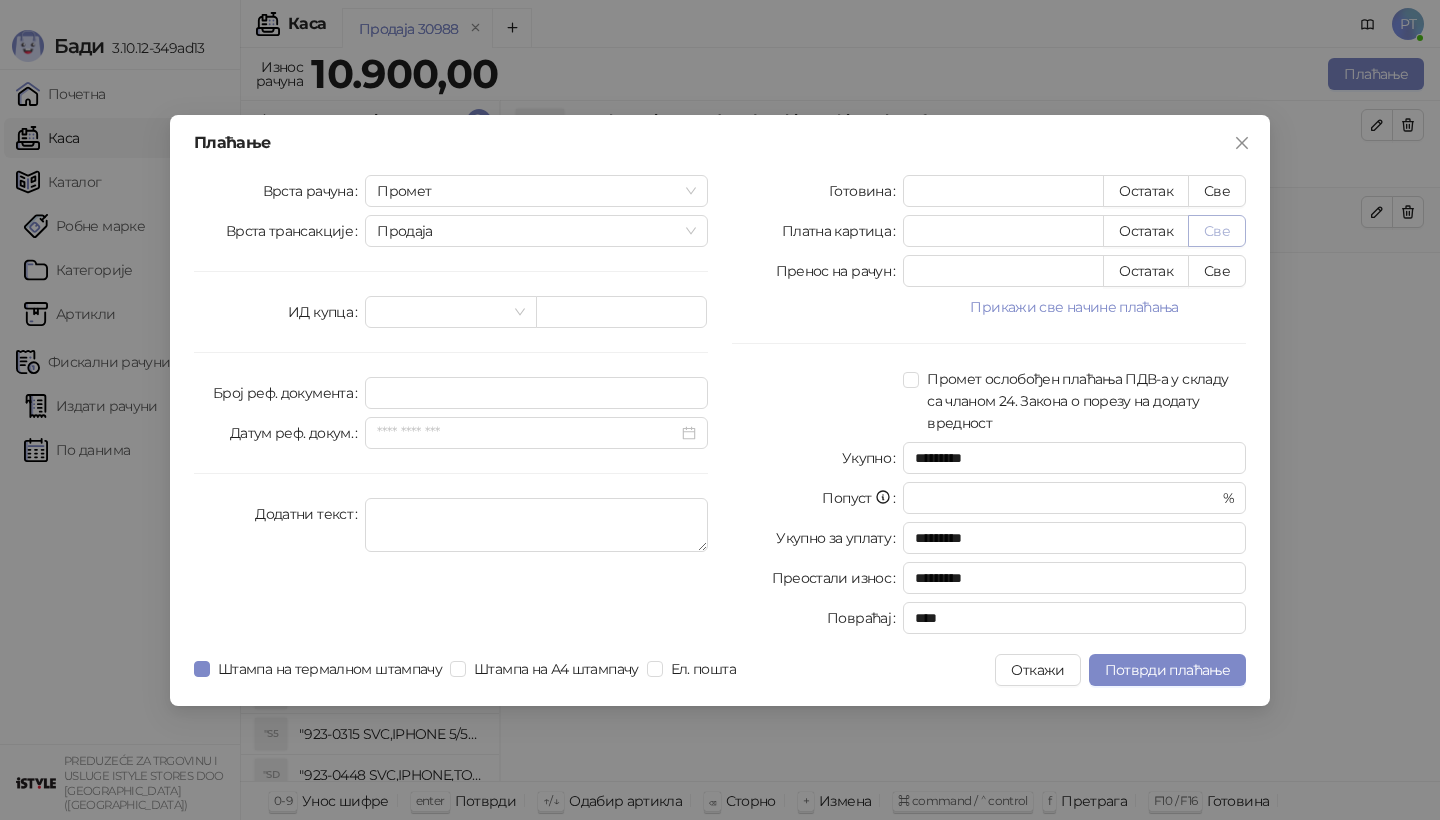 click on "Све" at bounding box center [1217, 231] 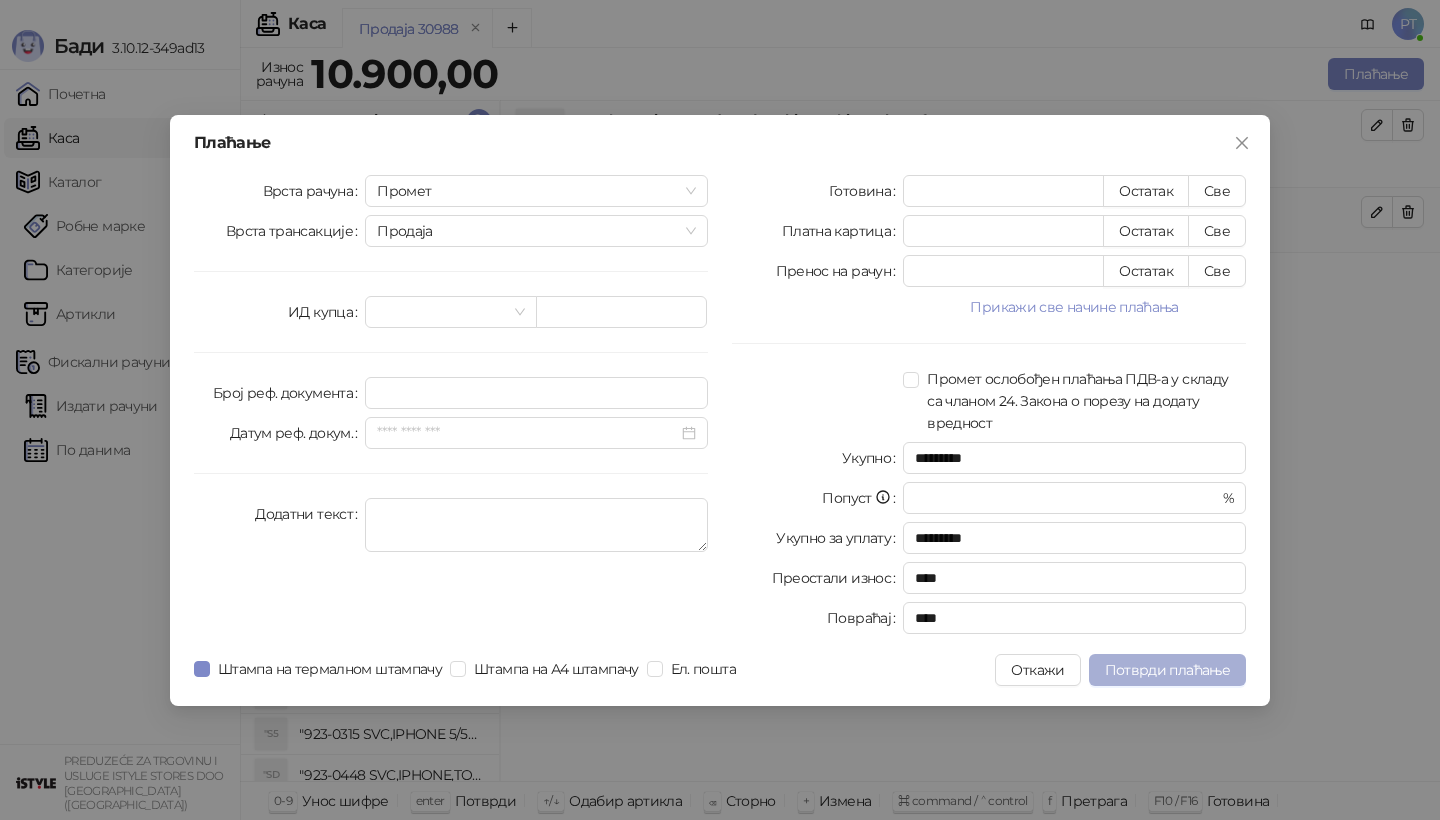 click on "Потврди плаћање" at bounding box center (1167, 670) 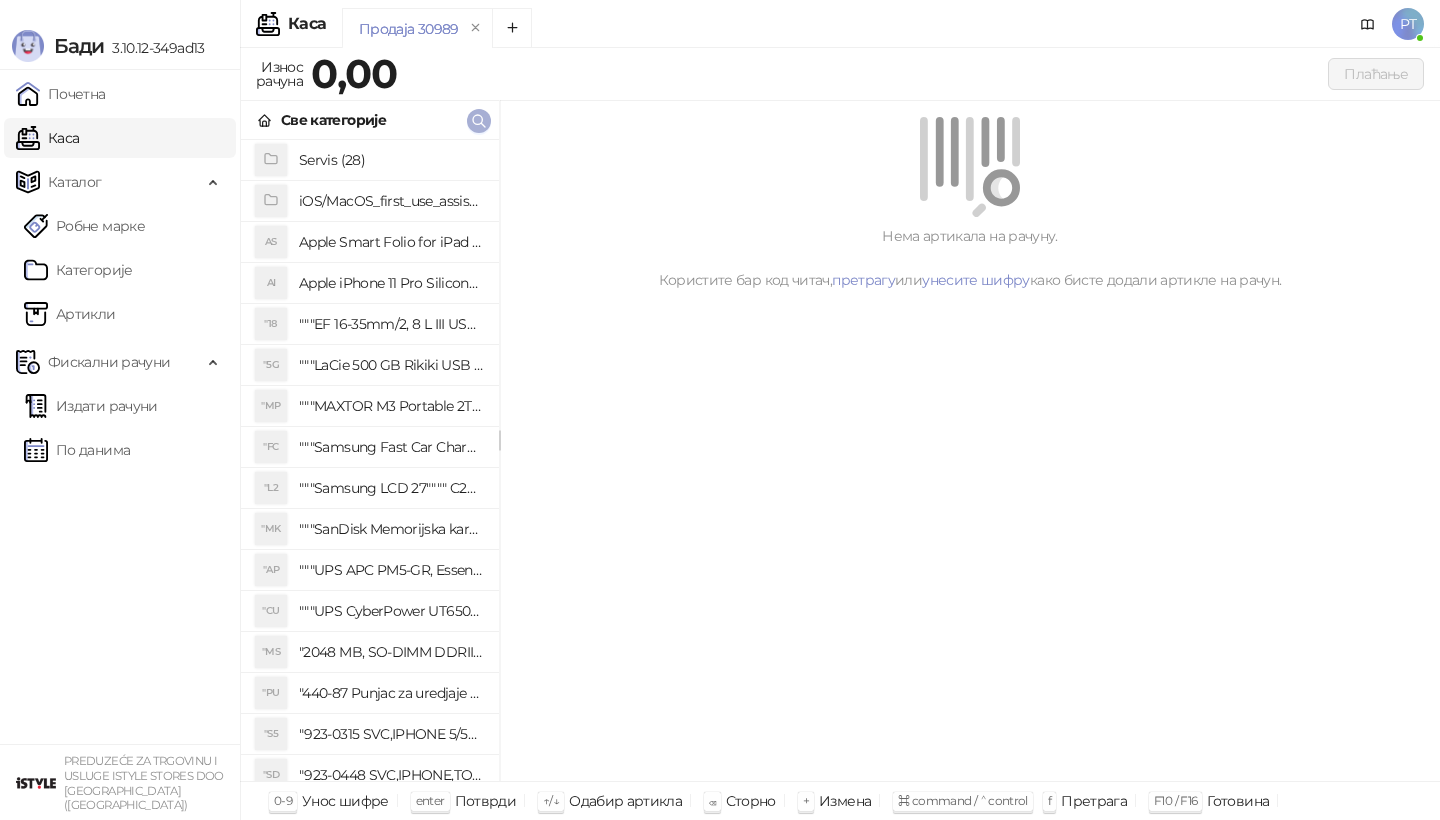 click 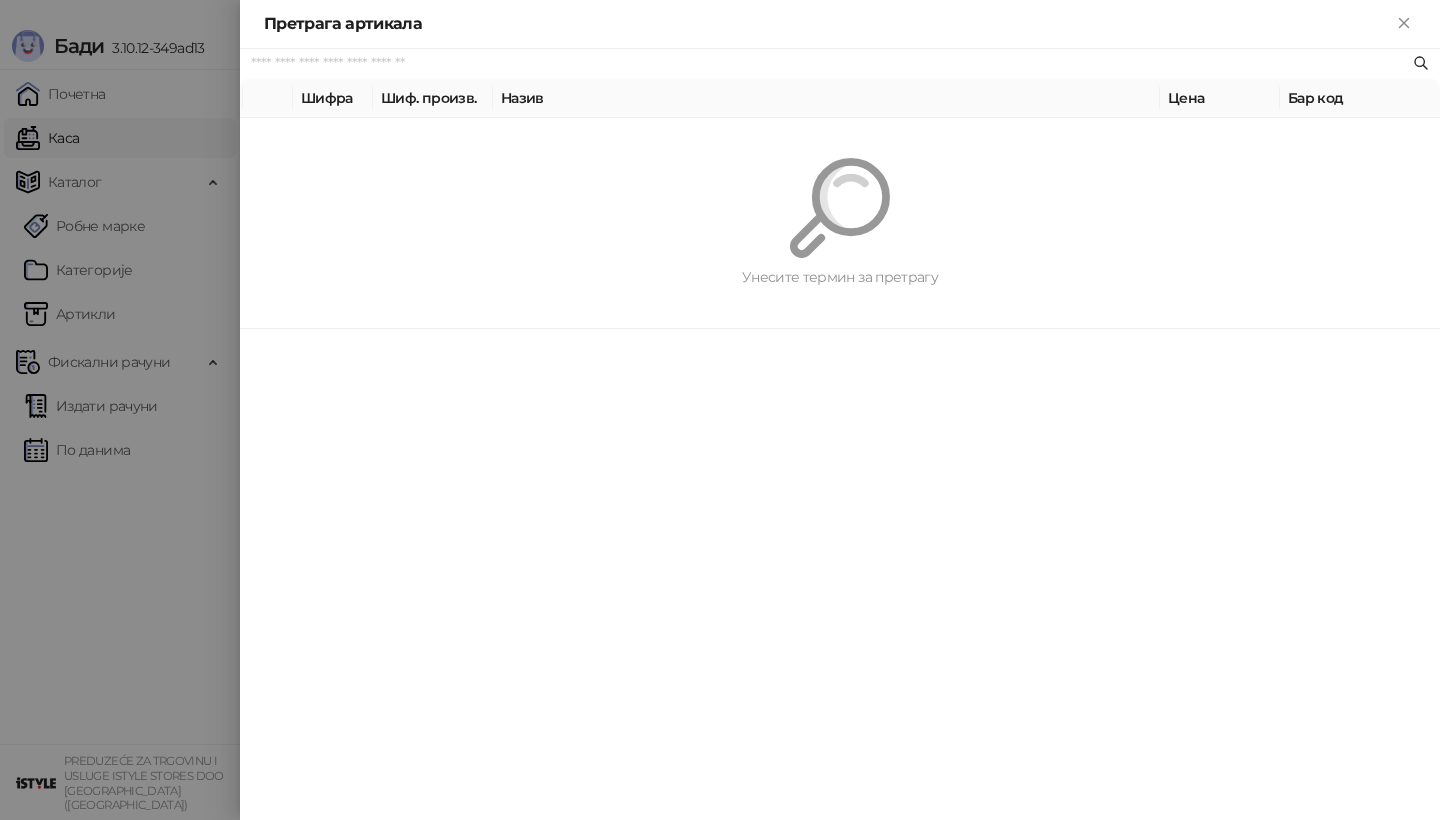 paste on "*********" 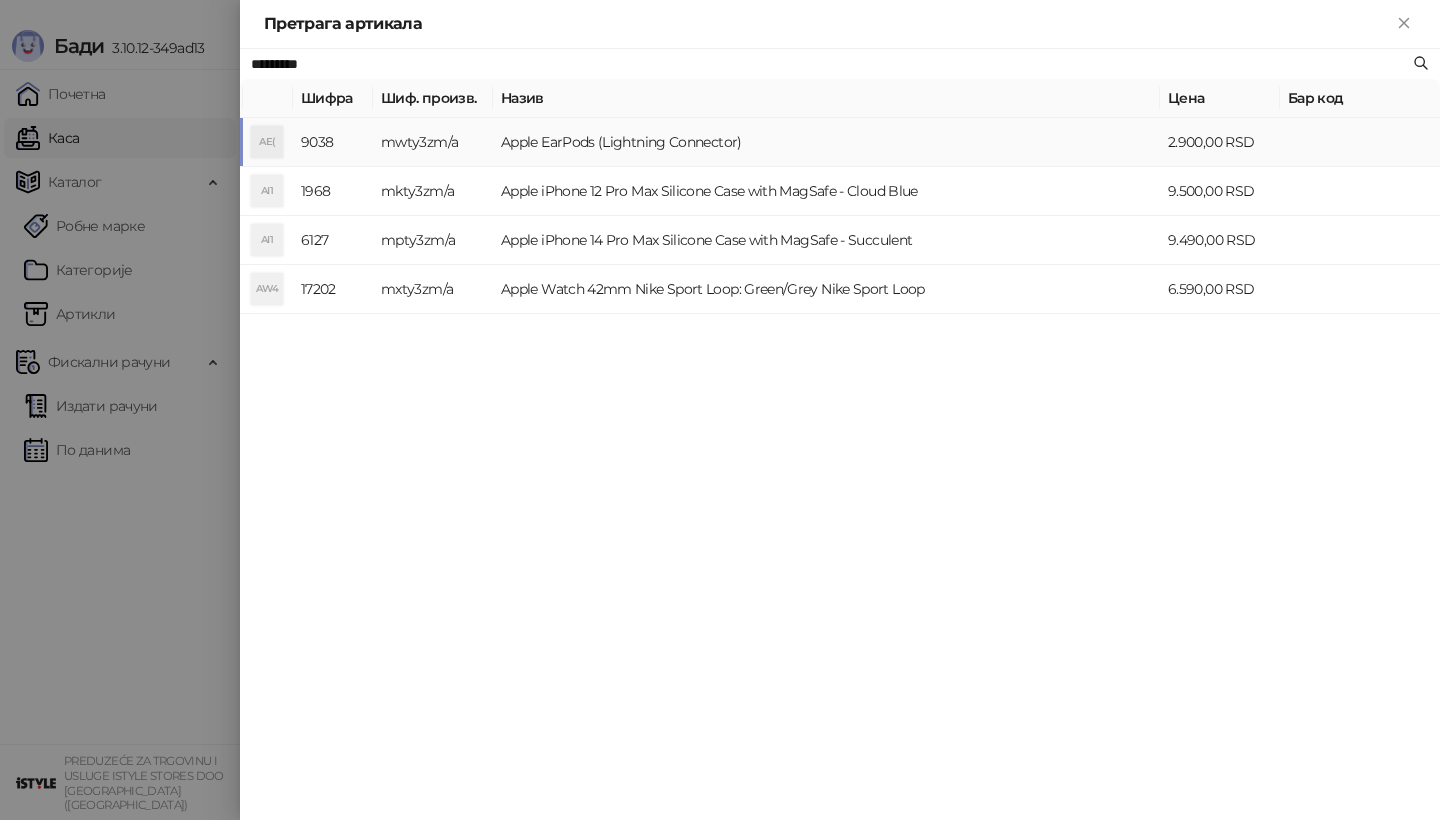 click on "AE(" at bounding box center (267, 142) 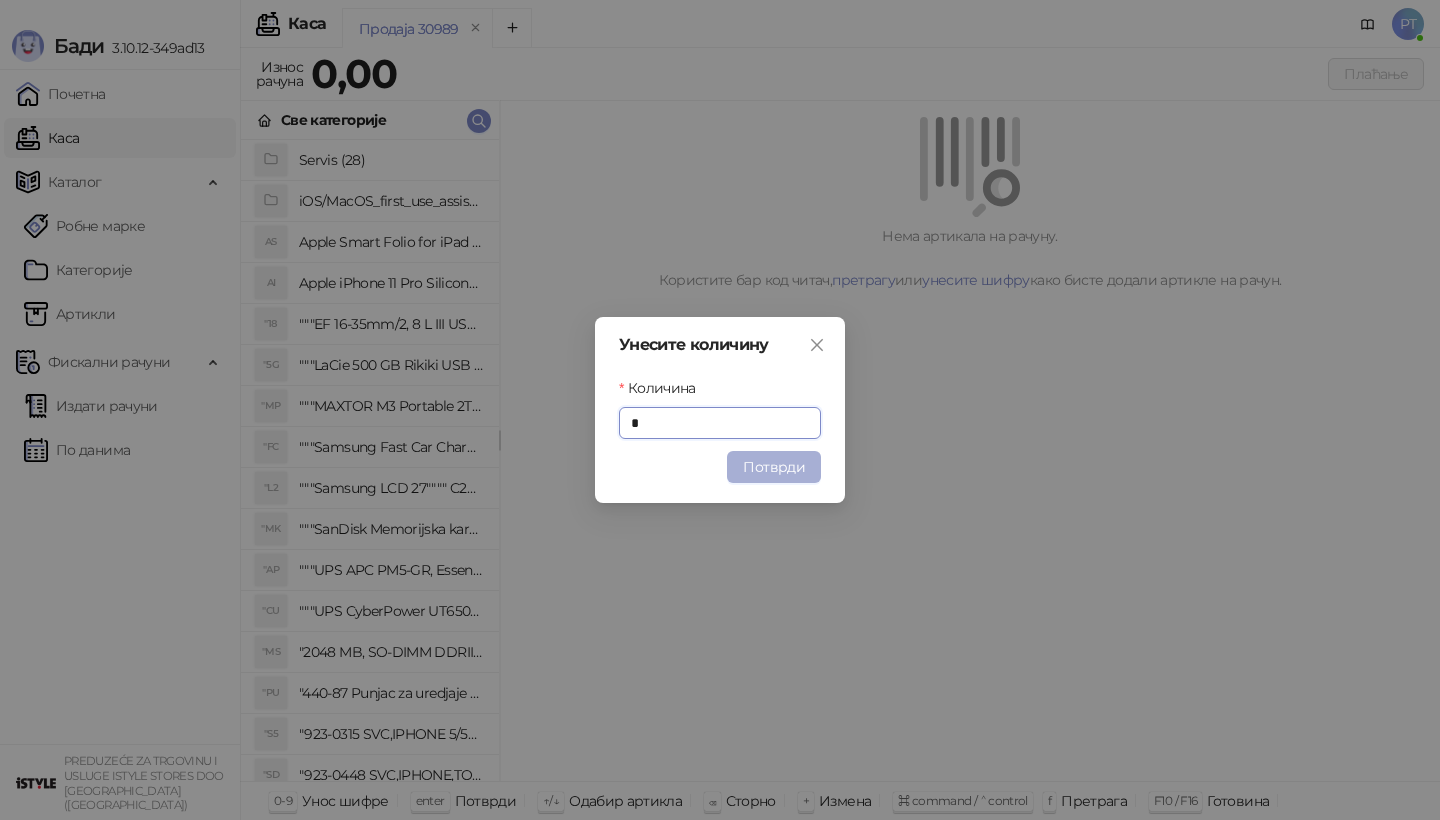 click on "Потврди" at bounding box center [774, 467] 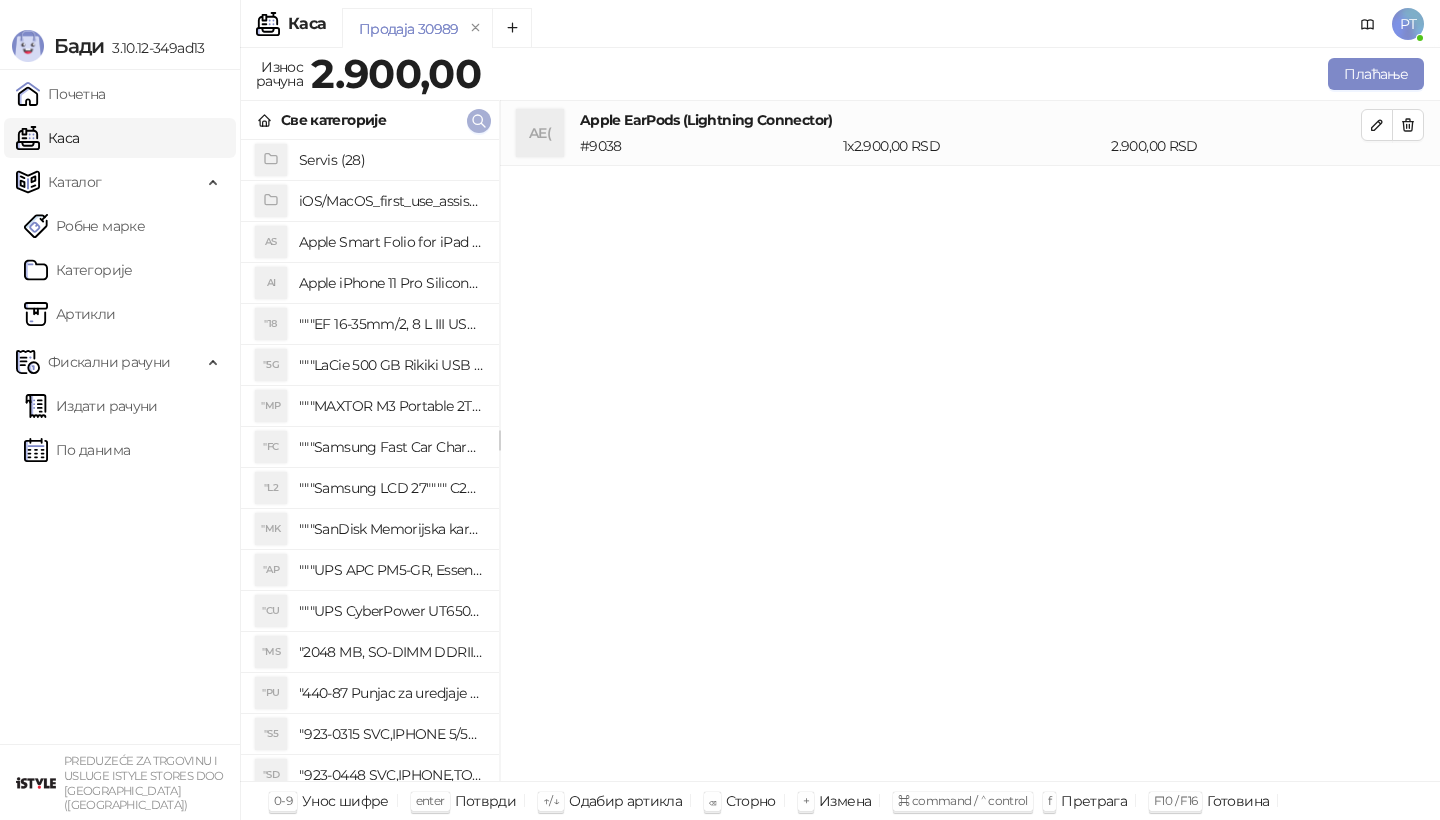 click 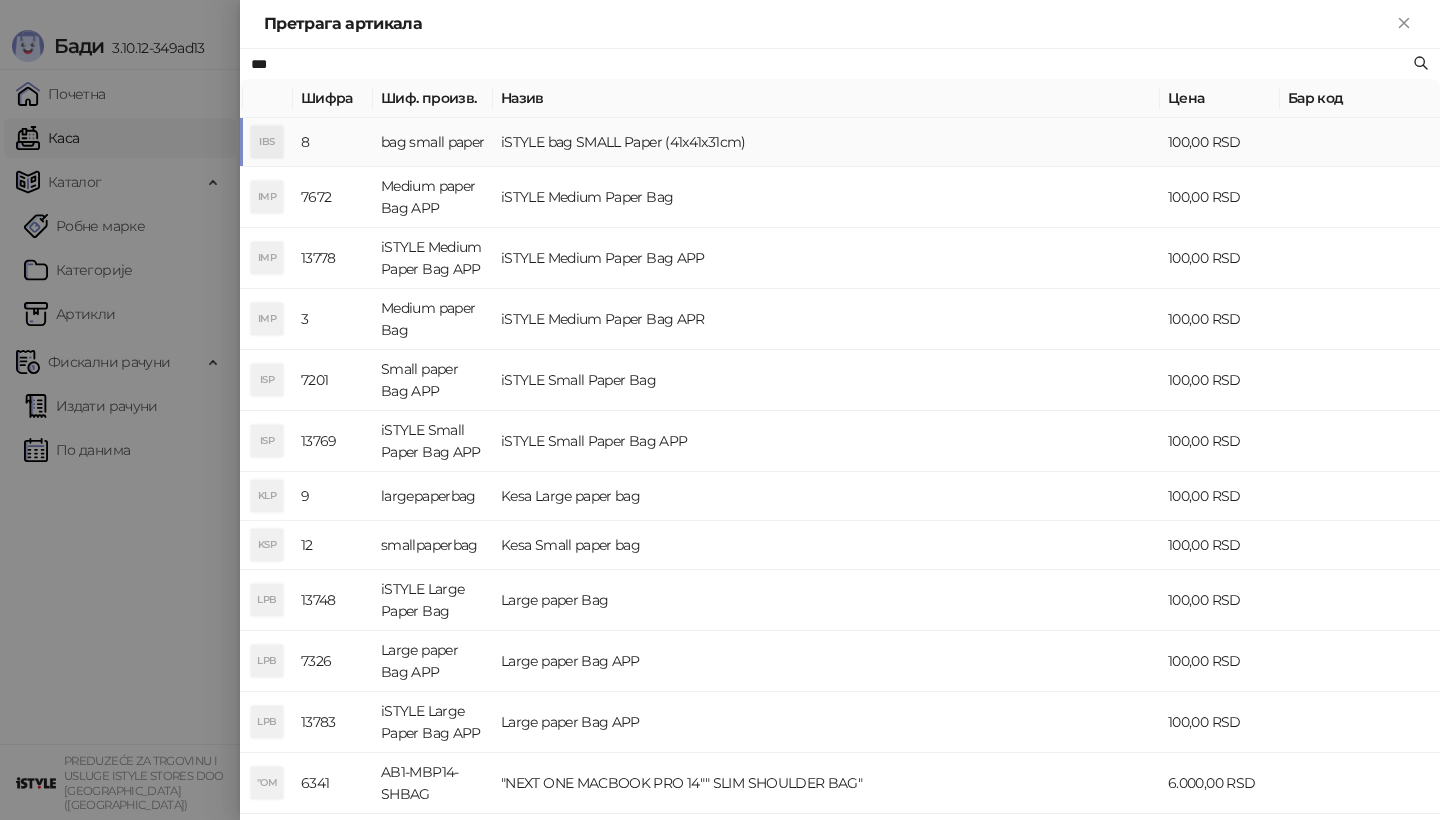 type on "***" 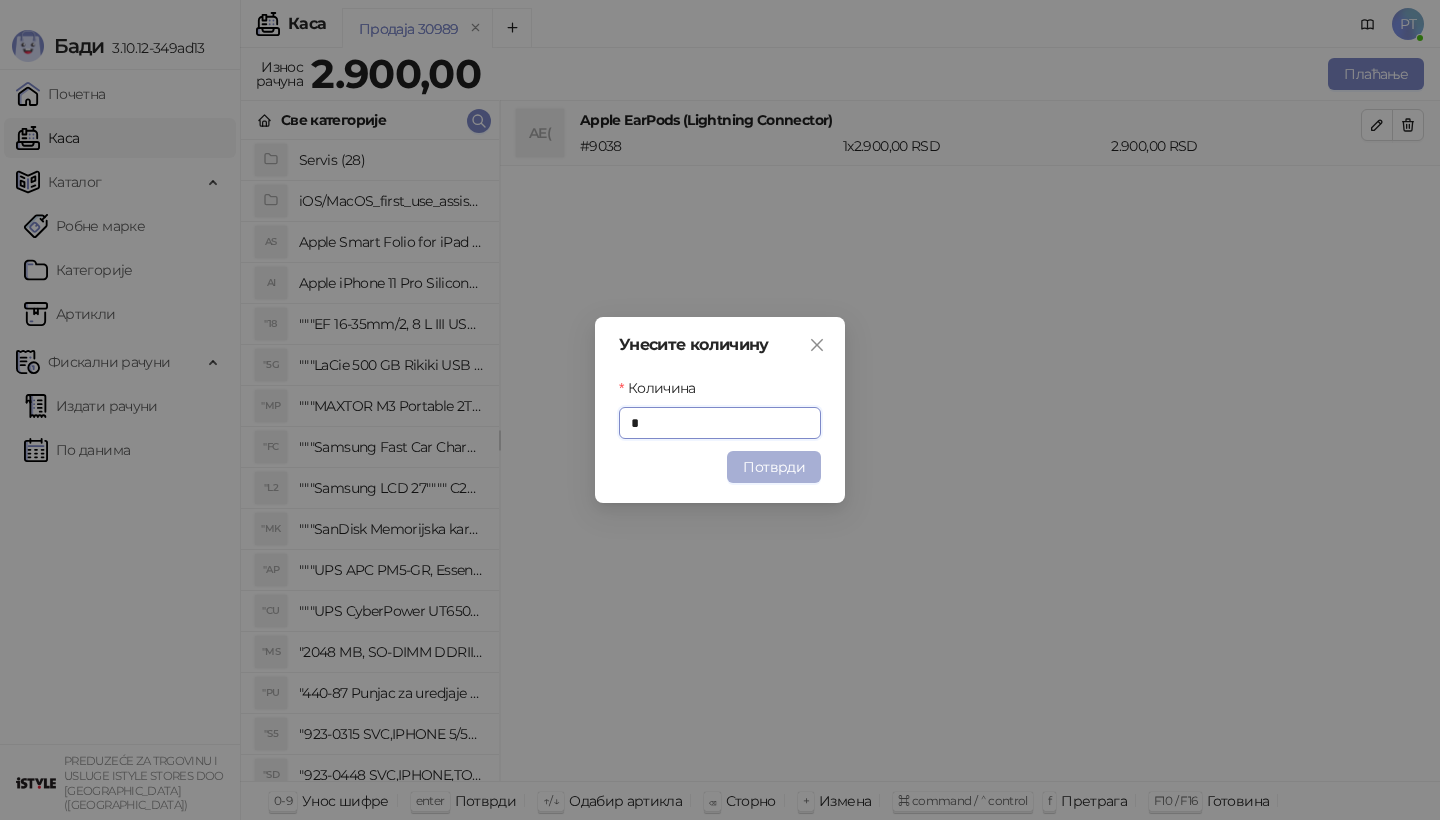 click on "Потврди" at bounding box center (774, 467) 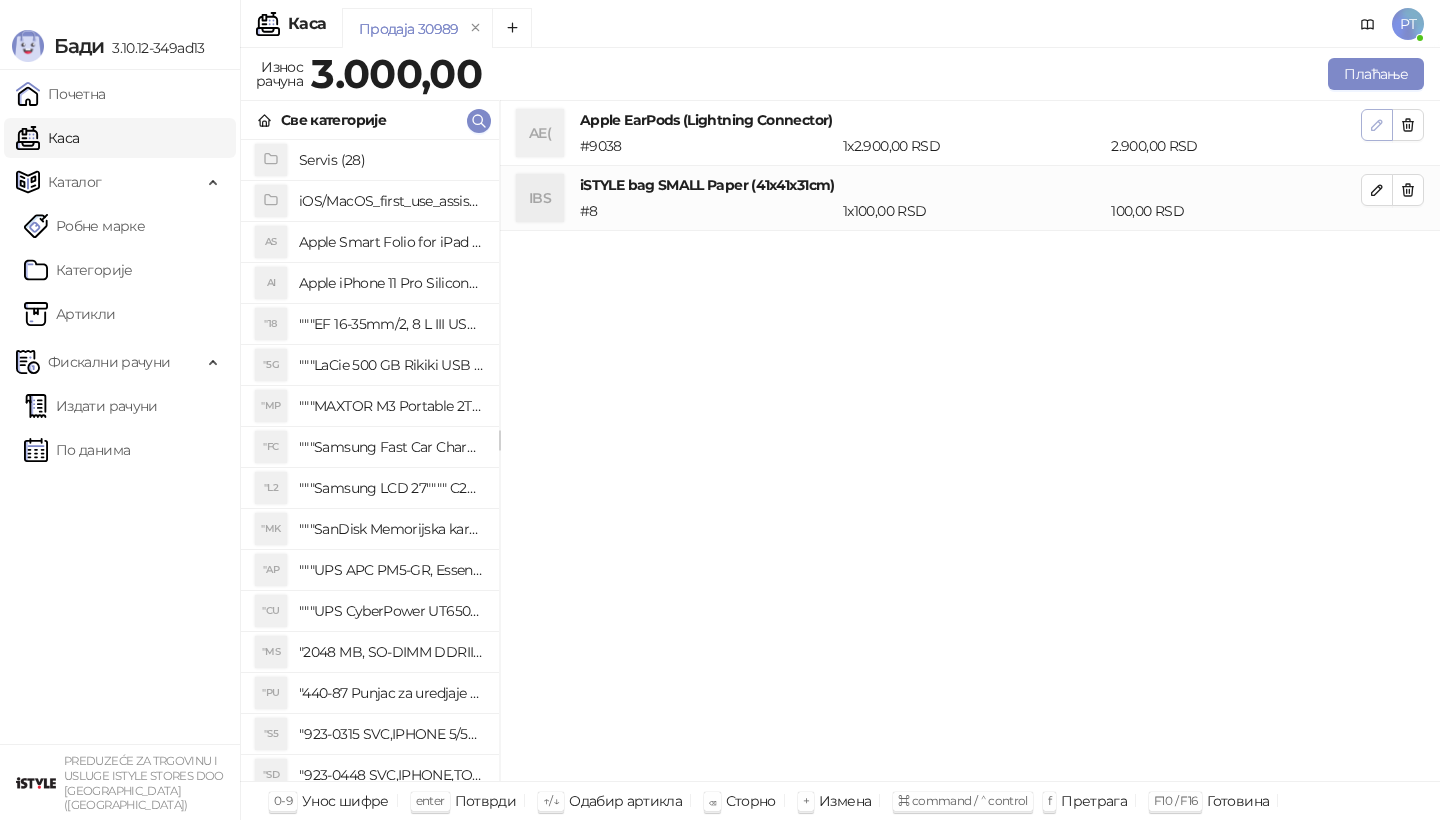 click 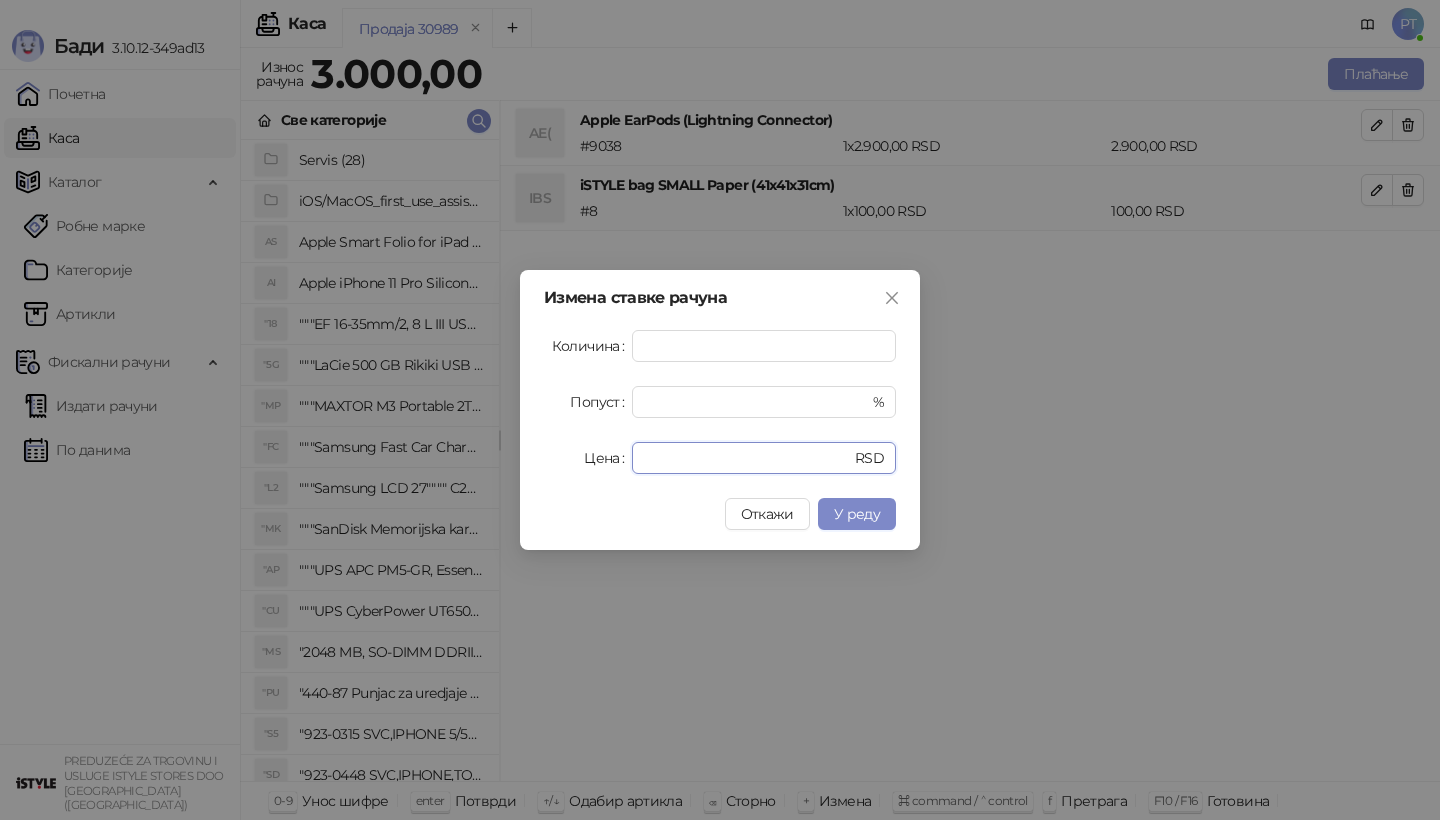 drag, startPoint x: 705, startPoint y: 456, endPoint x: 548, endPoint y: 456, distance: 157 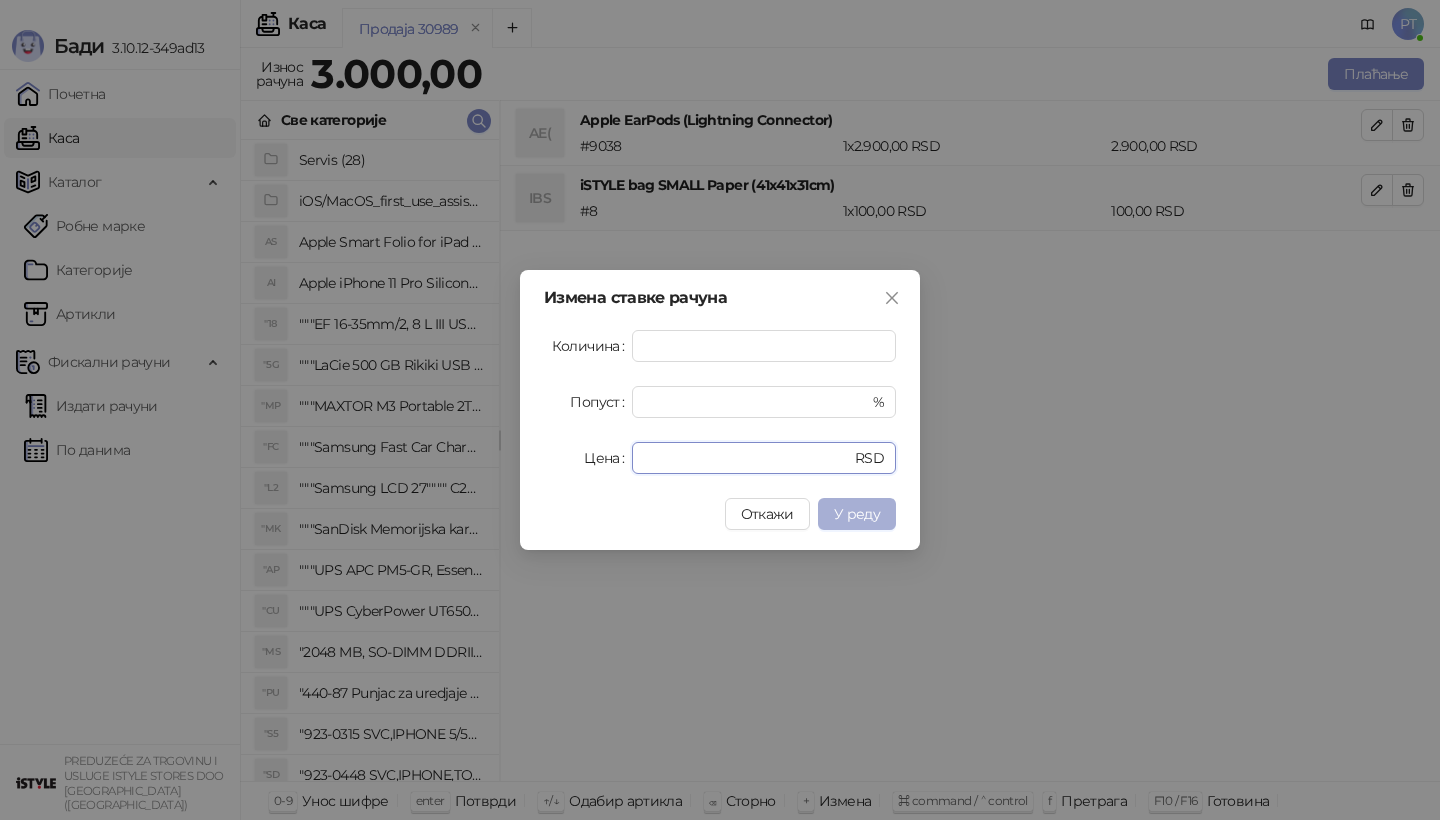 type on "****" 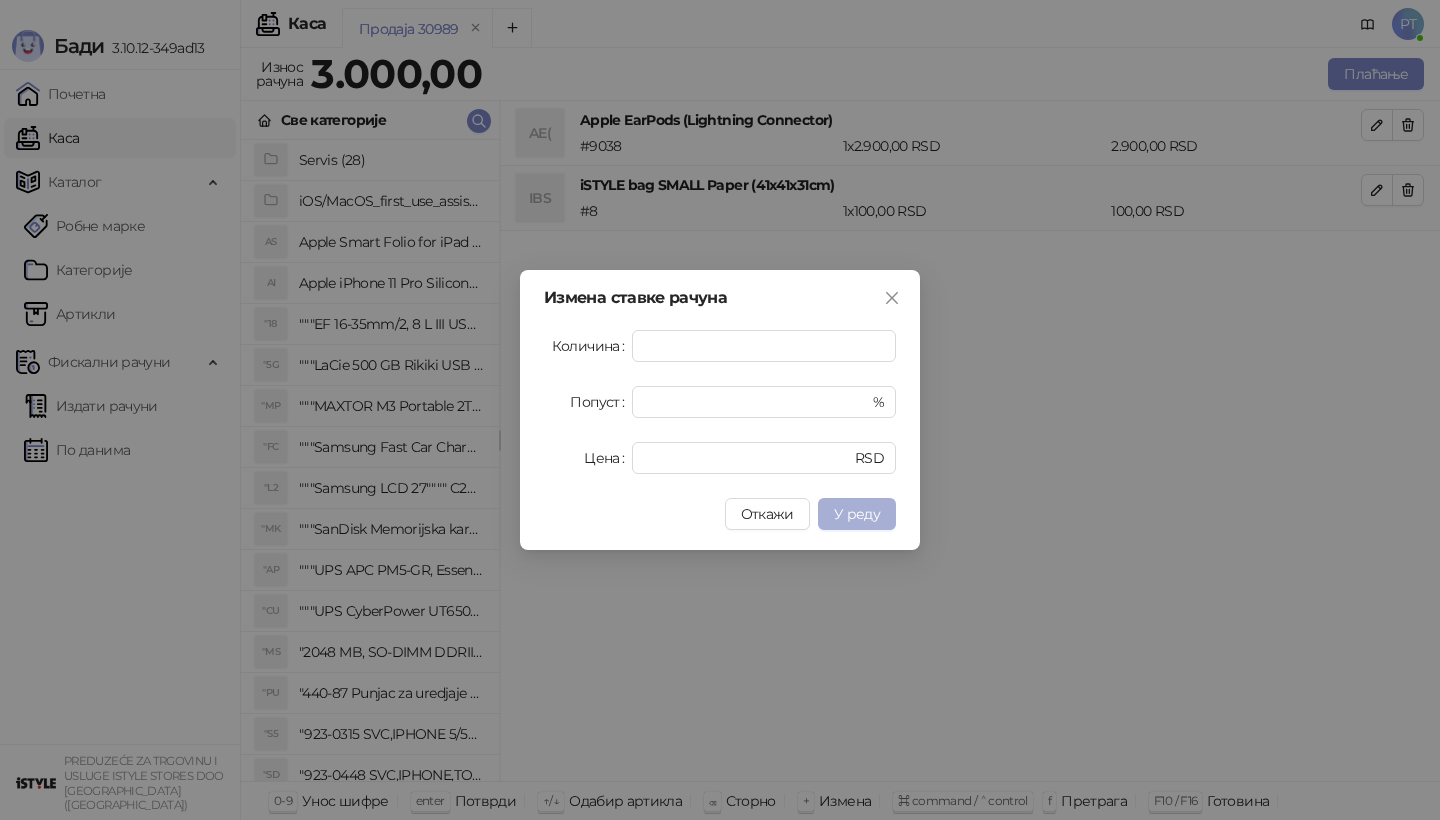 click on "У реду" at bounding box center [857, 514] 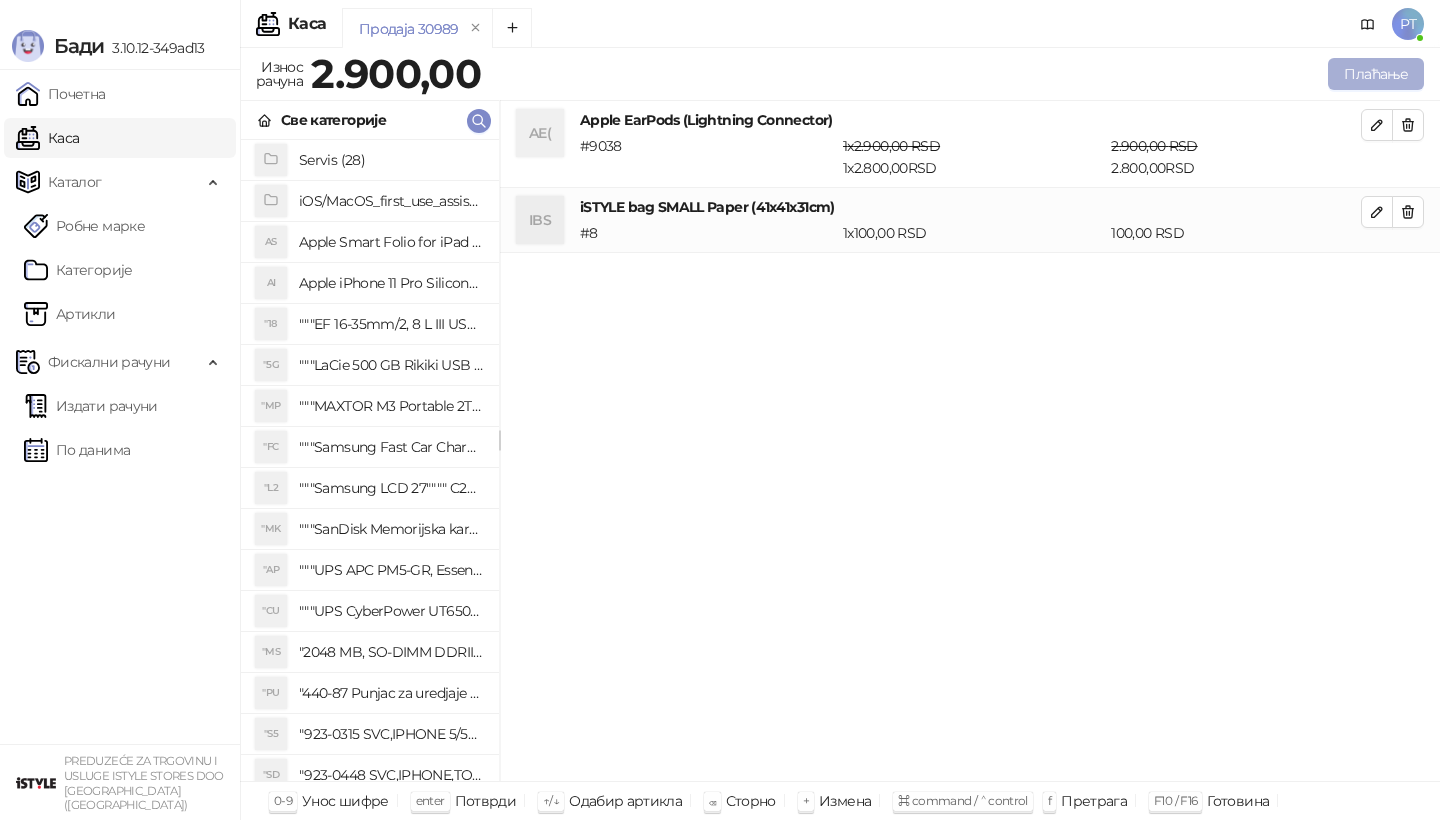 click on "Плаћање" at bounding box center (1376, 74) 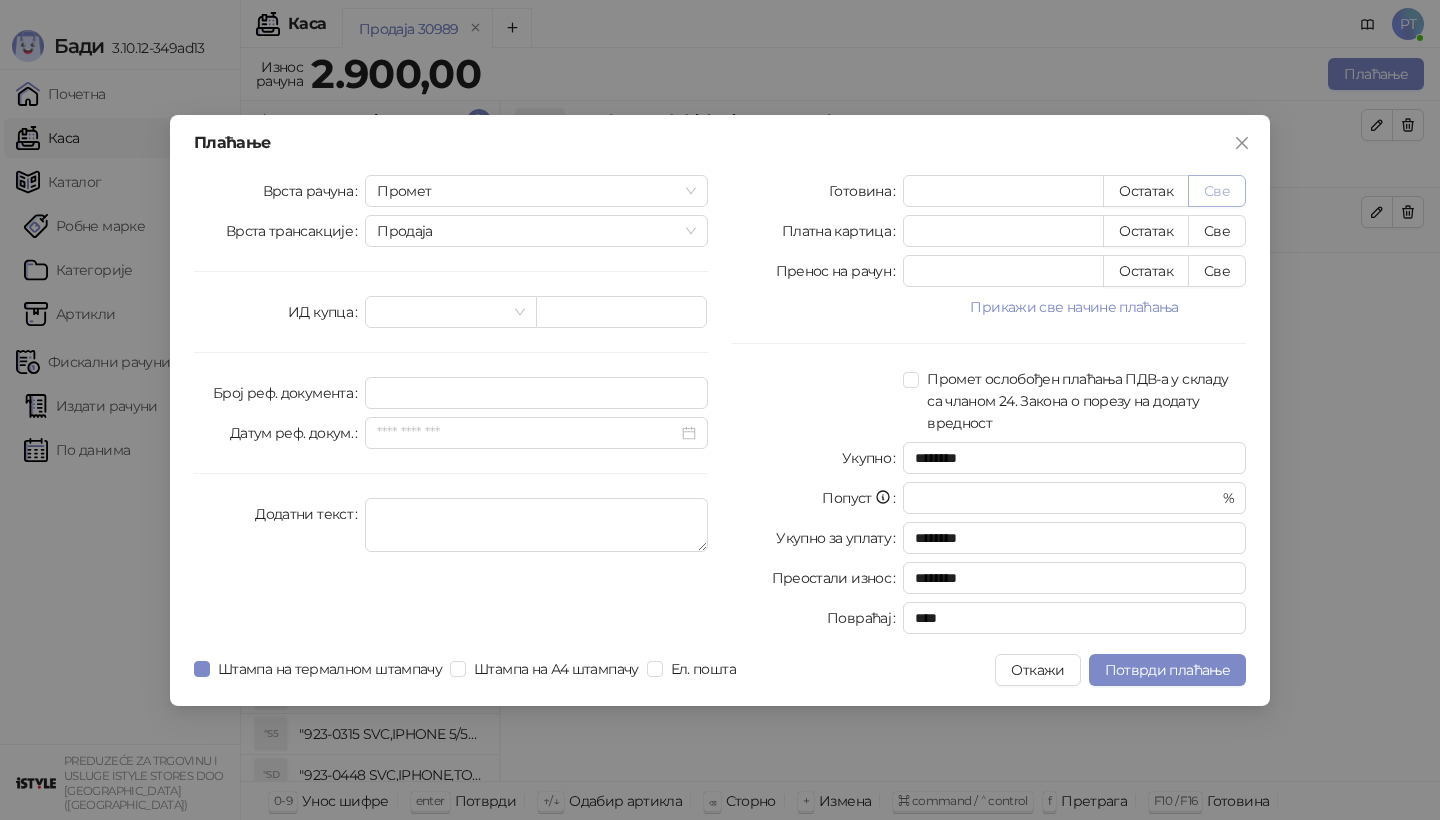 click on "Све" at bounding box center [1217, 191] 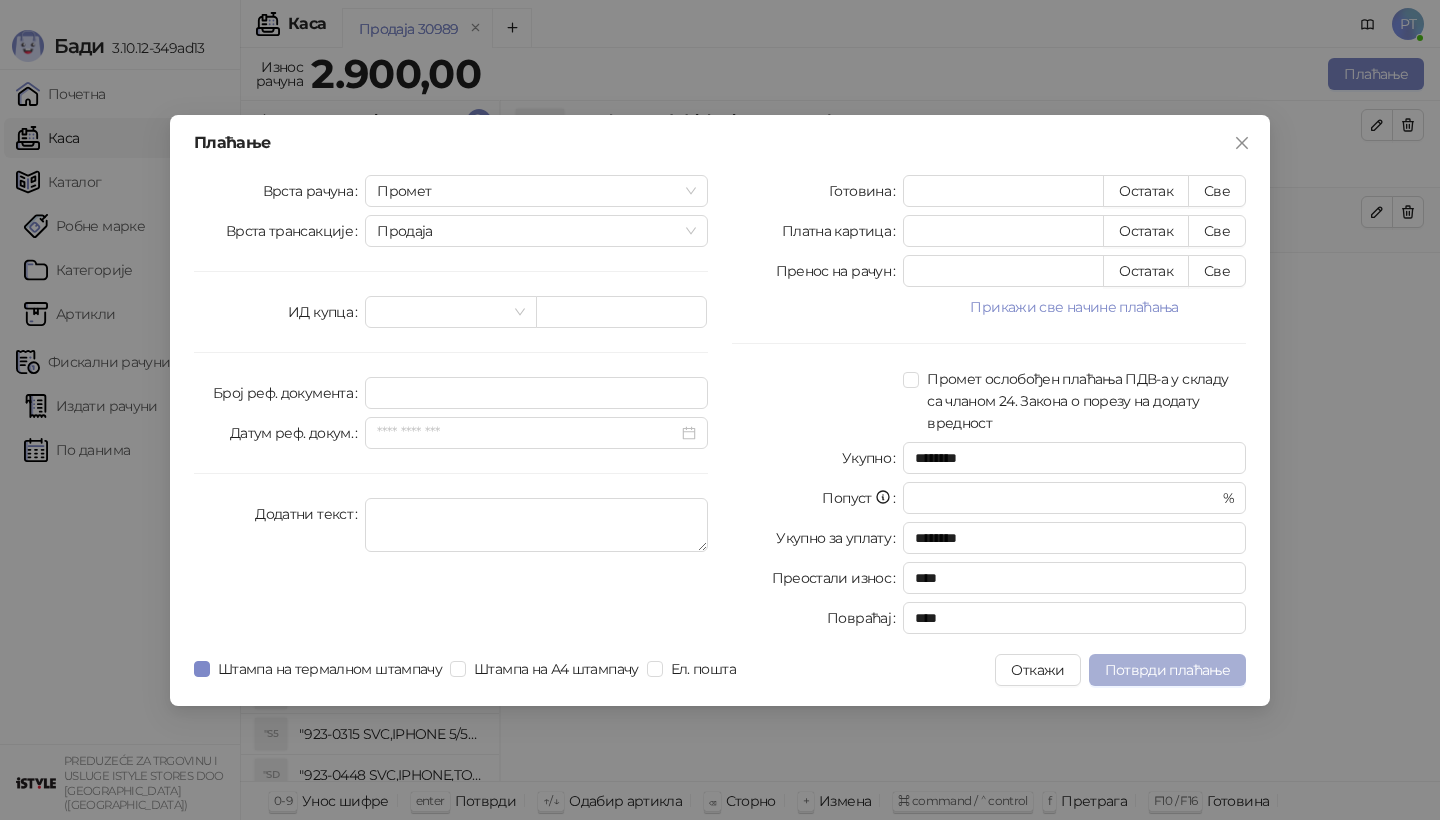 click on "Потврди плаћање" at bounding box center (1167, 670) 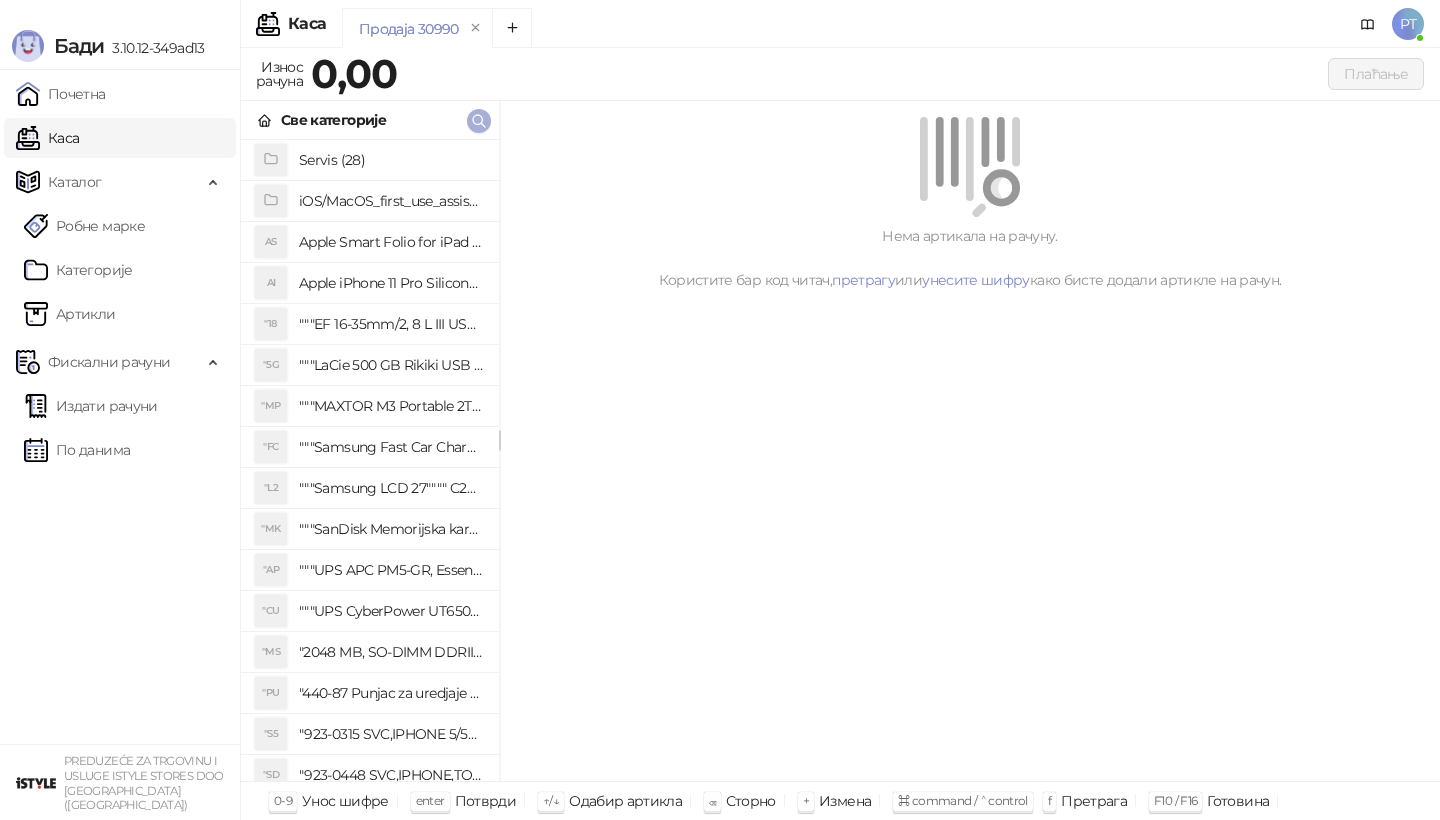 click 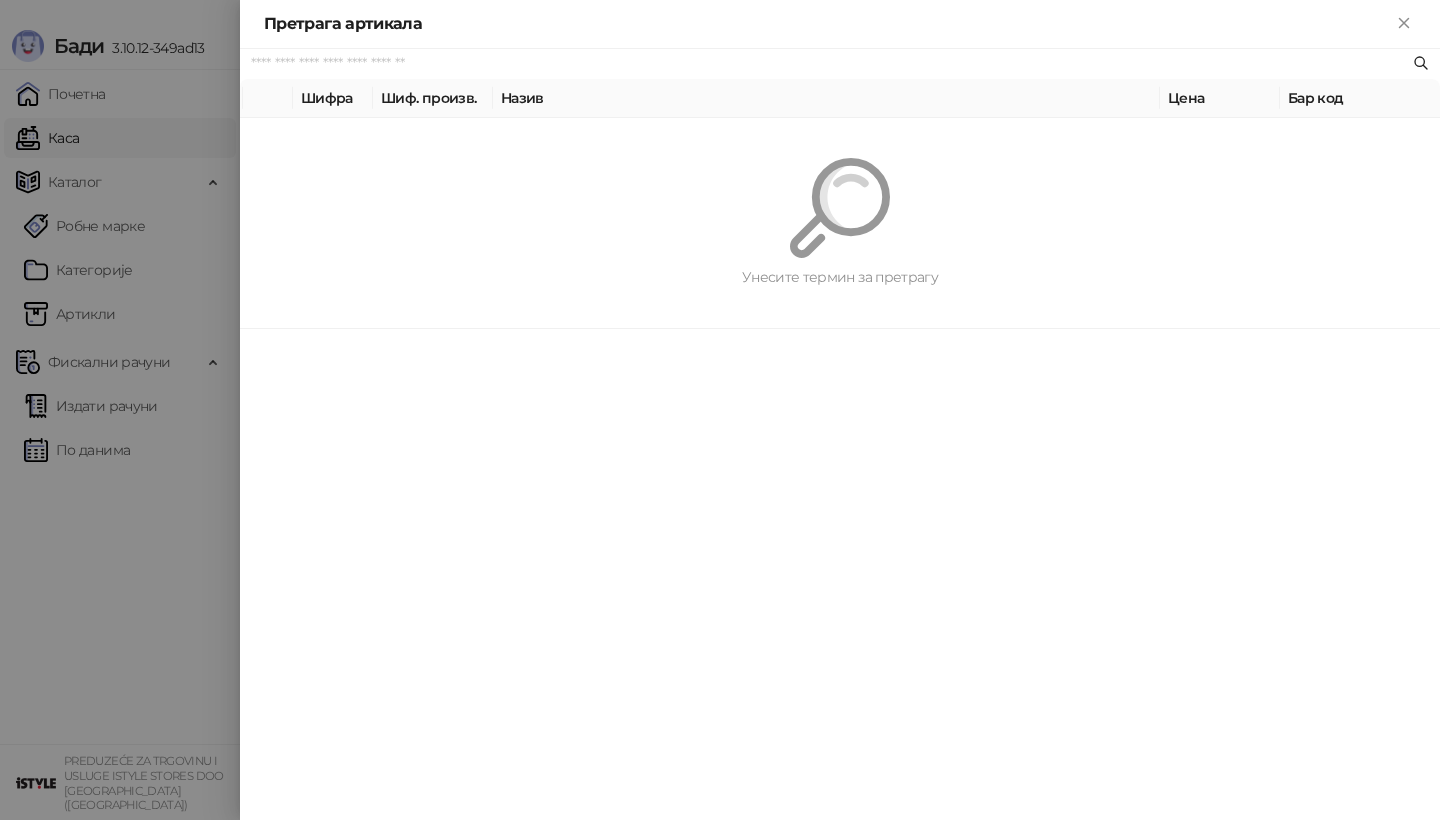 paste on "*********" 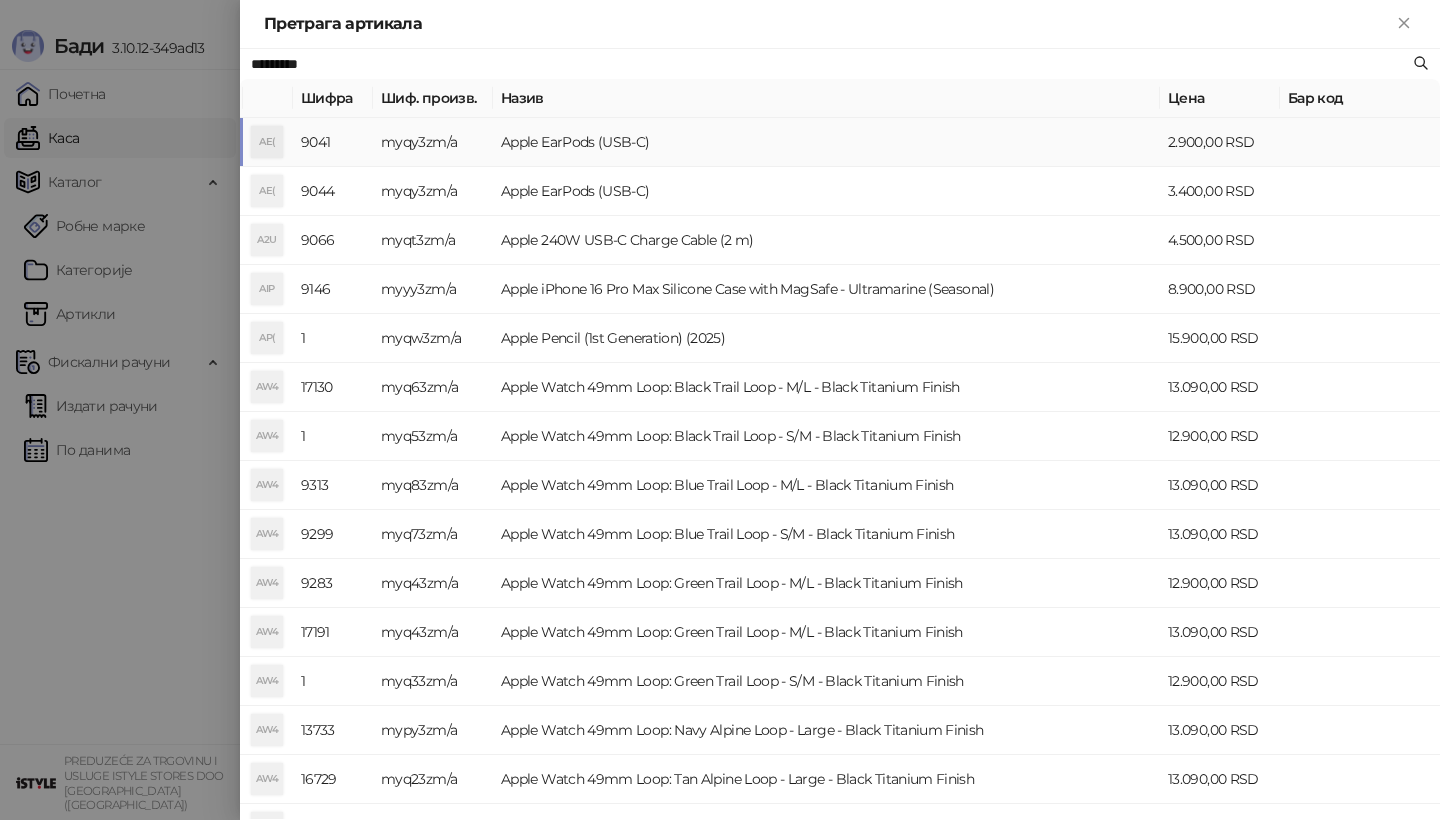 click on "AE(" at bounding box center [267, 142] 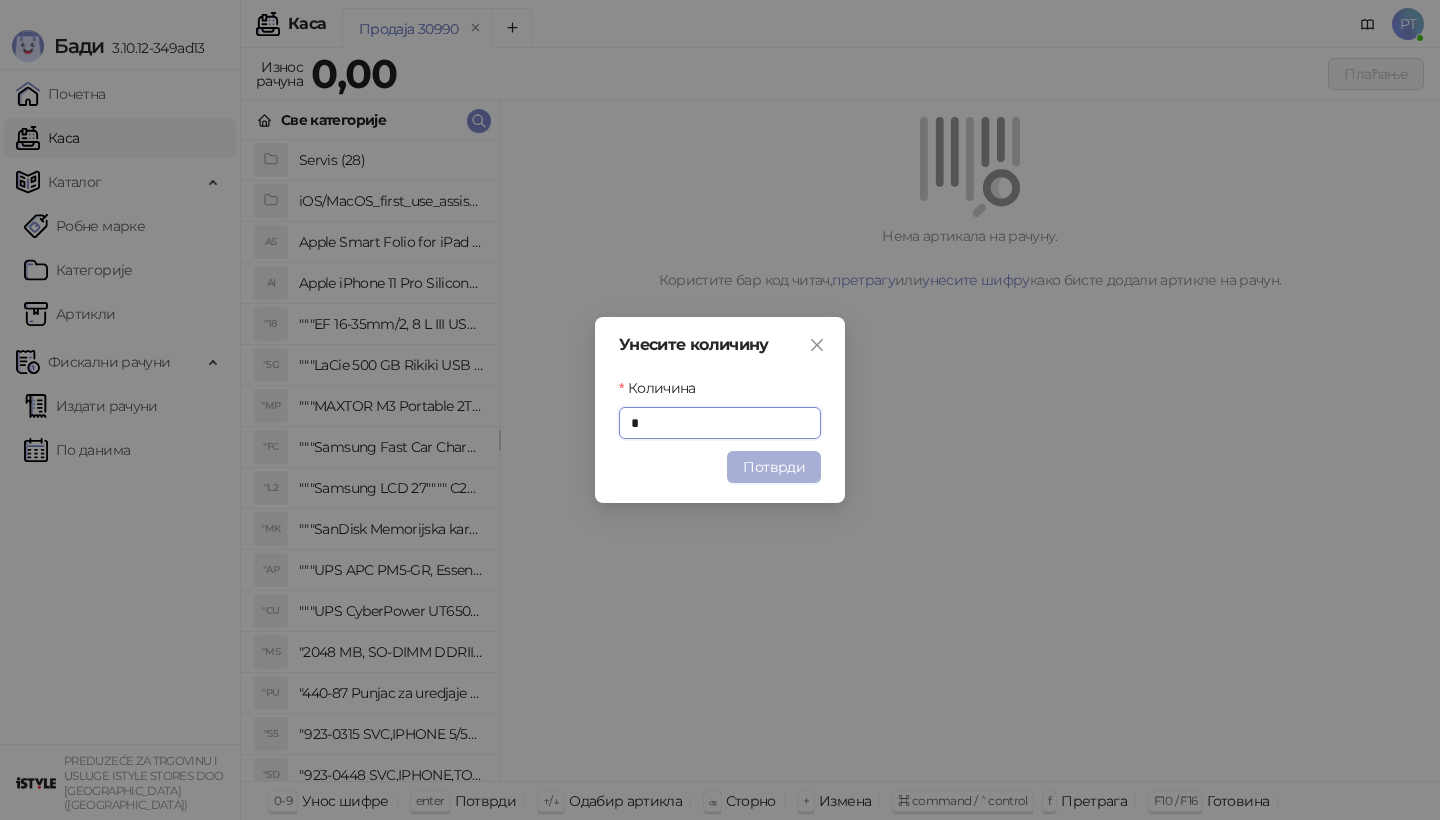 click on "Потврди" at bounding box center [774, 467] 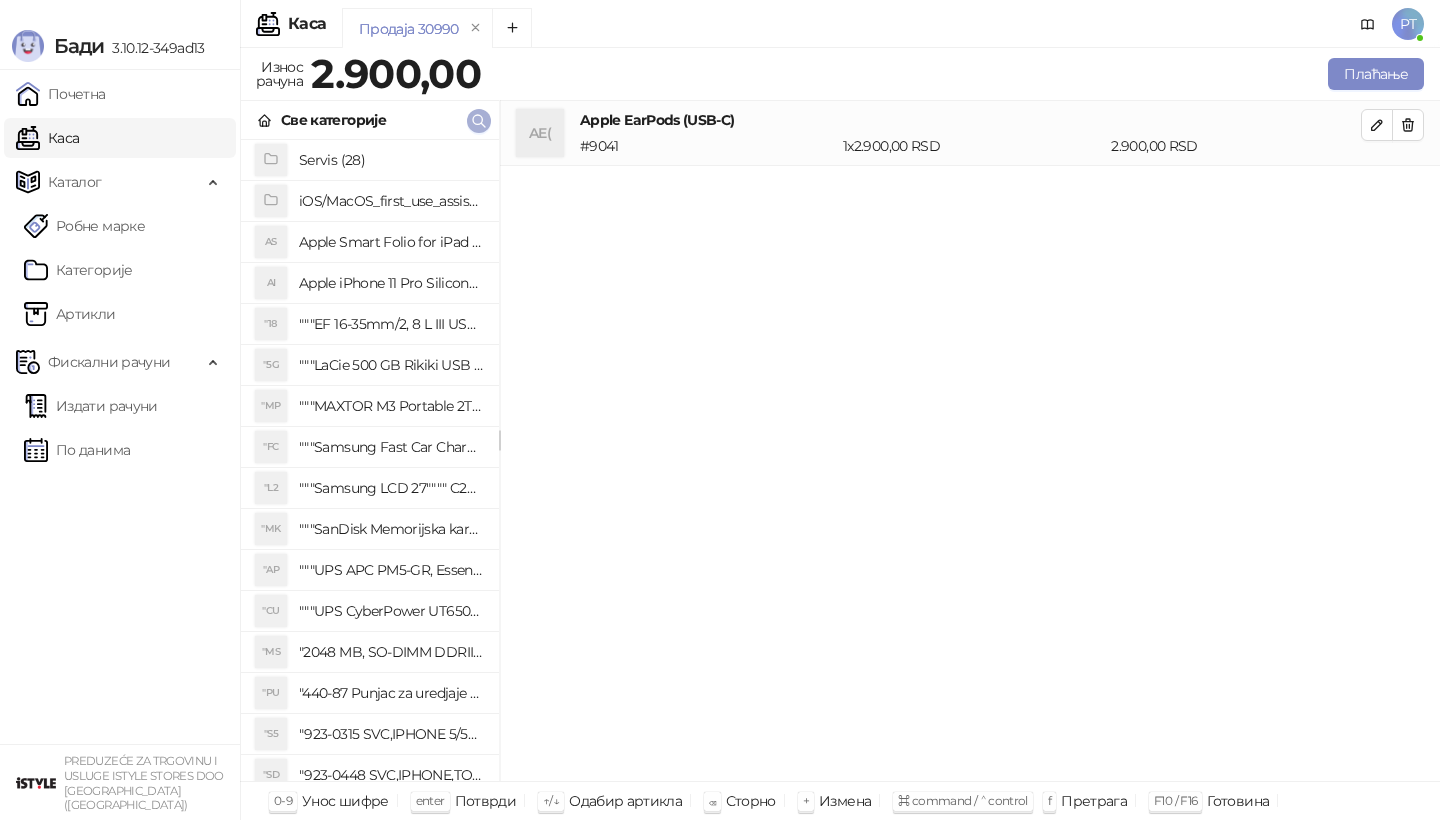 click 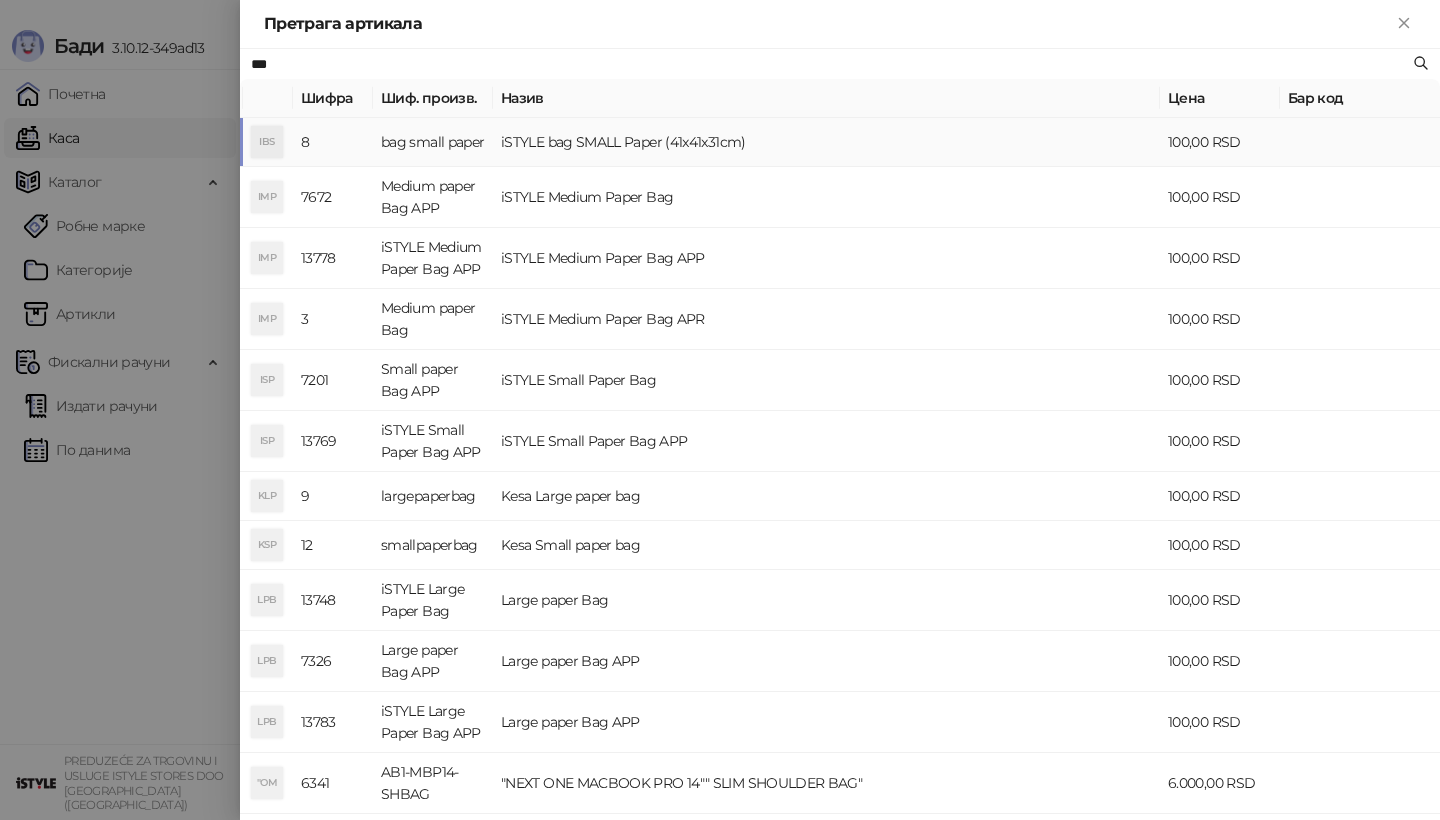 type on "***" 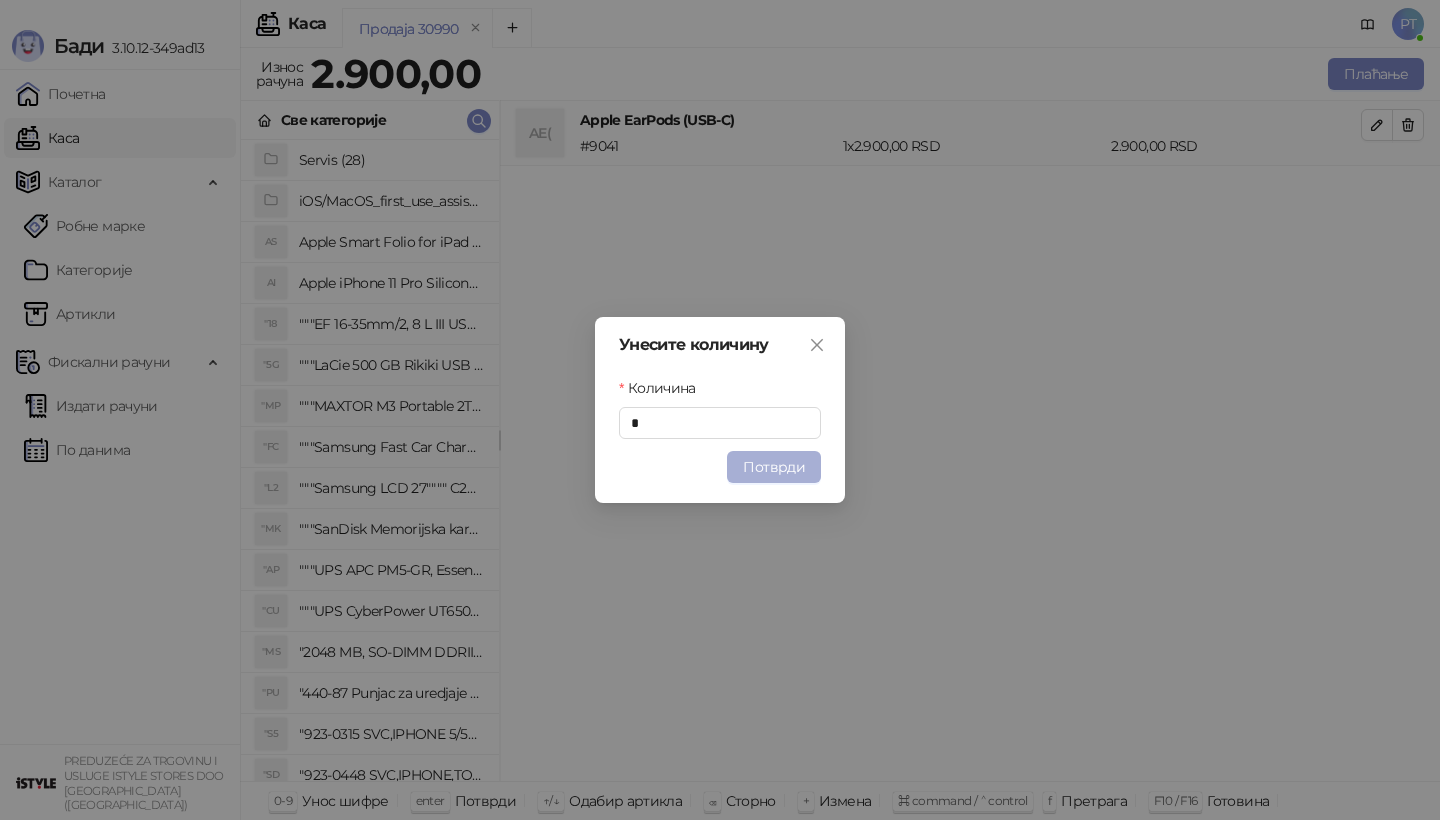 click on "Потврди" at bounding box center [774, 467] 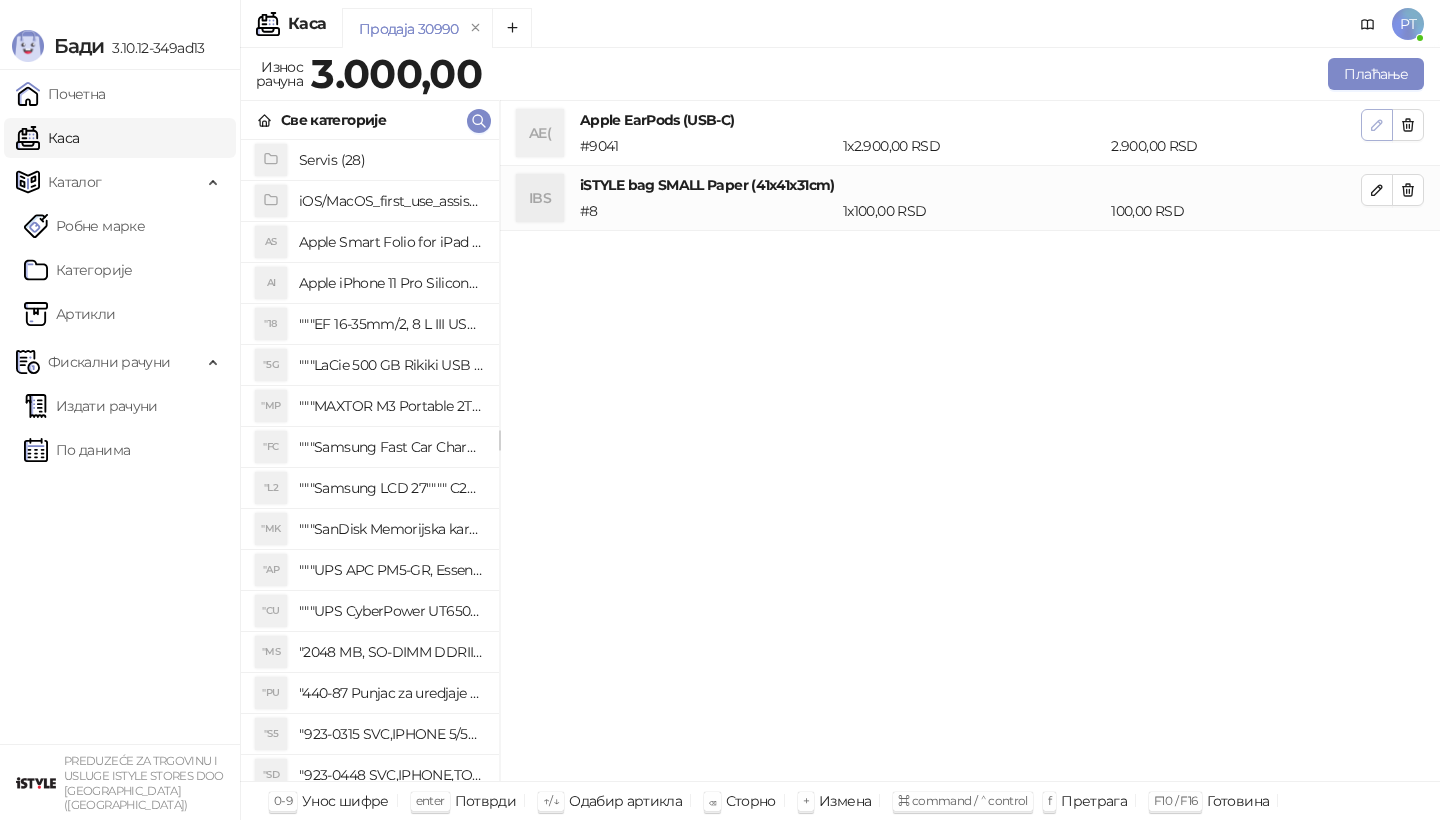 click 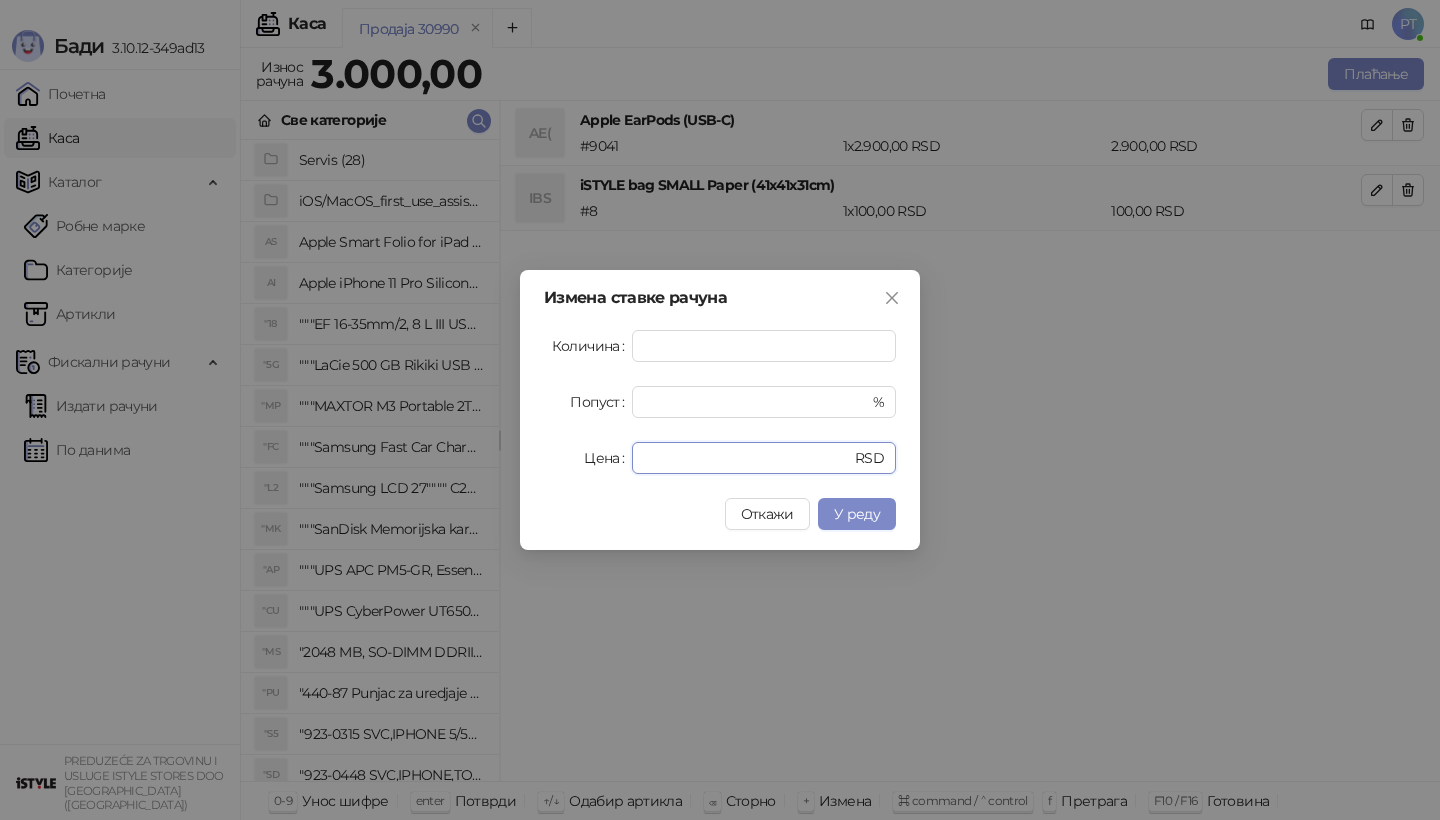 drag, startPoint x: 695, startPoint y: 462, endPoint x: 501, endPoint y: 462, distance: 194 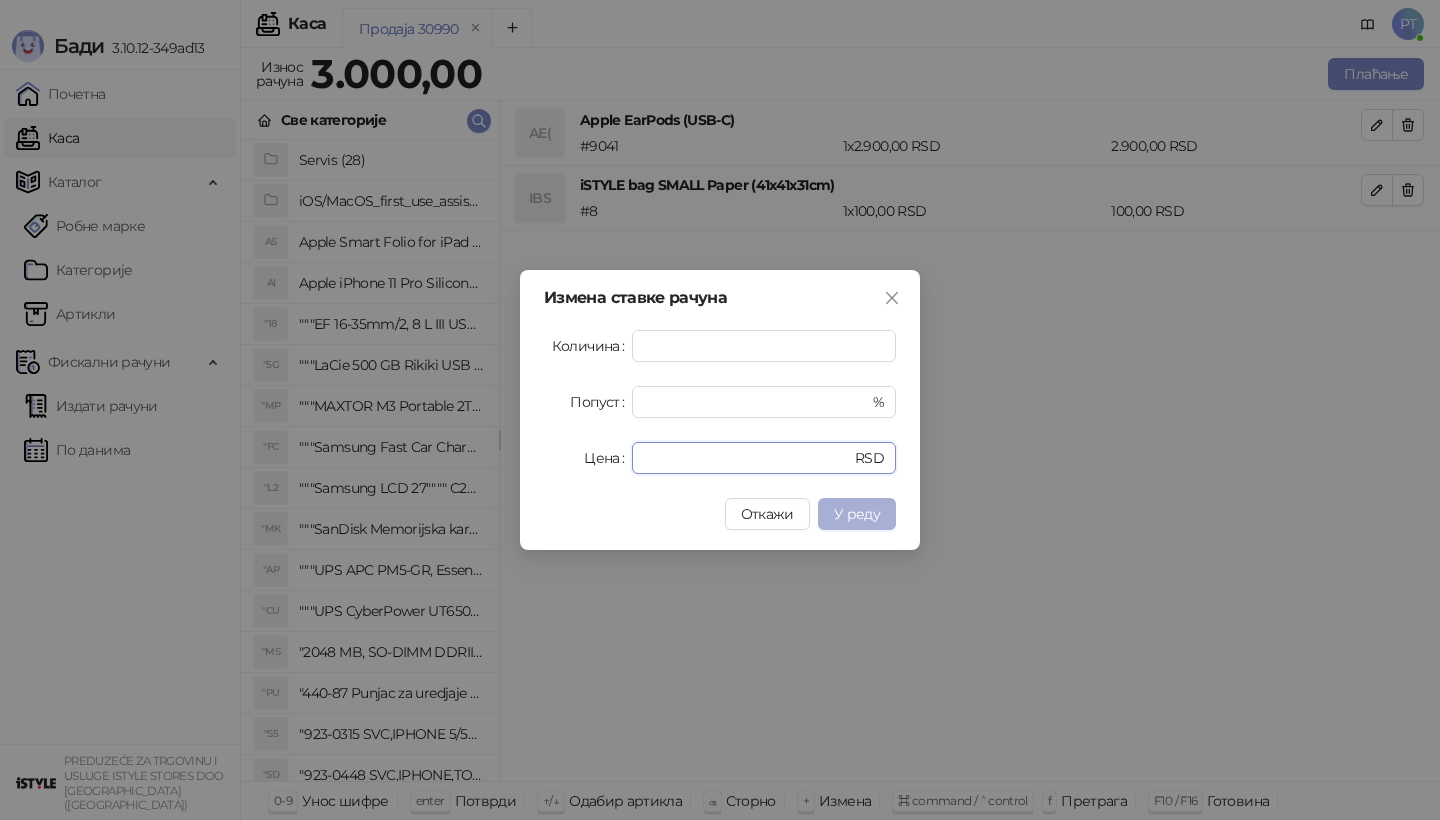 type on "****" 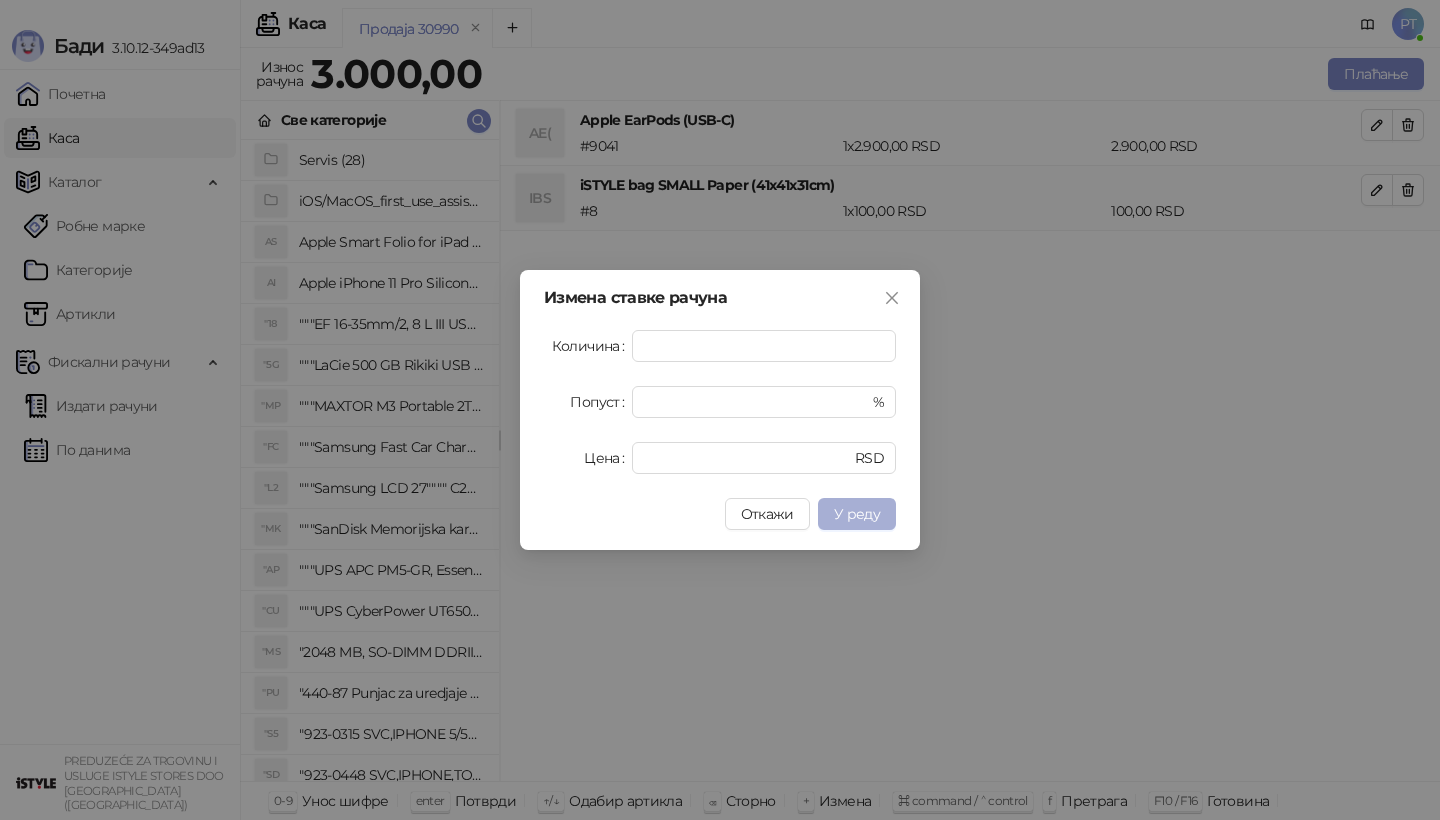 click on "У реду" at bounding box center [857, 514] 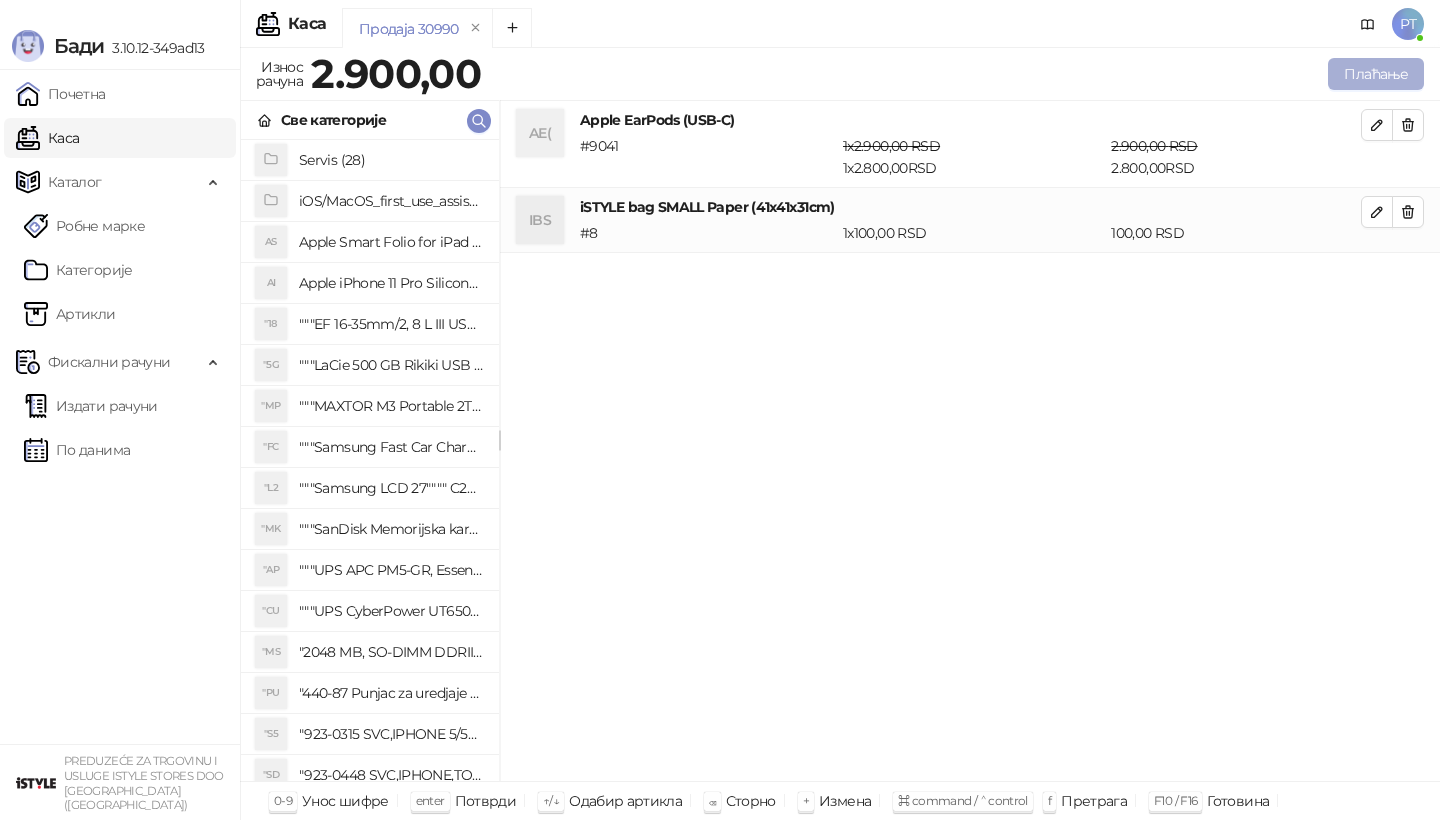 click on "Плаћање" at bounding box center [1376, 74] 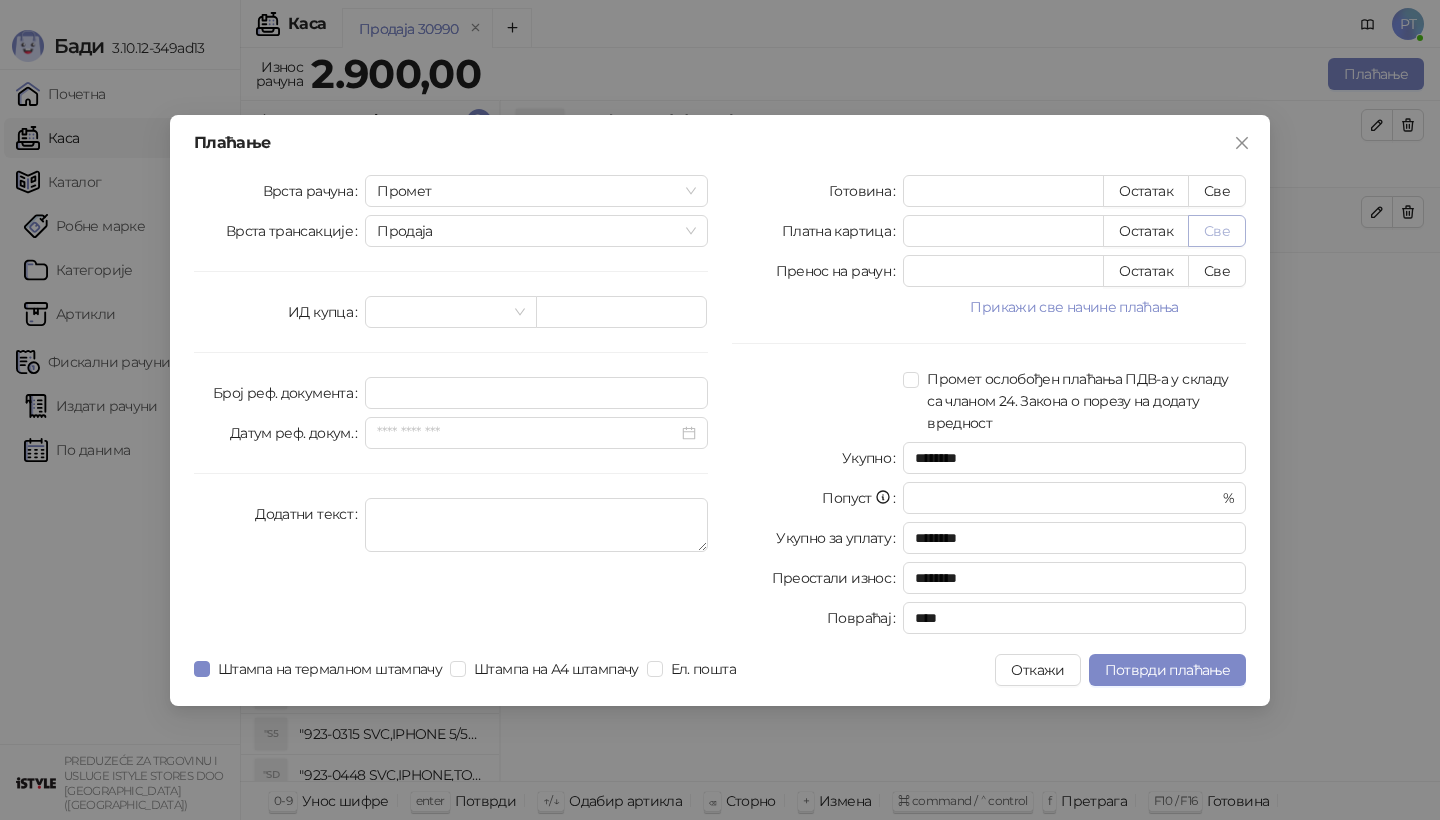 click on "Све" at bounding box center (1217, 231) 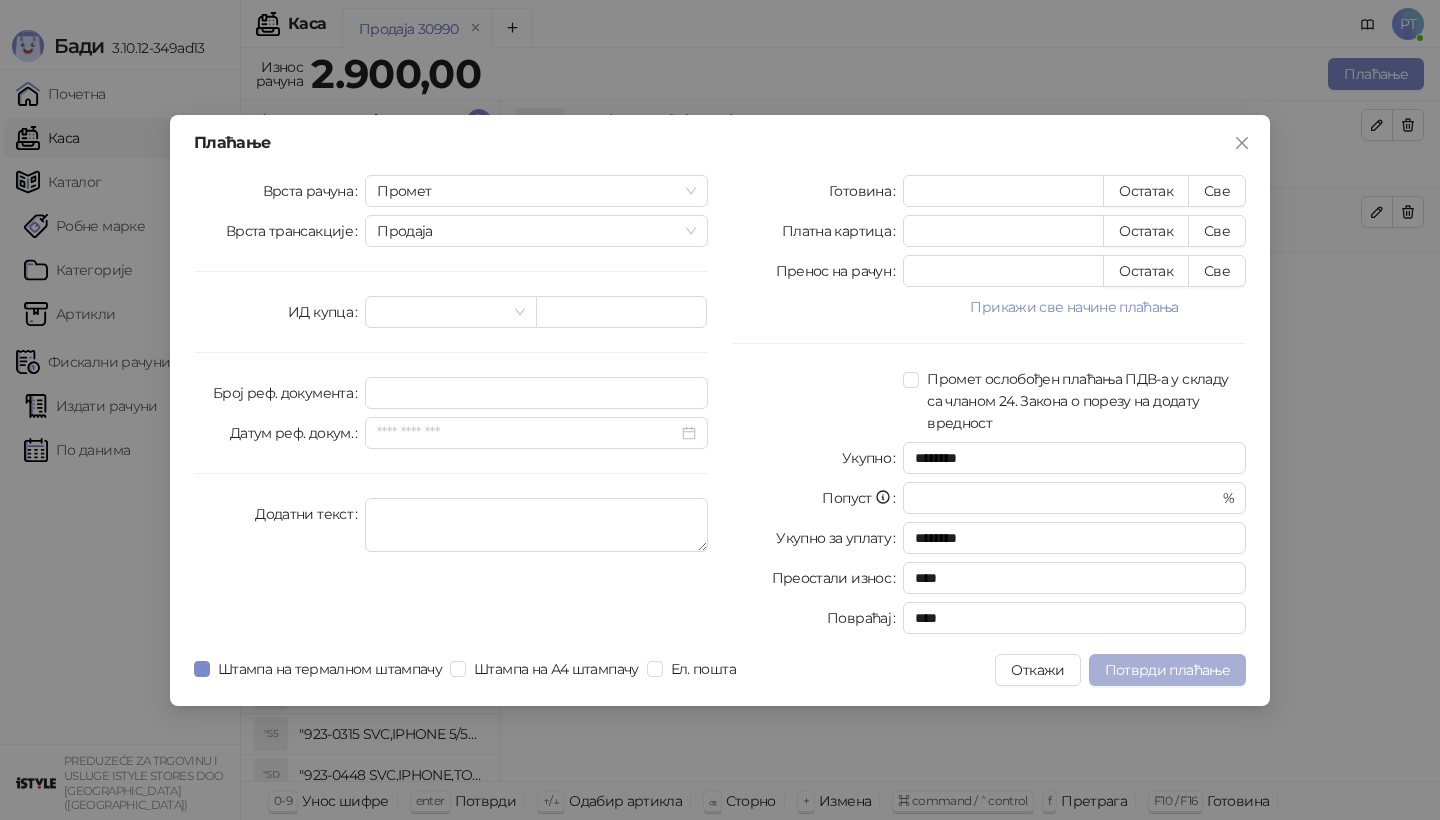 click on "Потврди плаћање" at bounding box center [1167, 670] 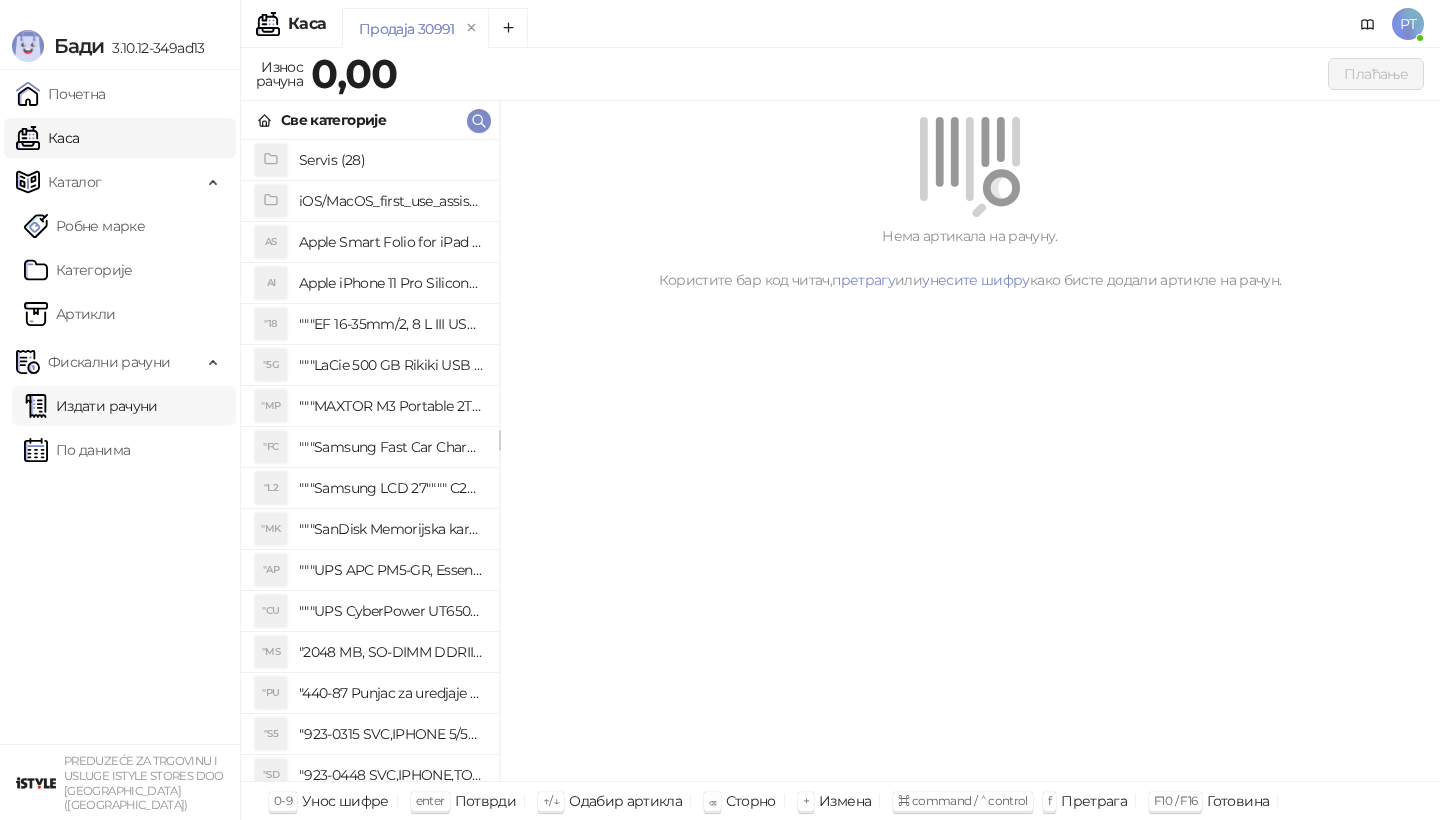 click on "Издати рачуни" at bounding box center (91, 406) 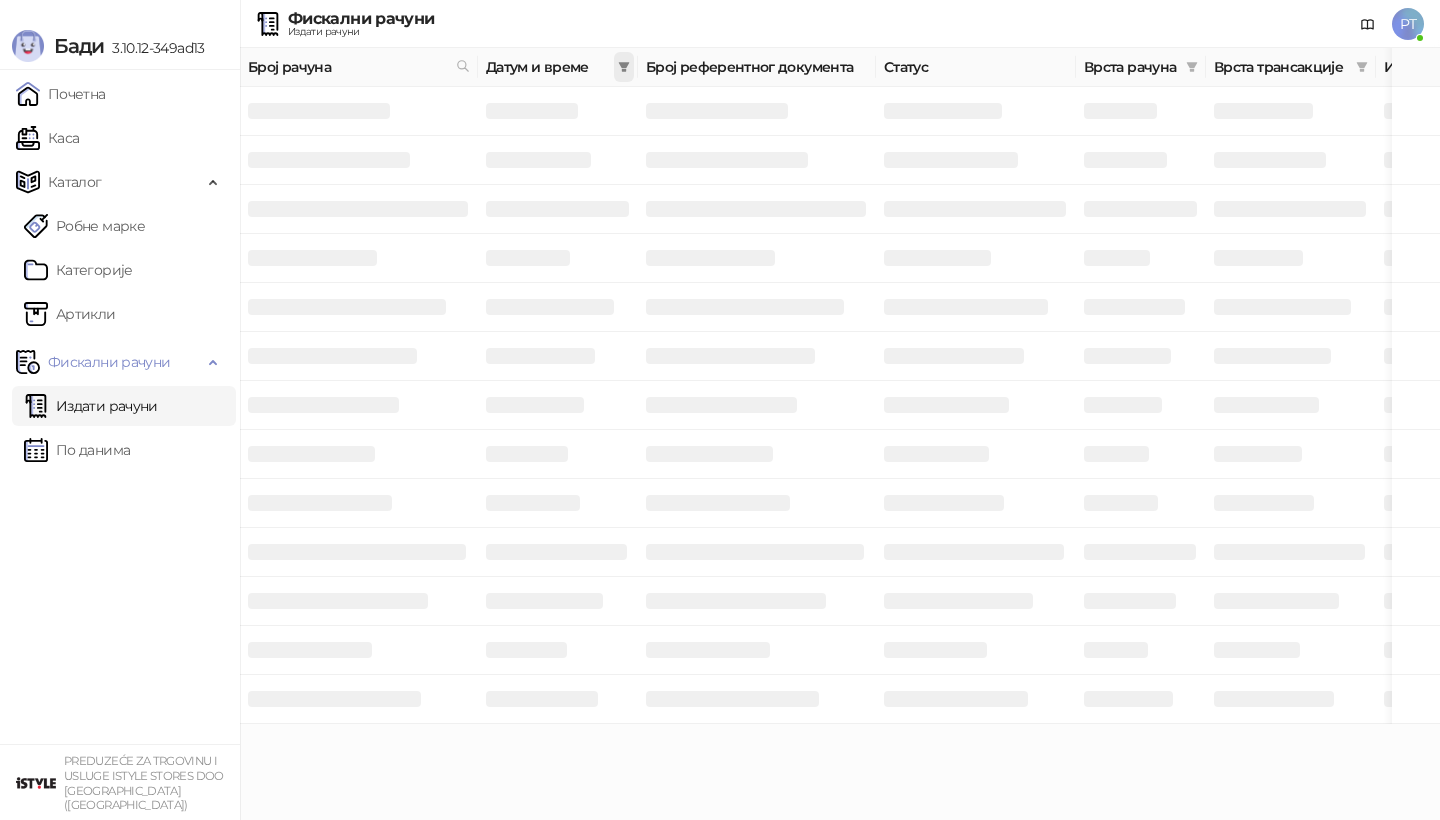 click 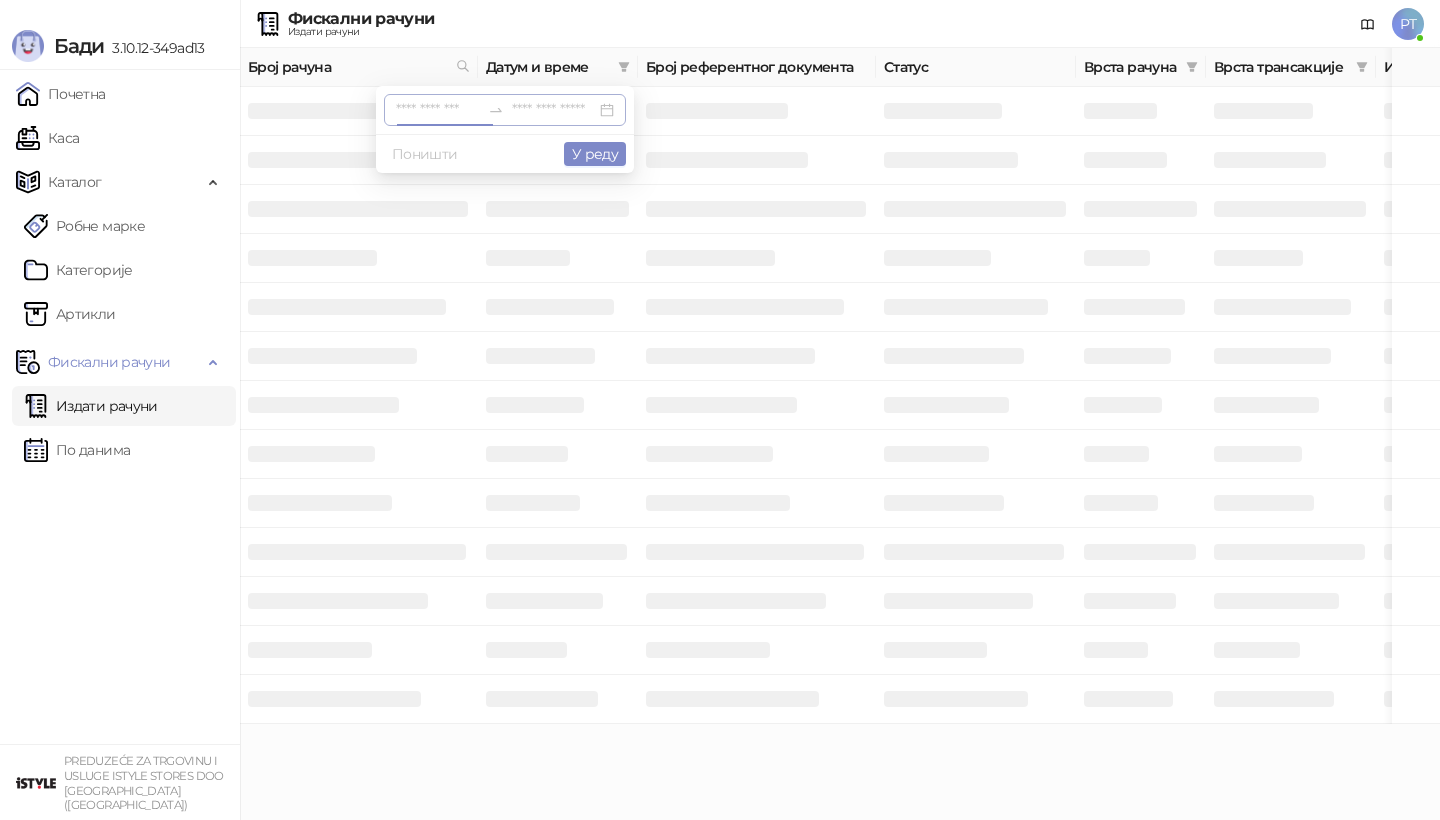 click at bounding box center (438, 110) 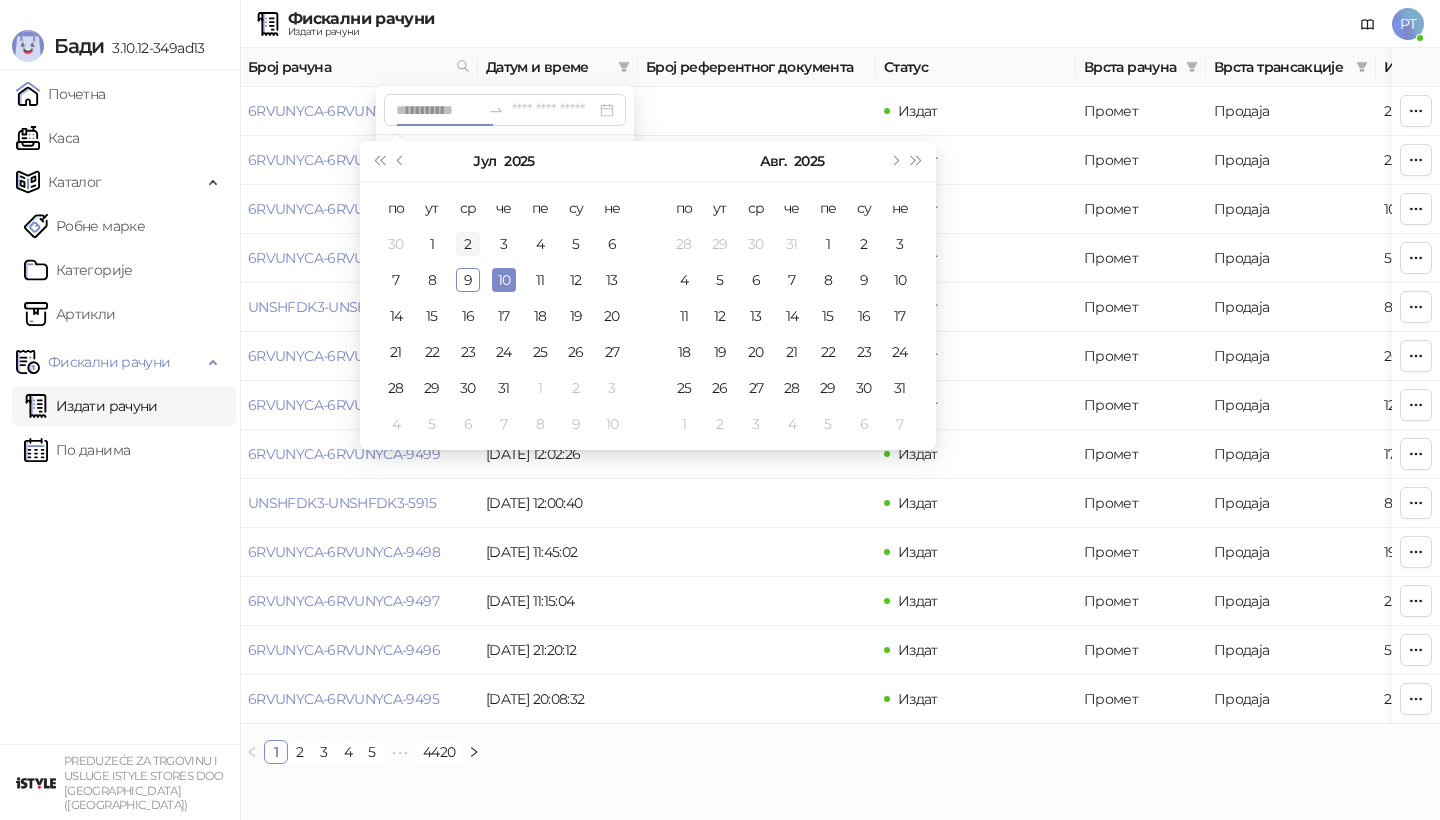 type on "**********" 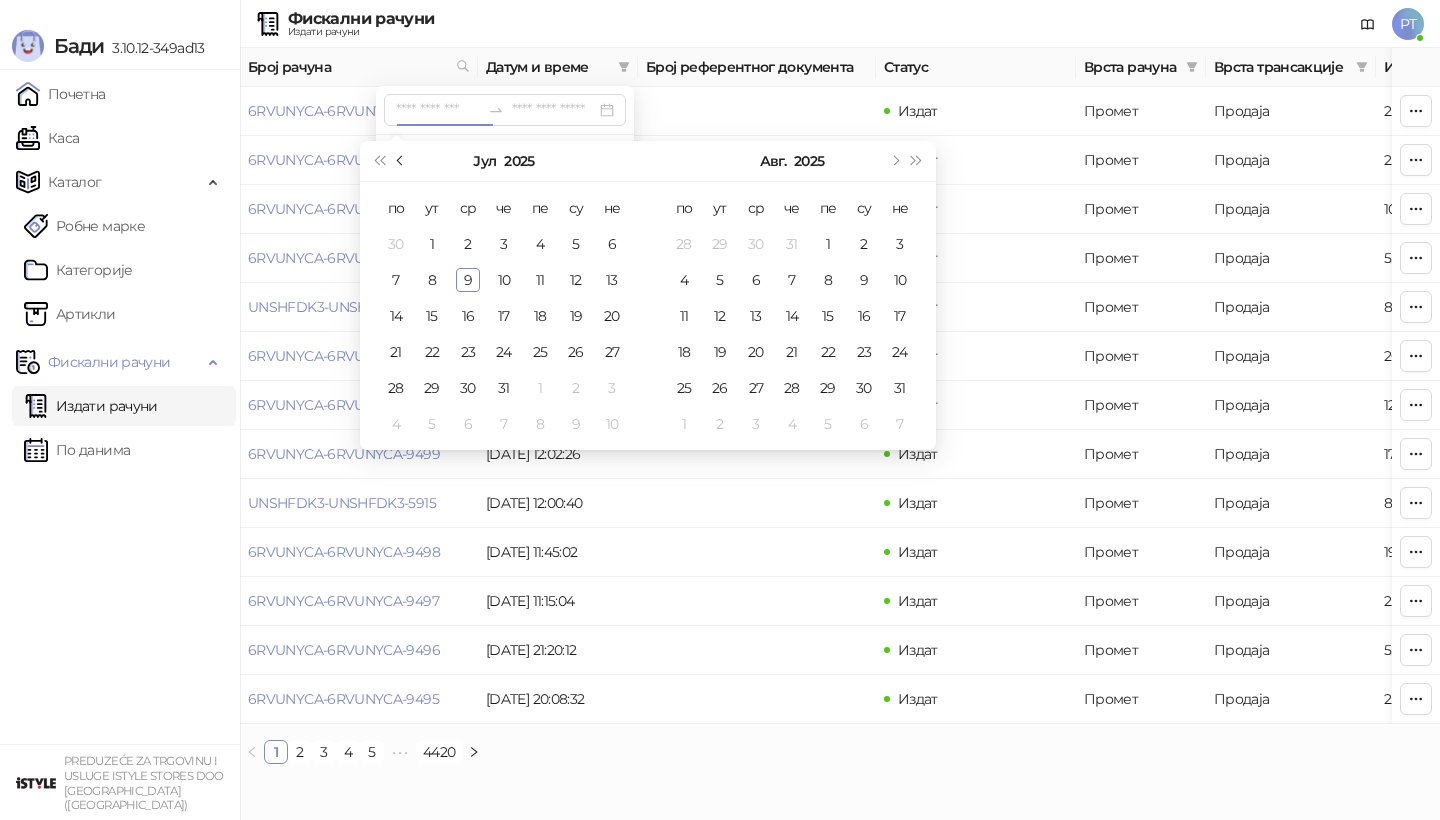 click at bounding box center (402, 161) 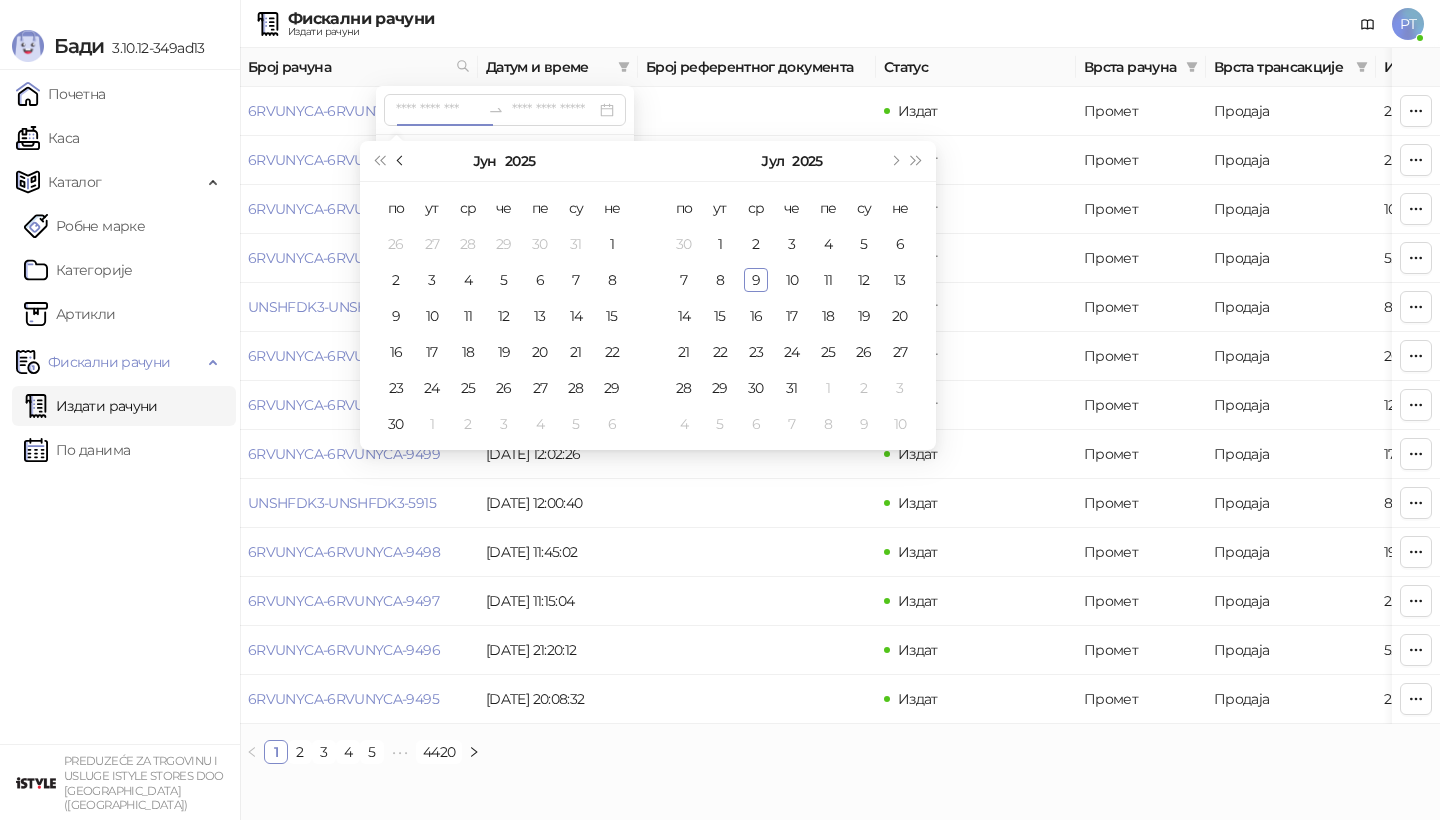 click at bounding box center [402, 161] 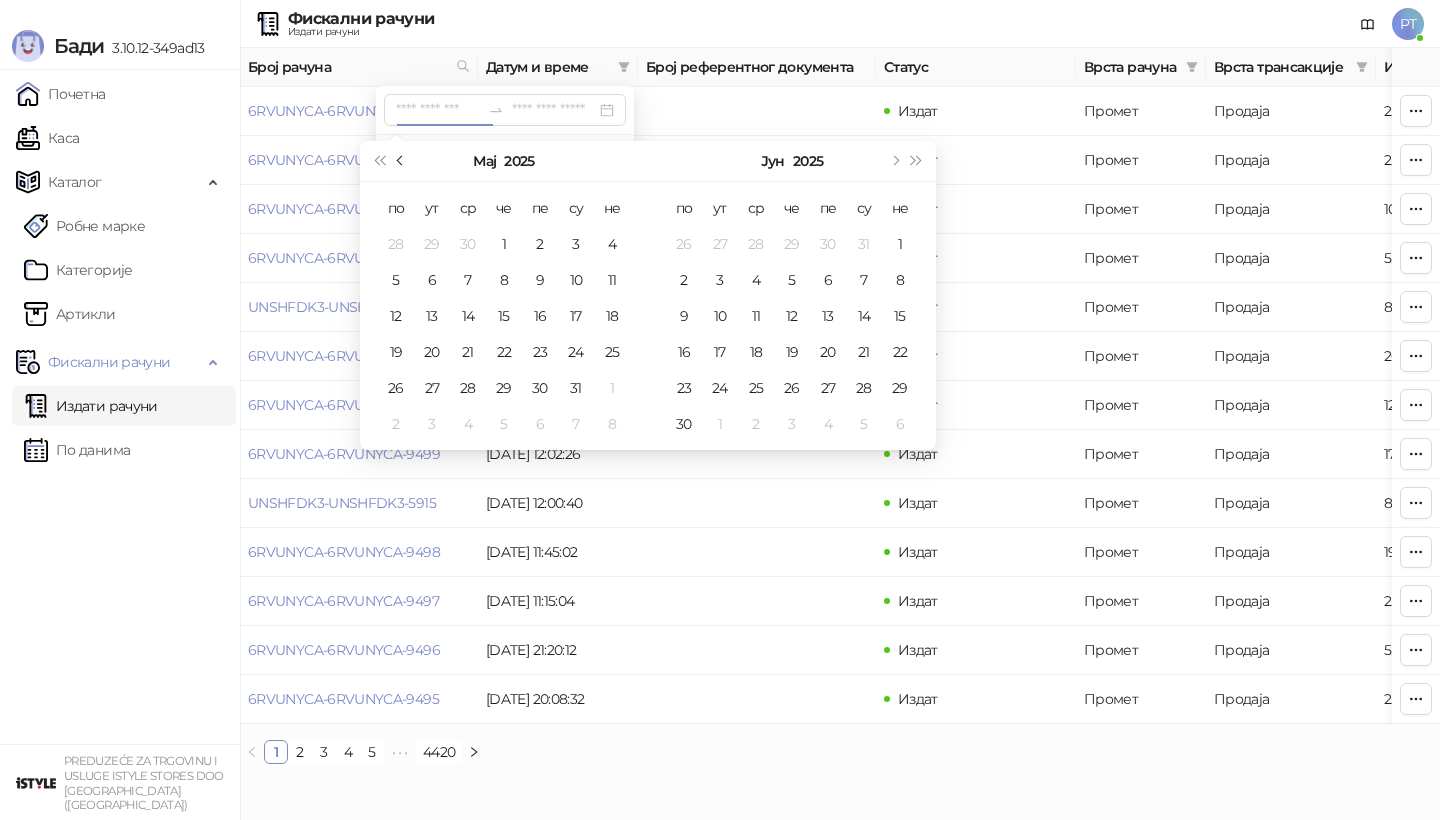 click at bounding box center [402, 161] 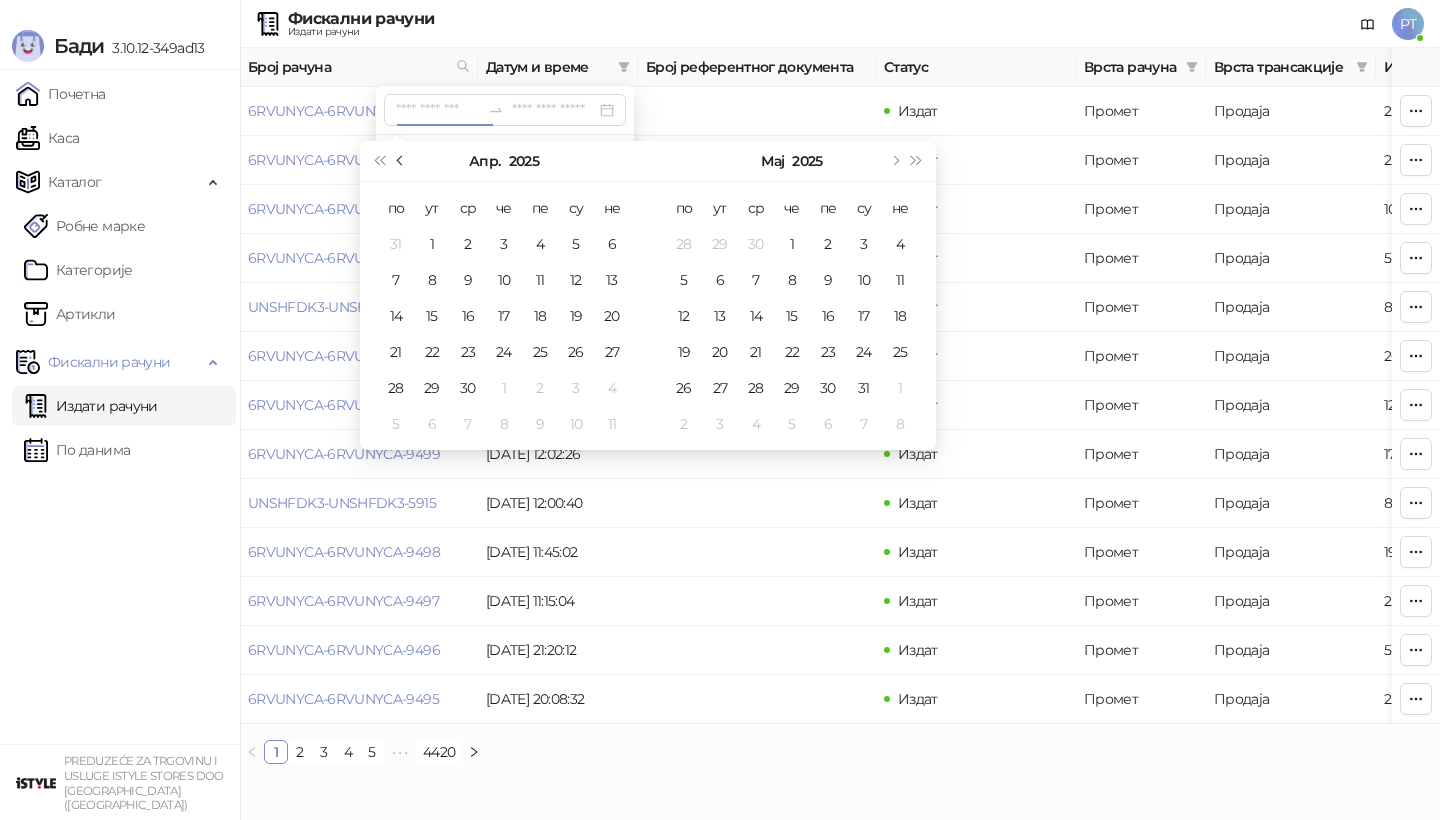 click at bounding box center [402, 161] 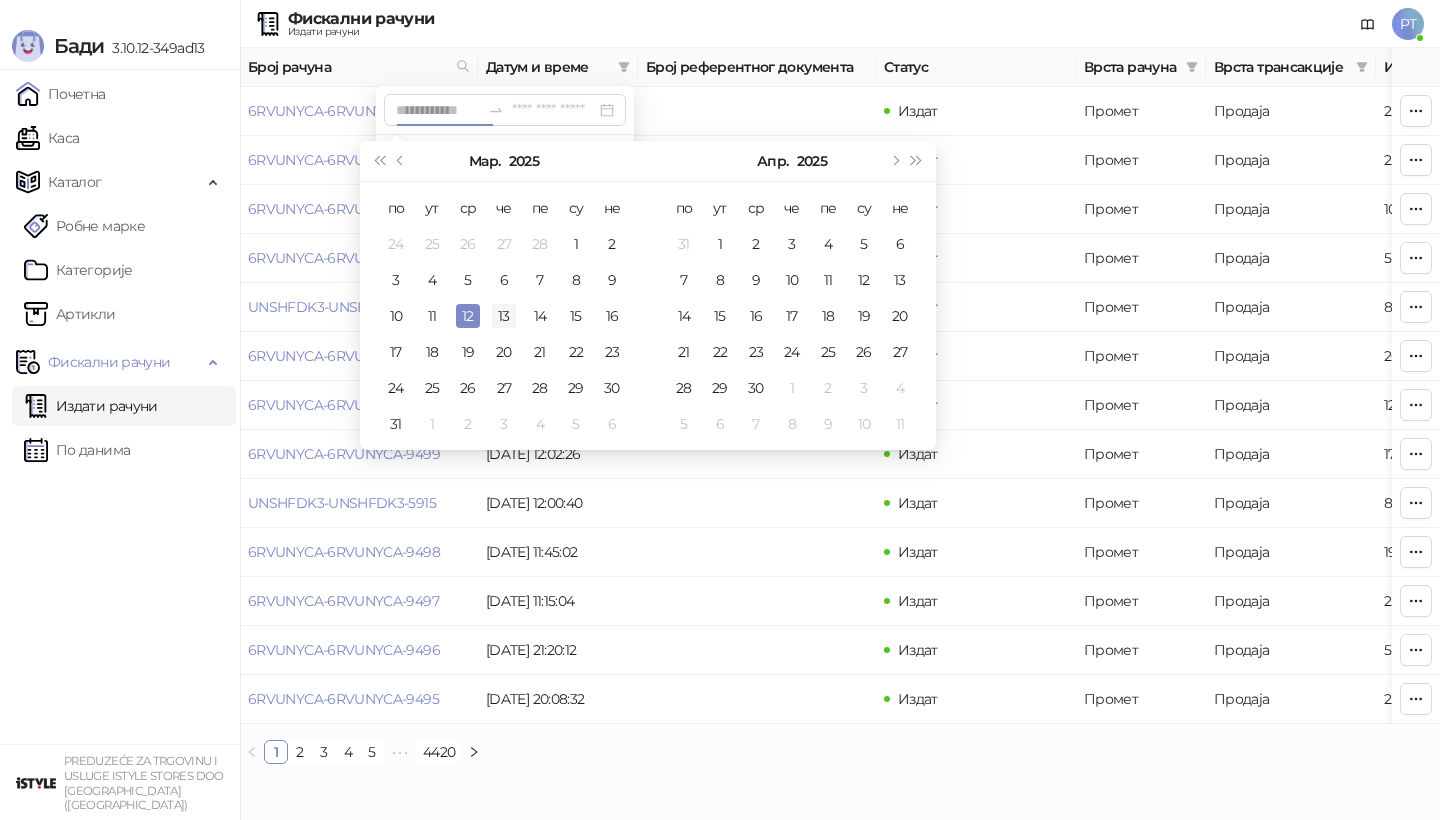 type on "**********" 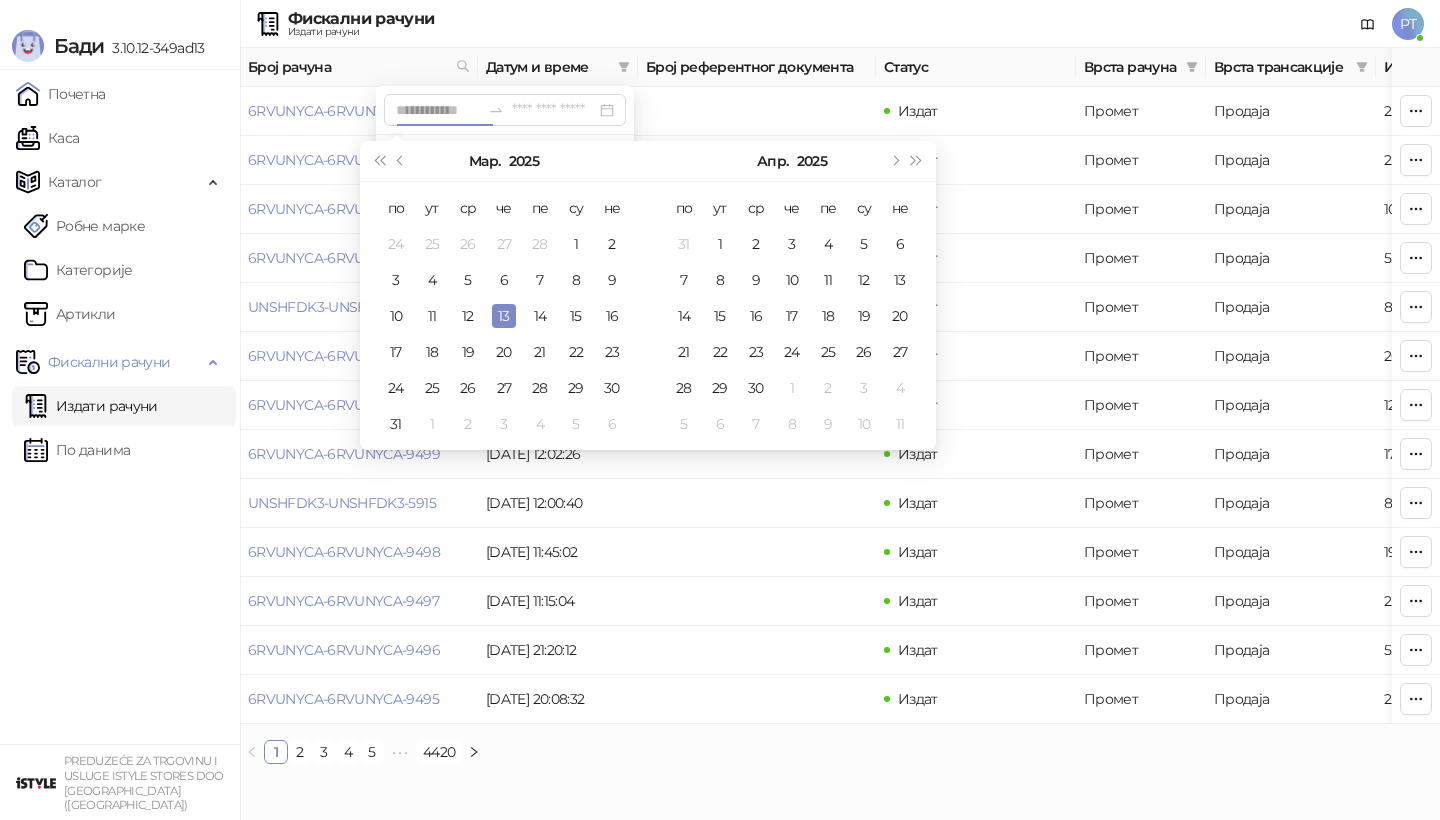 click on "13" at bounding box center [504, 316] 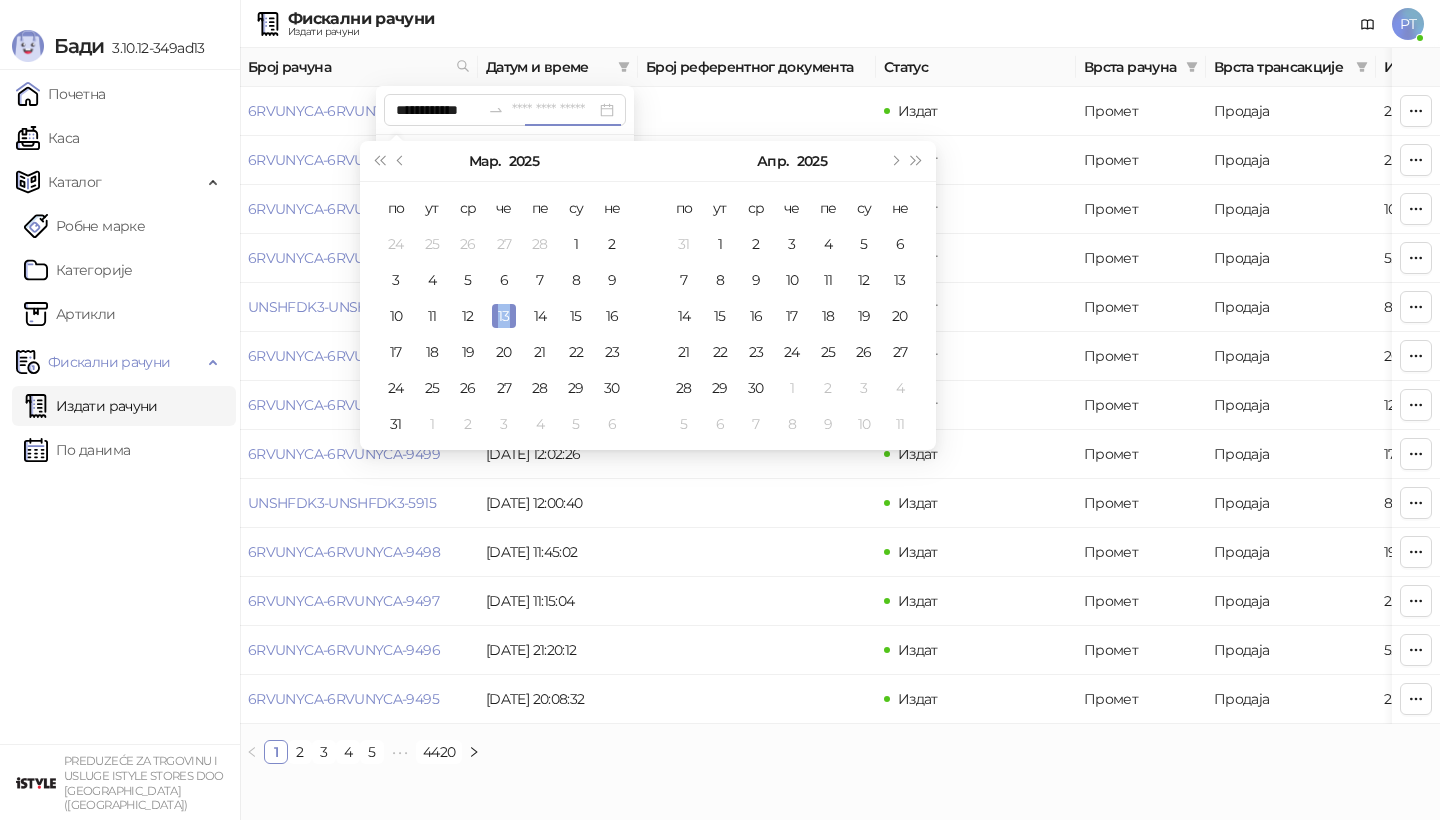 click on "13" at bounding box center (504, 316) 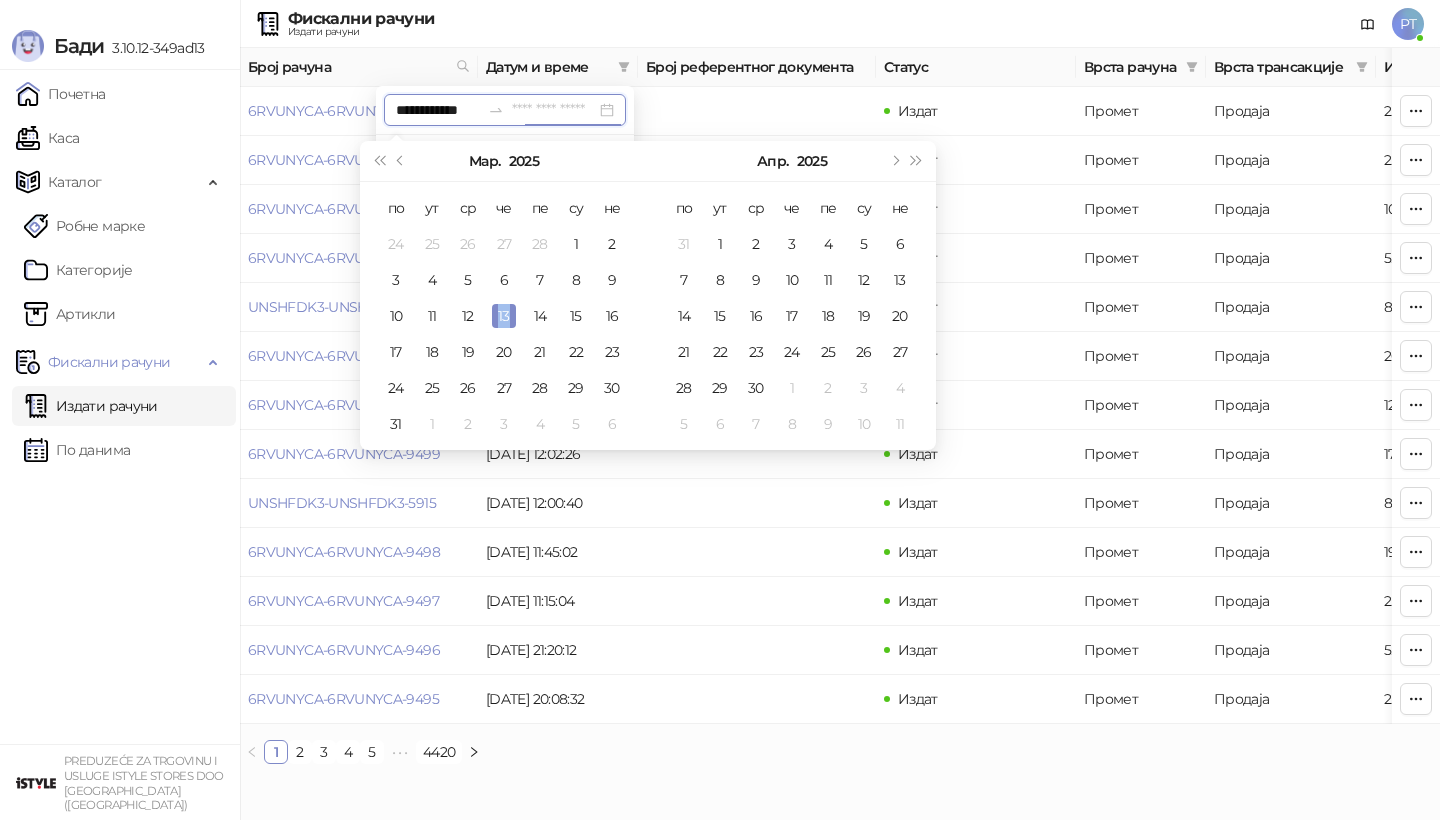 type on "**********" 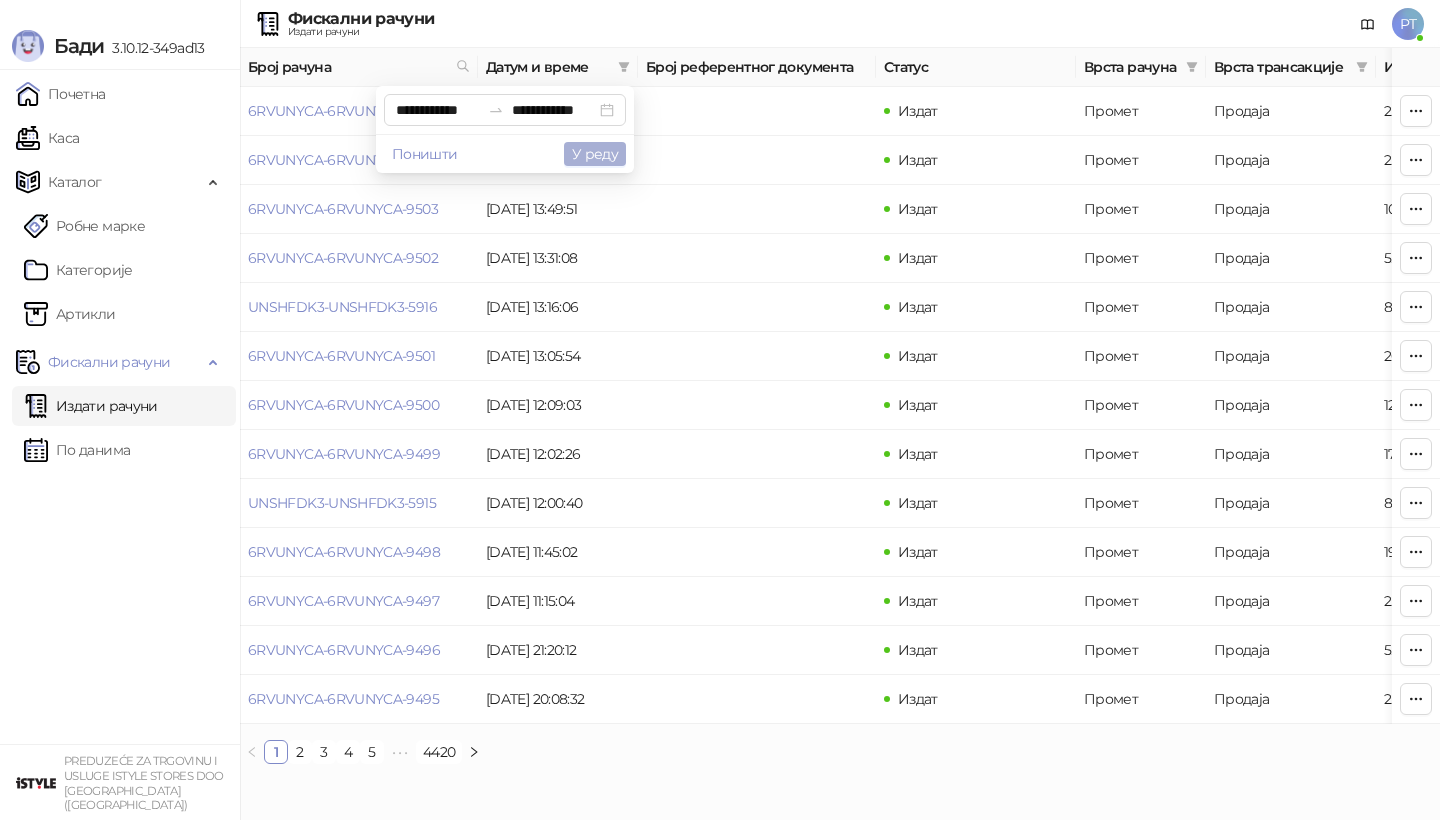 click on "У реду" at bounding box center (595, 154) 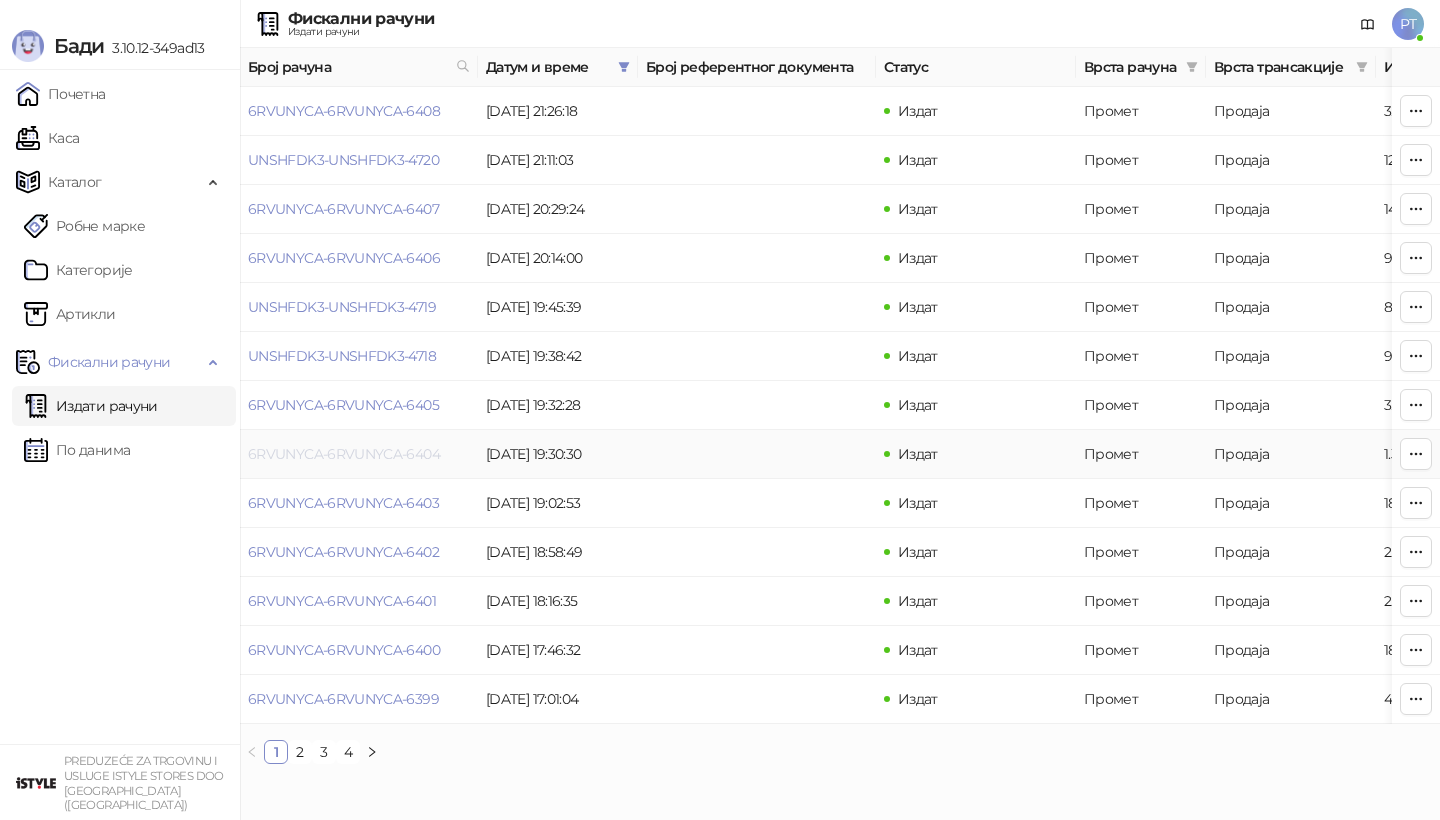 click on "6RVUNYCA-6RVUNYCA-6404" at bounding box center [344, 454] 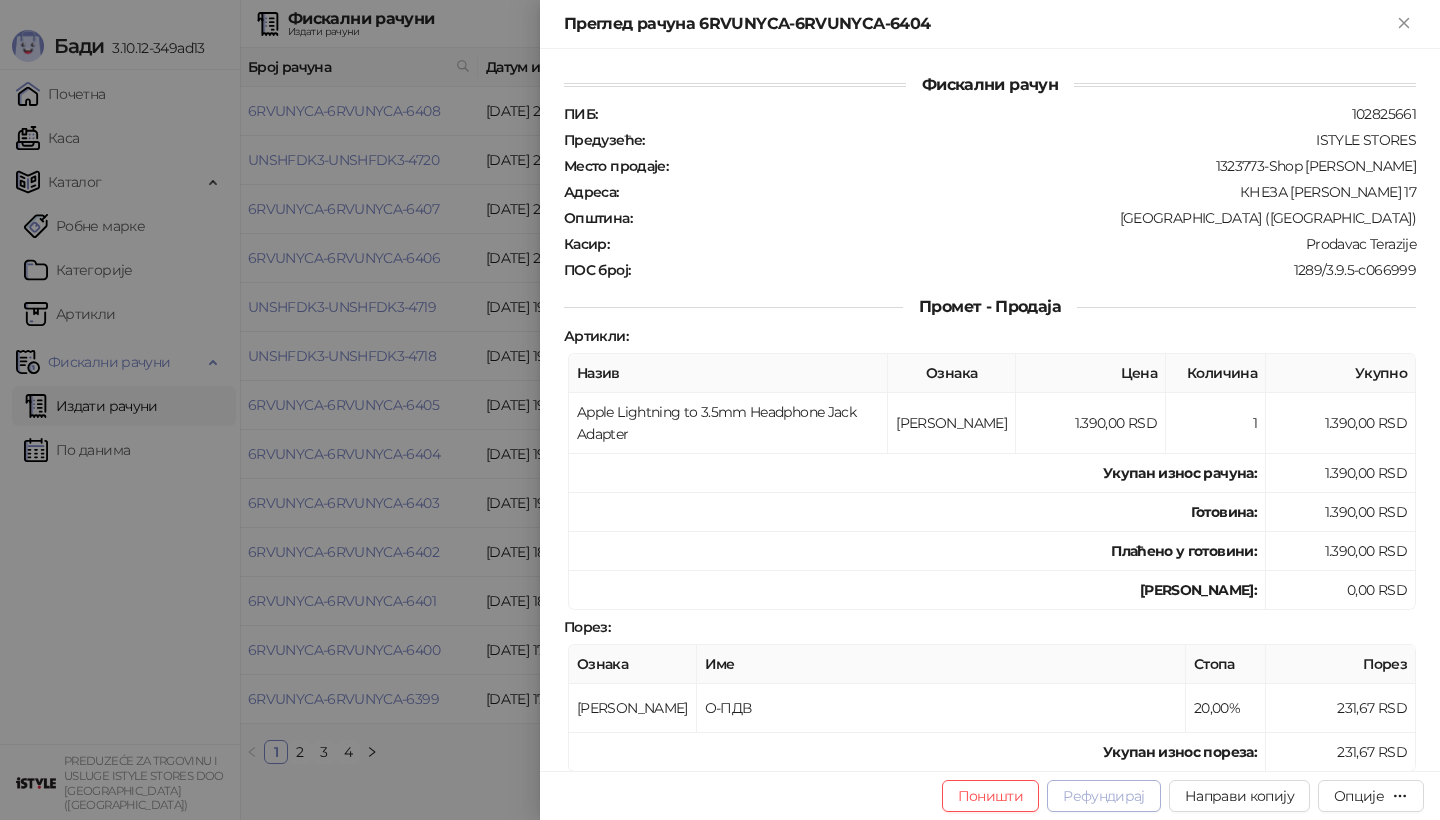click on "Рефундирај" at bounding box center [1104, 796] 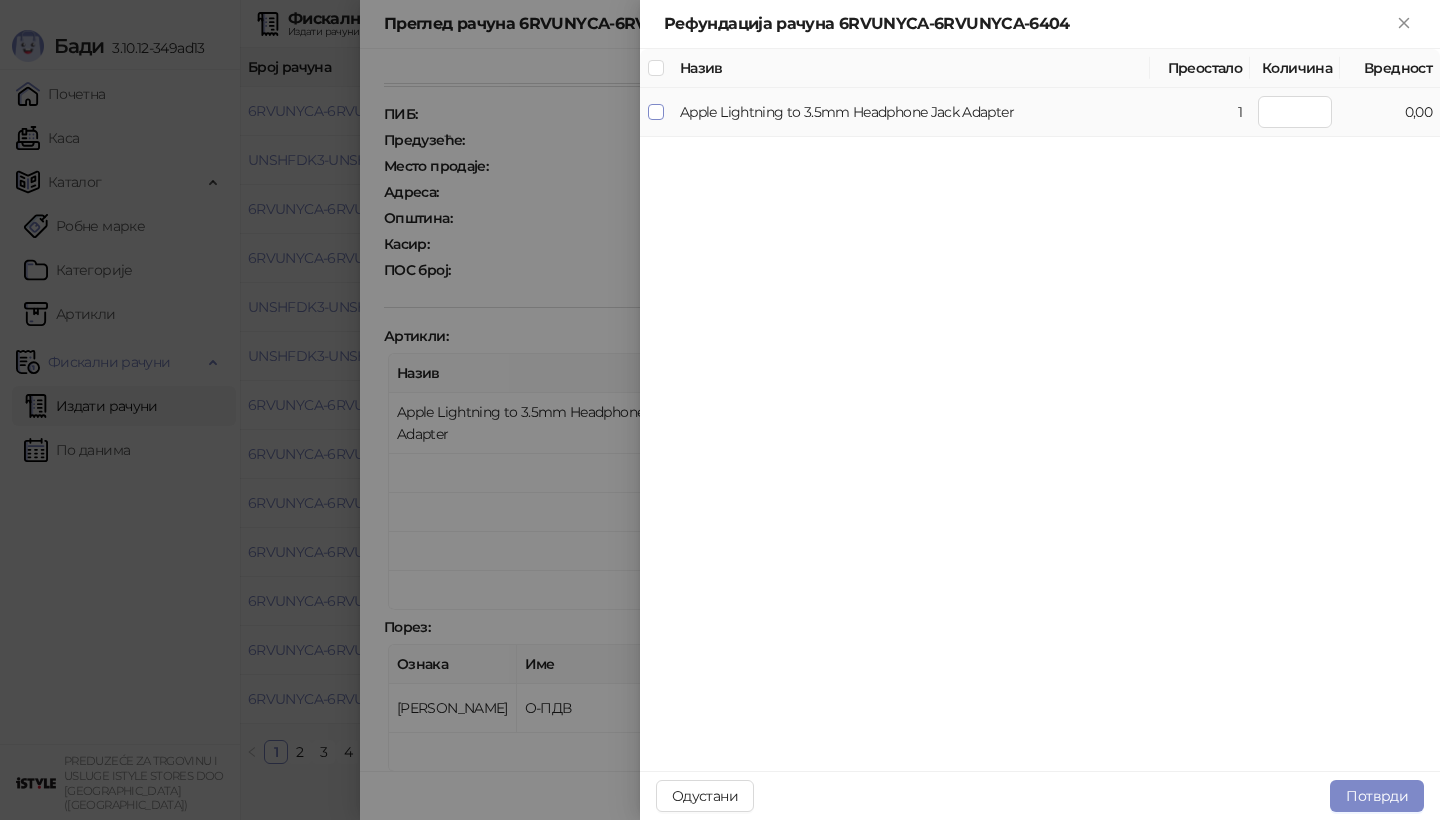 click at bounding box center [656, 112] 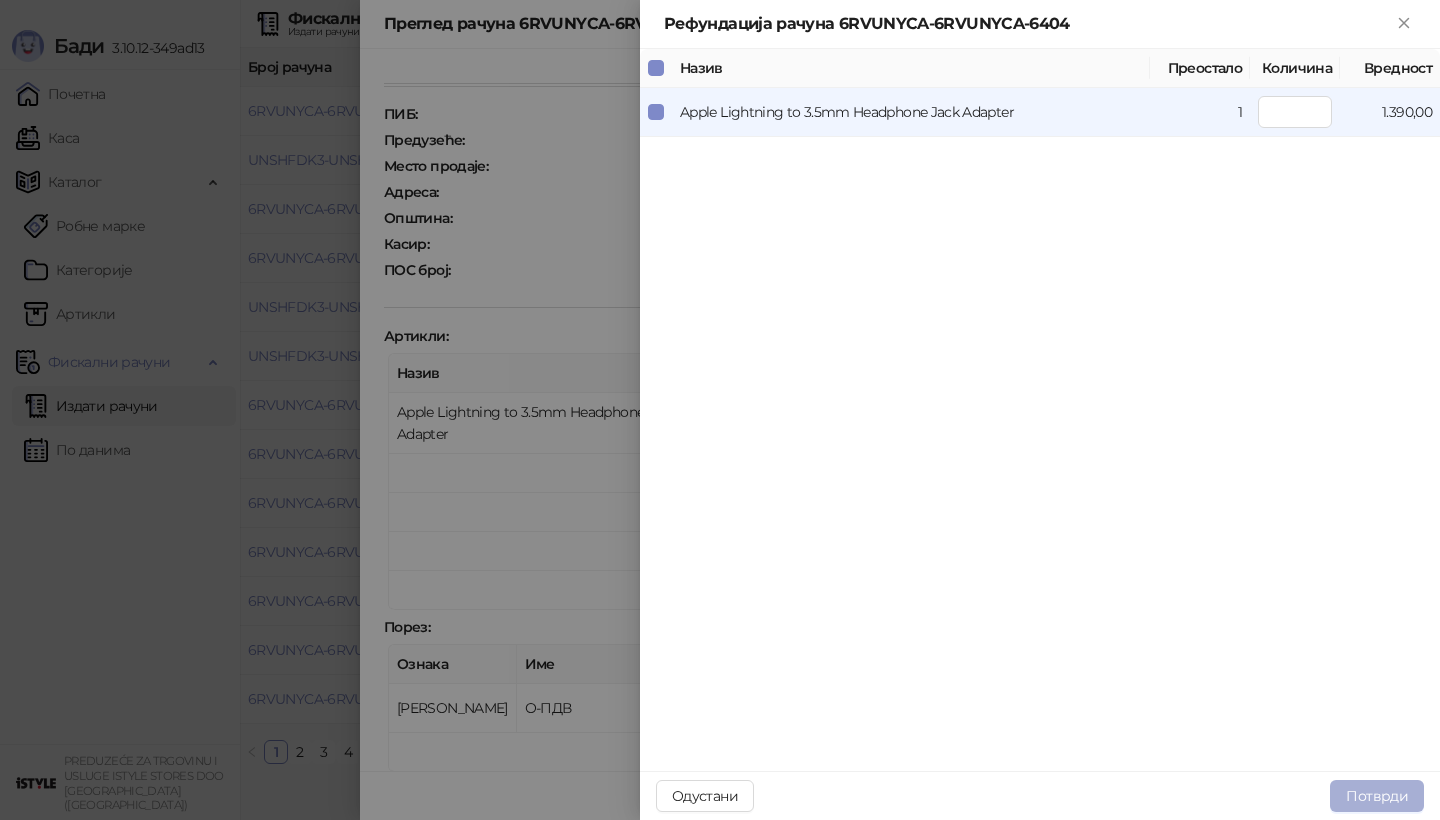 click on "Потврди" at bounding box center [1377, 796] 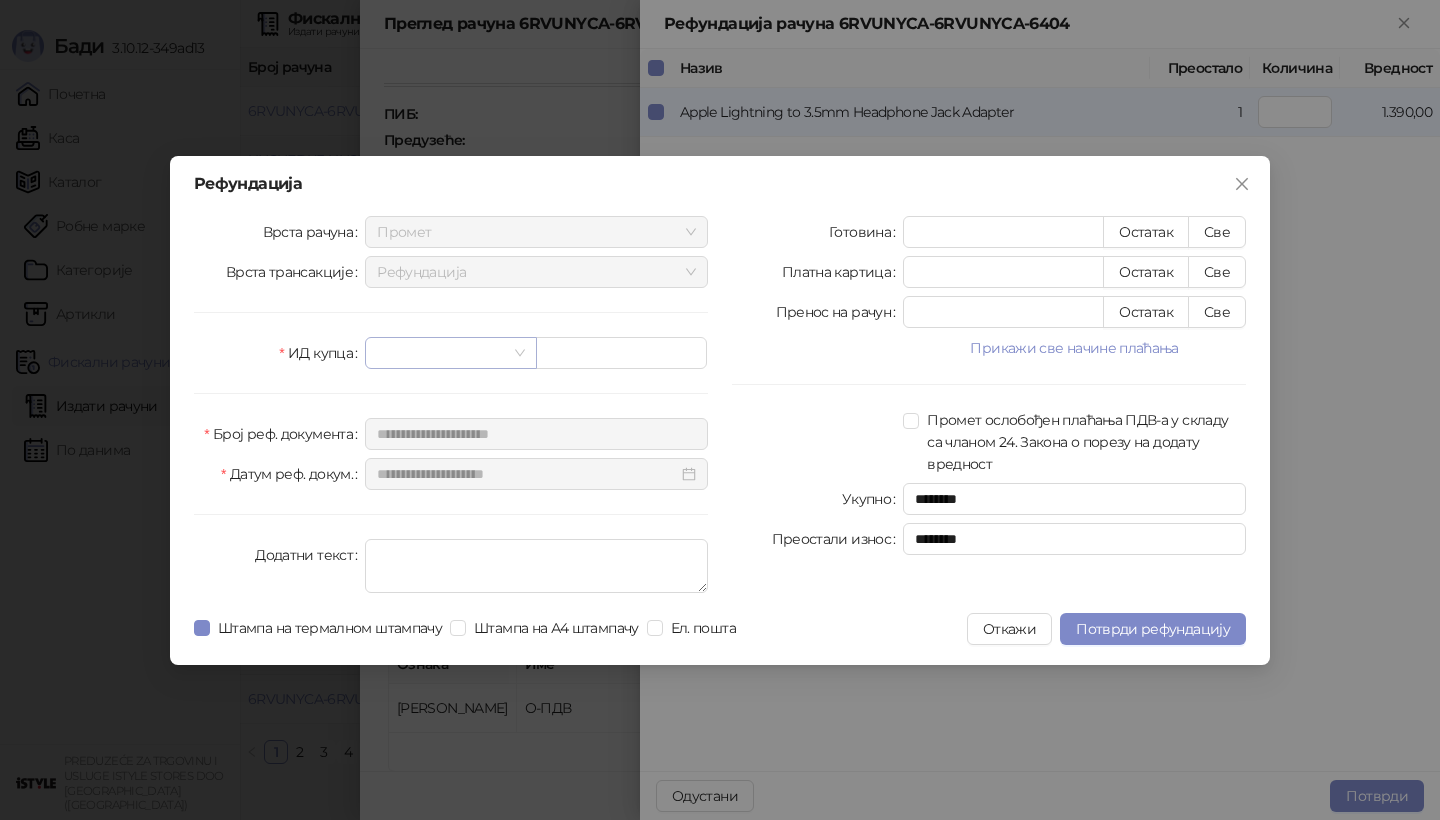 click at bounding box center (450, 353) 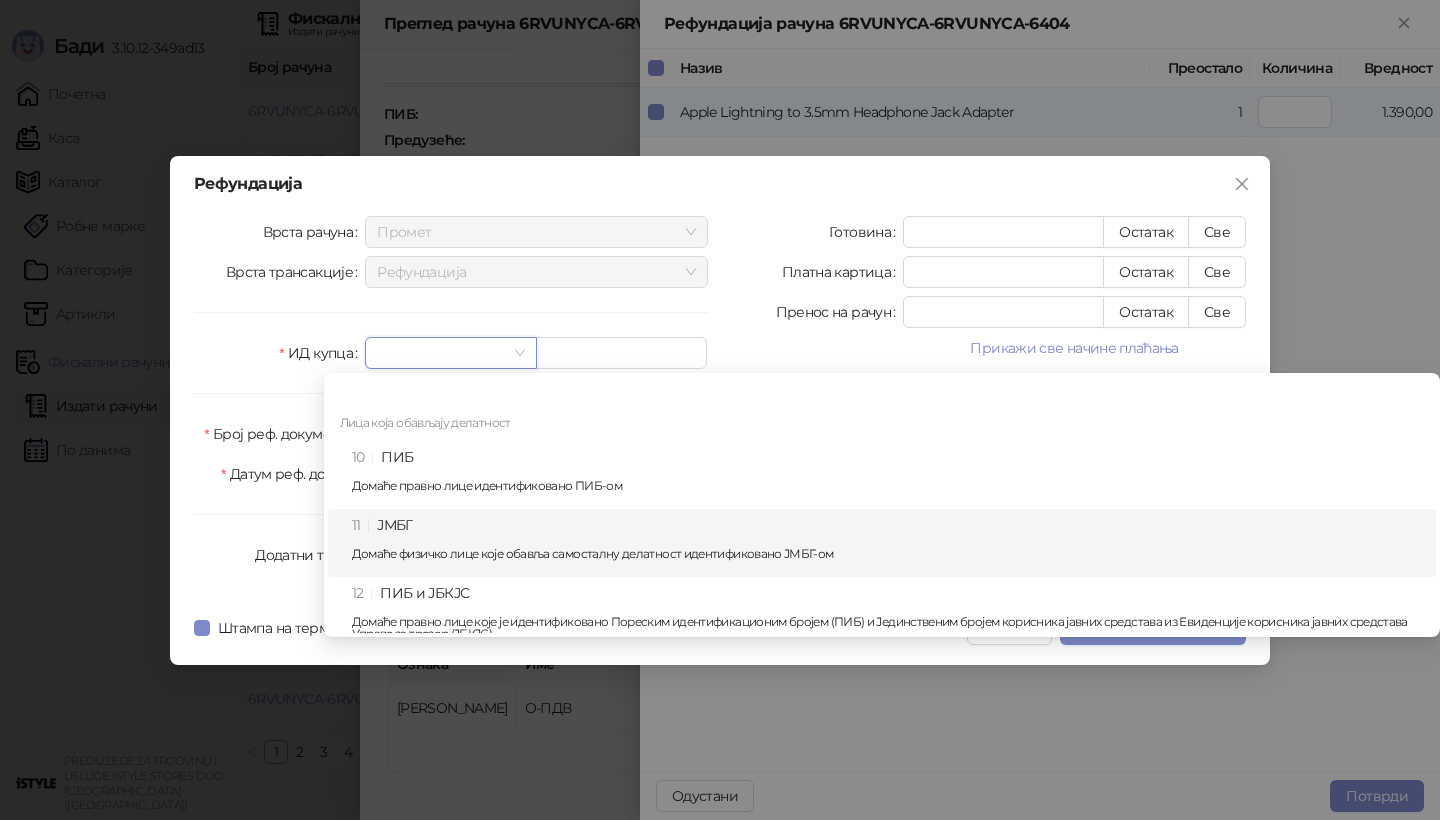 click on "11 ЈМБГ Домаће физичко лице које обавља самосталну делатност идентификовано ЈМБГ-ом" at bounding box center [888, 543] 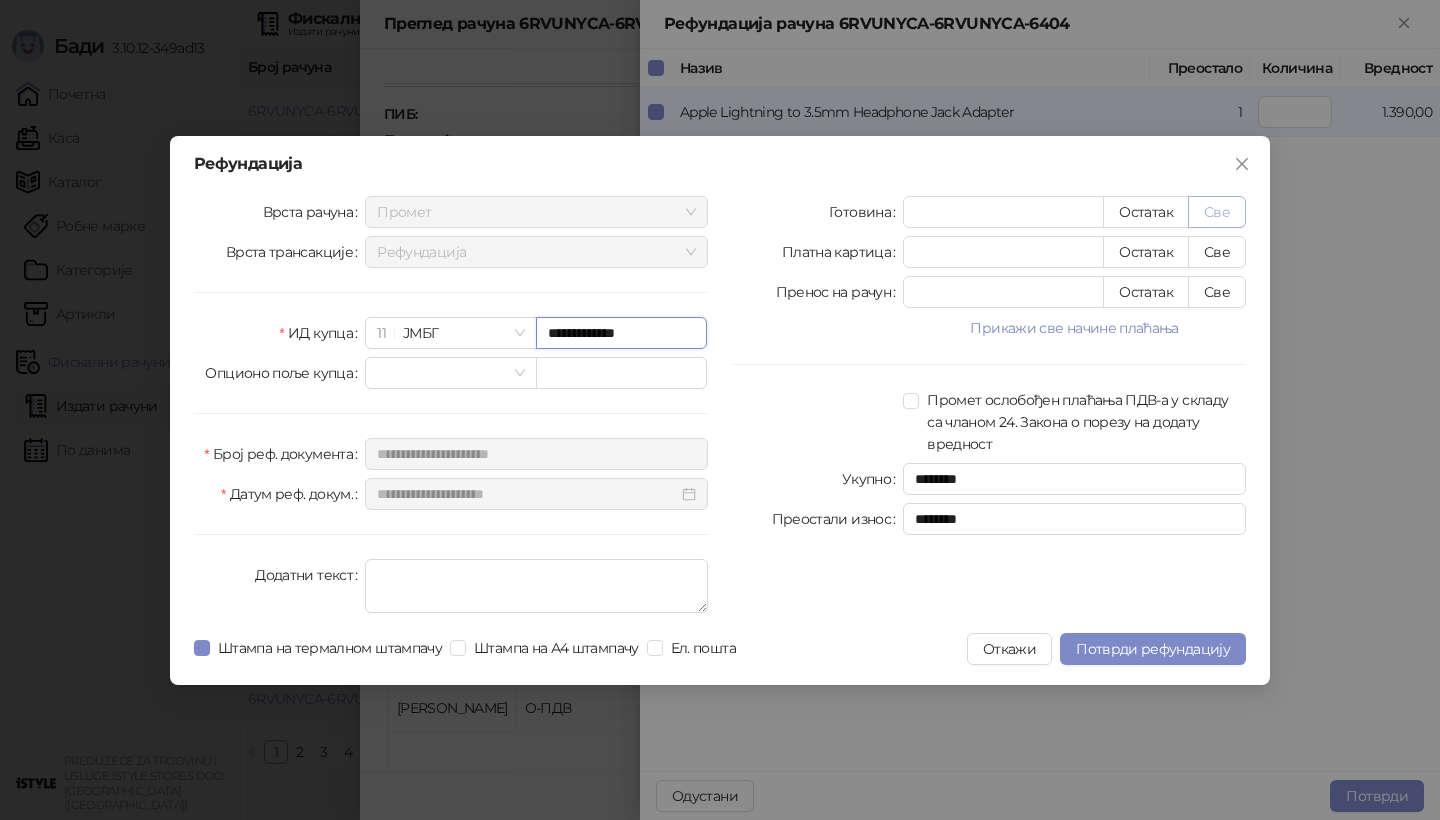 type on "**********" 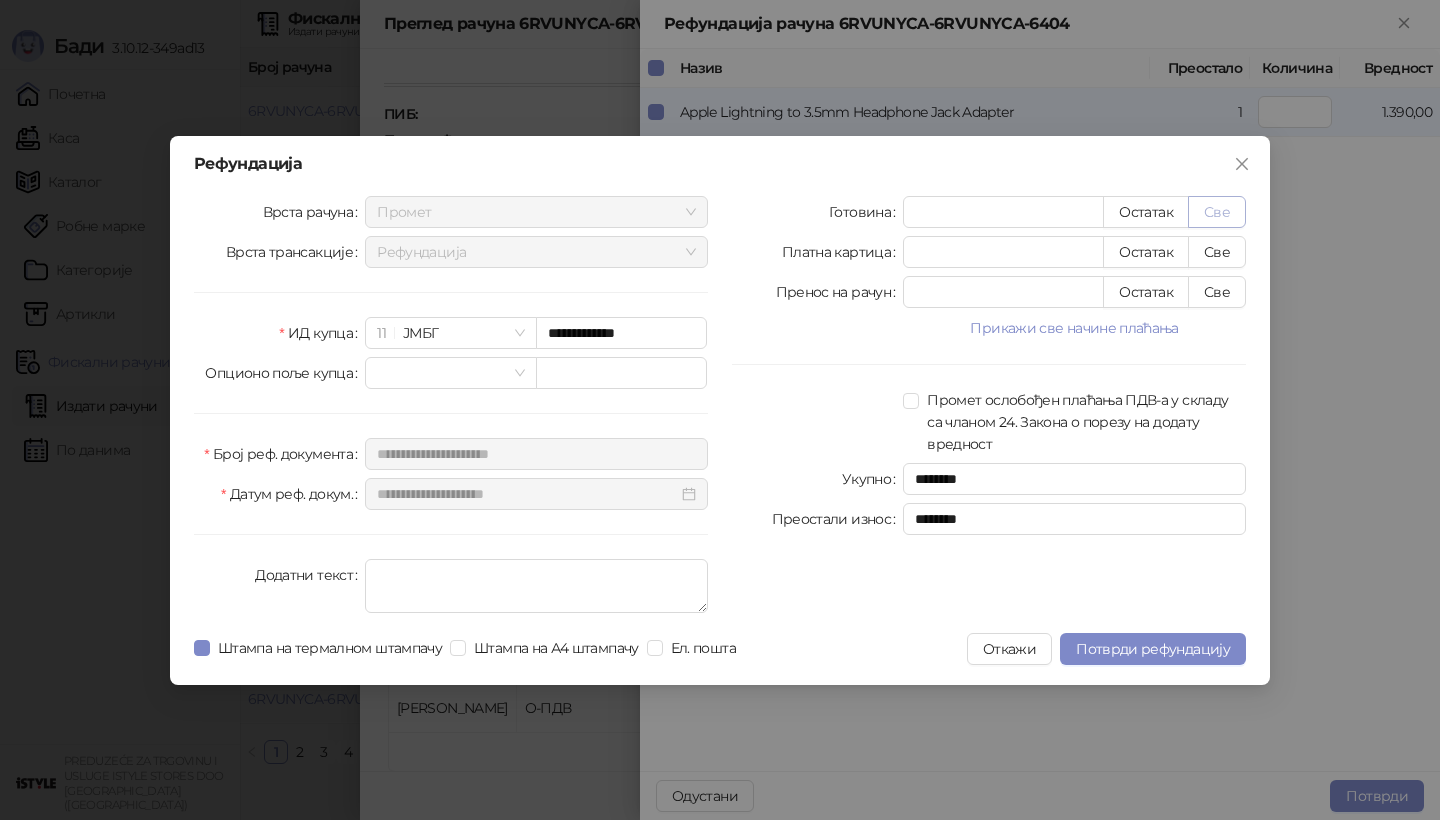 click on "Све" at bounding box center (1217, 212) 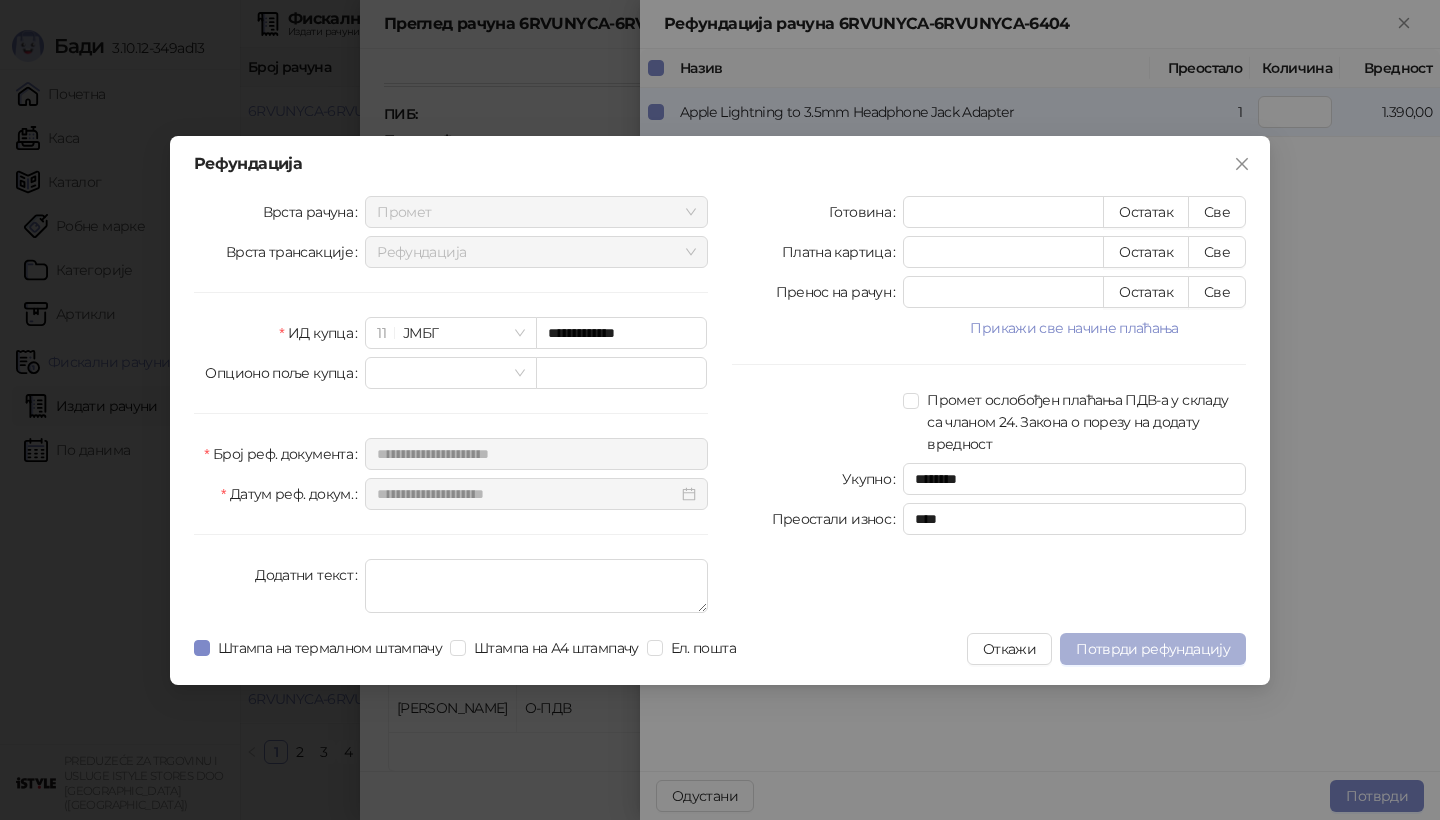 click on "Потврди рефундацију" at bounding box center [1153, 649] 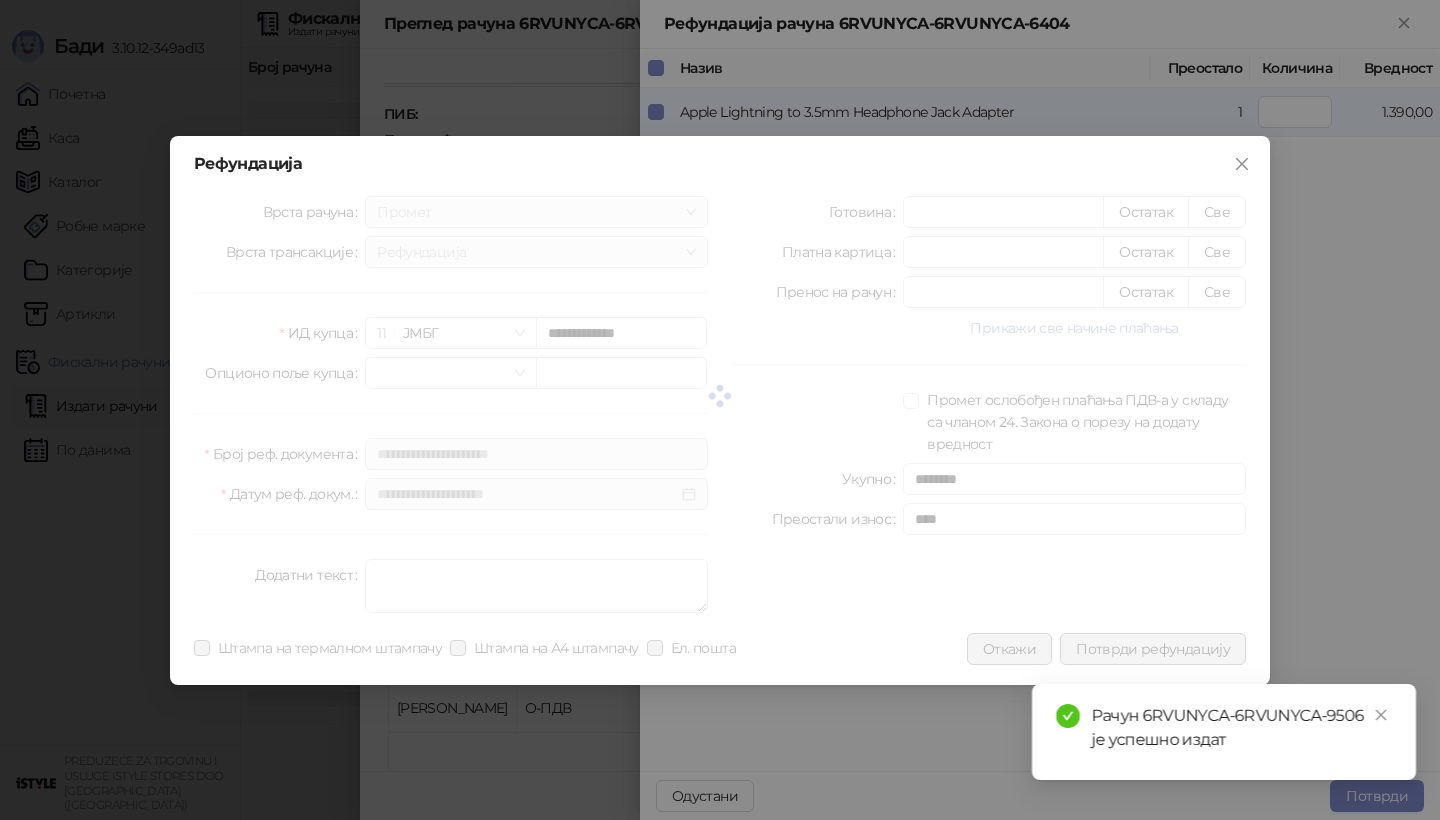 type 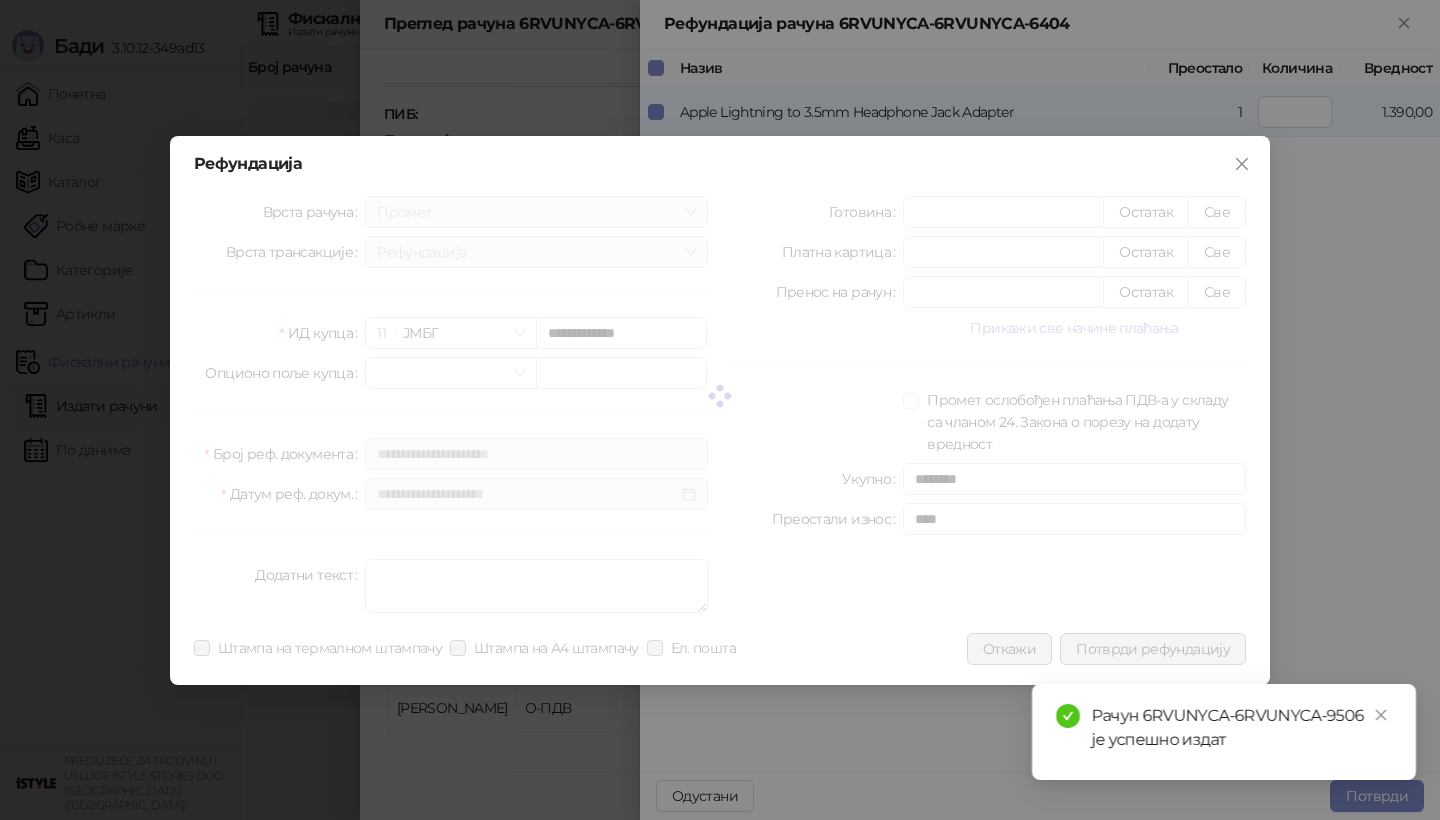 type 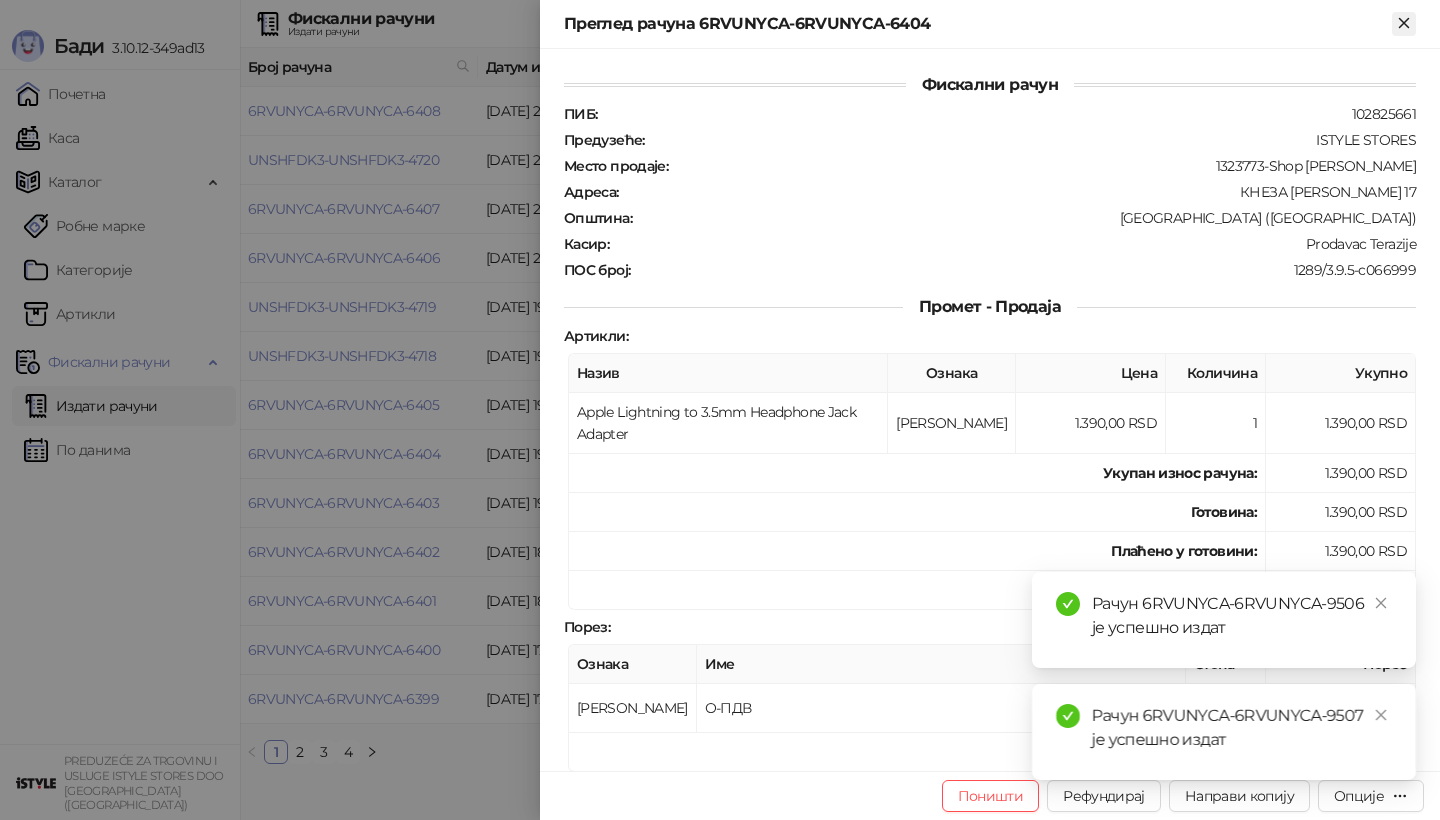 click 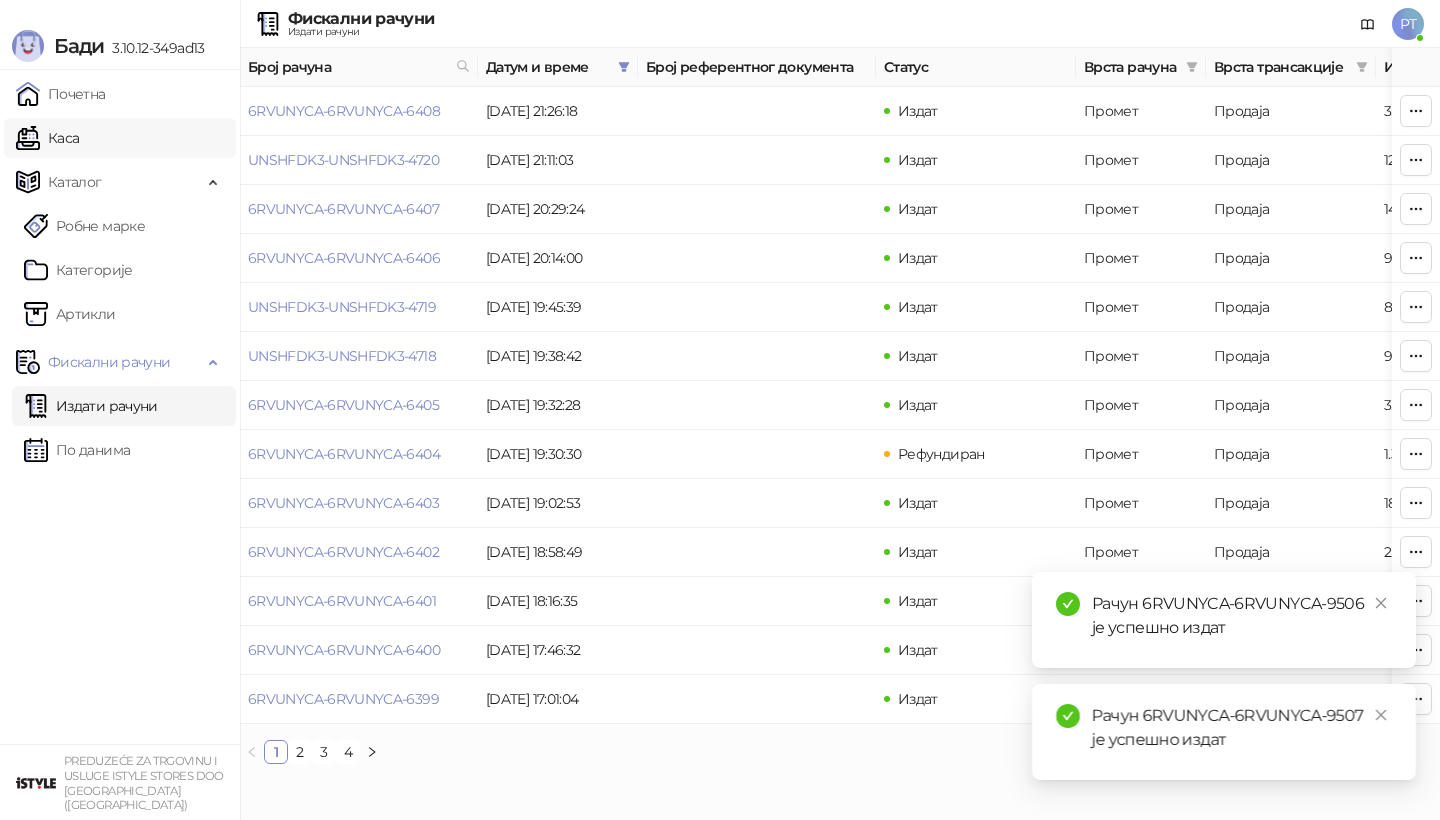 click on "Каса" at bounding box center (47, 138) 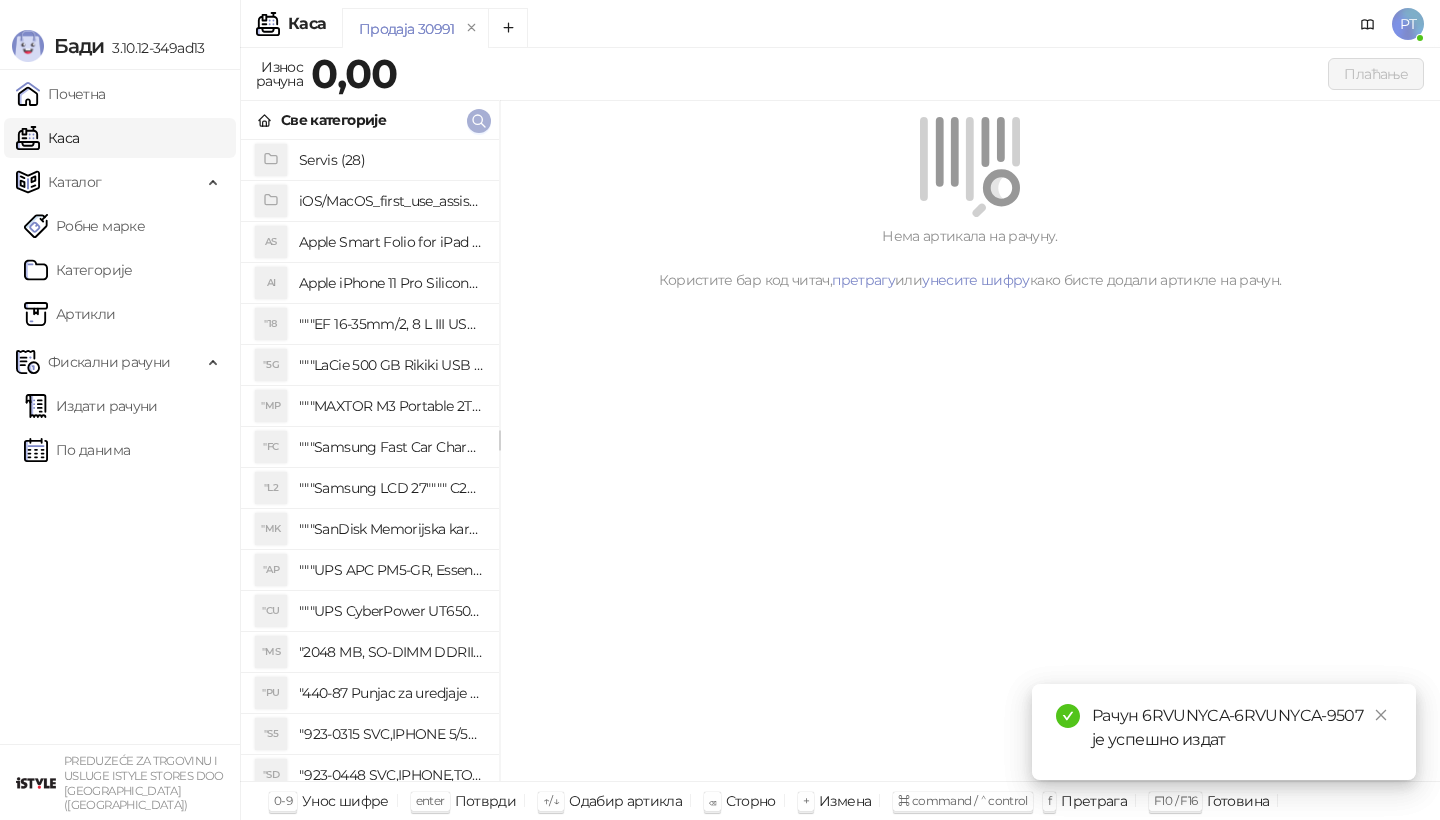 click 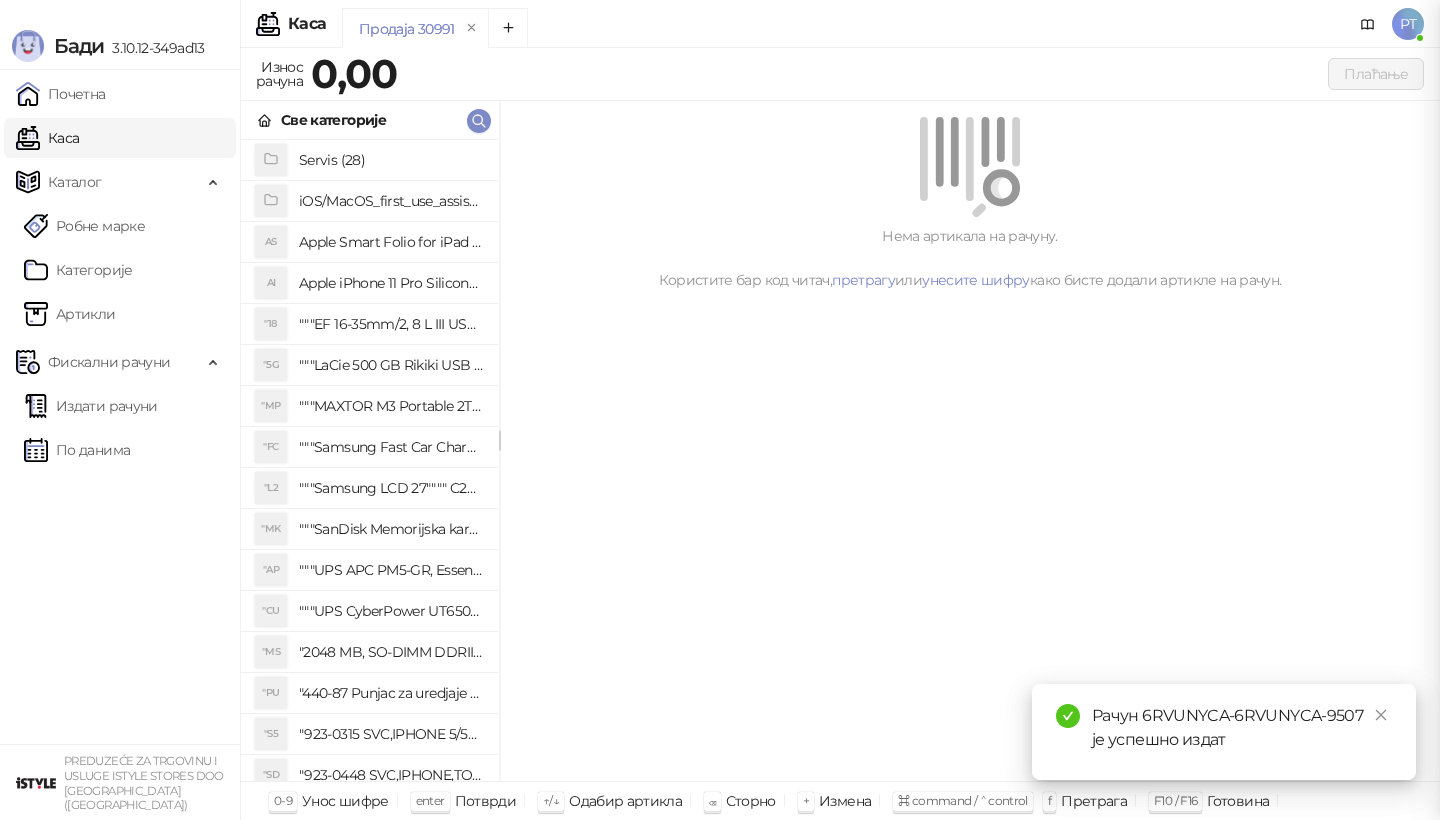click at bounding box center (720, 410) 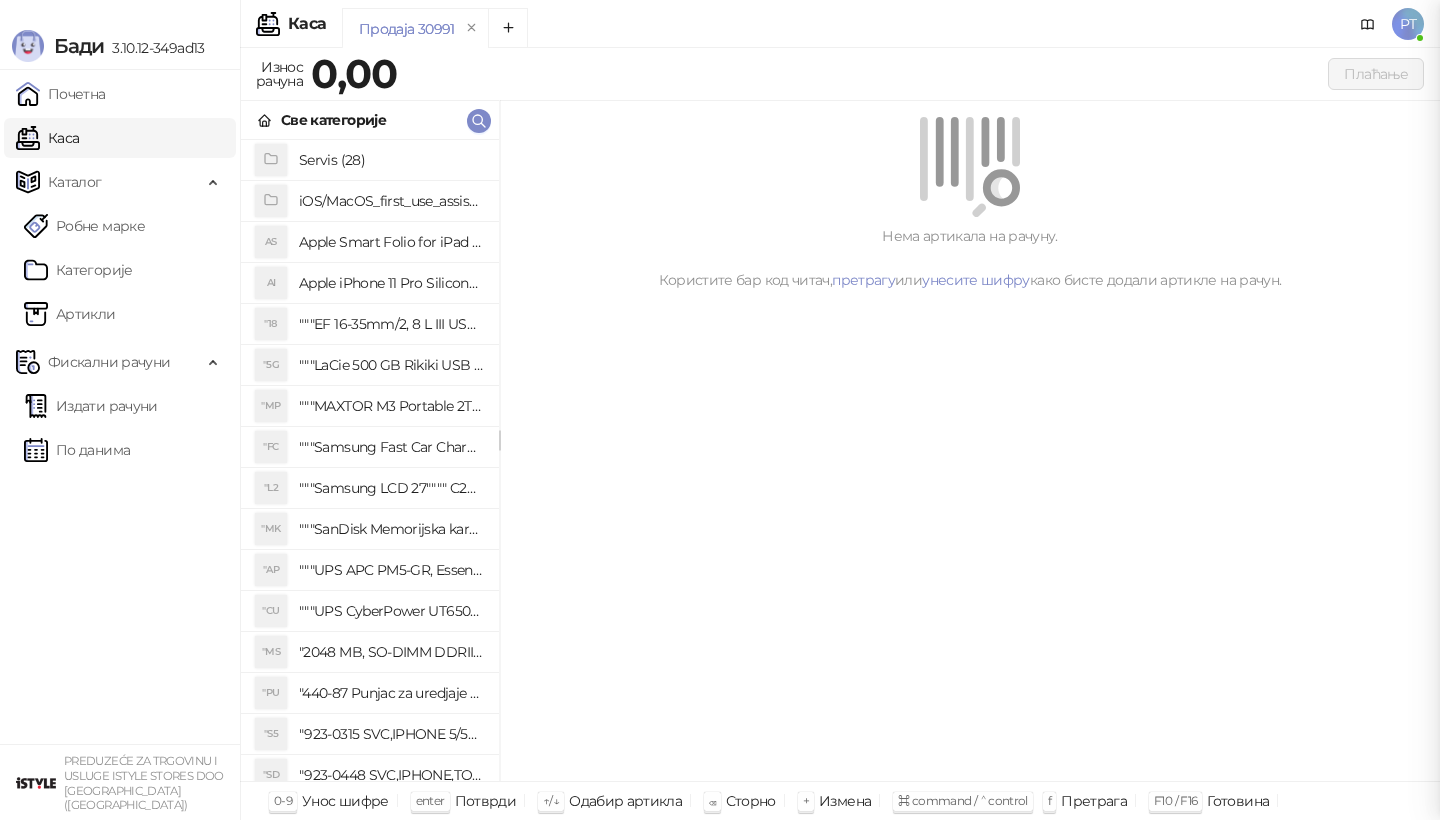 type 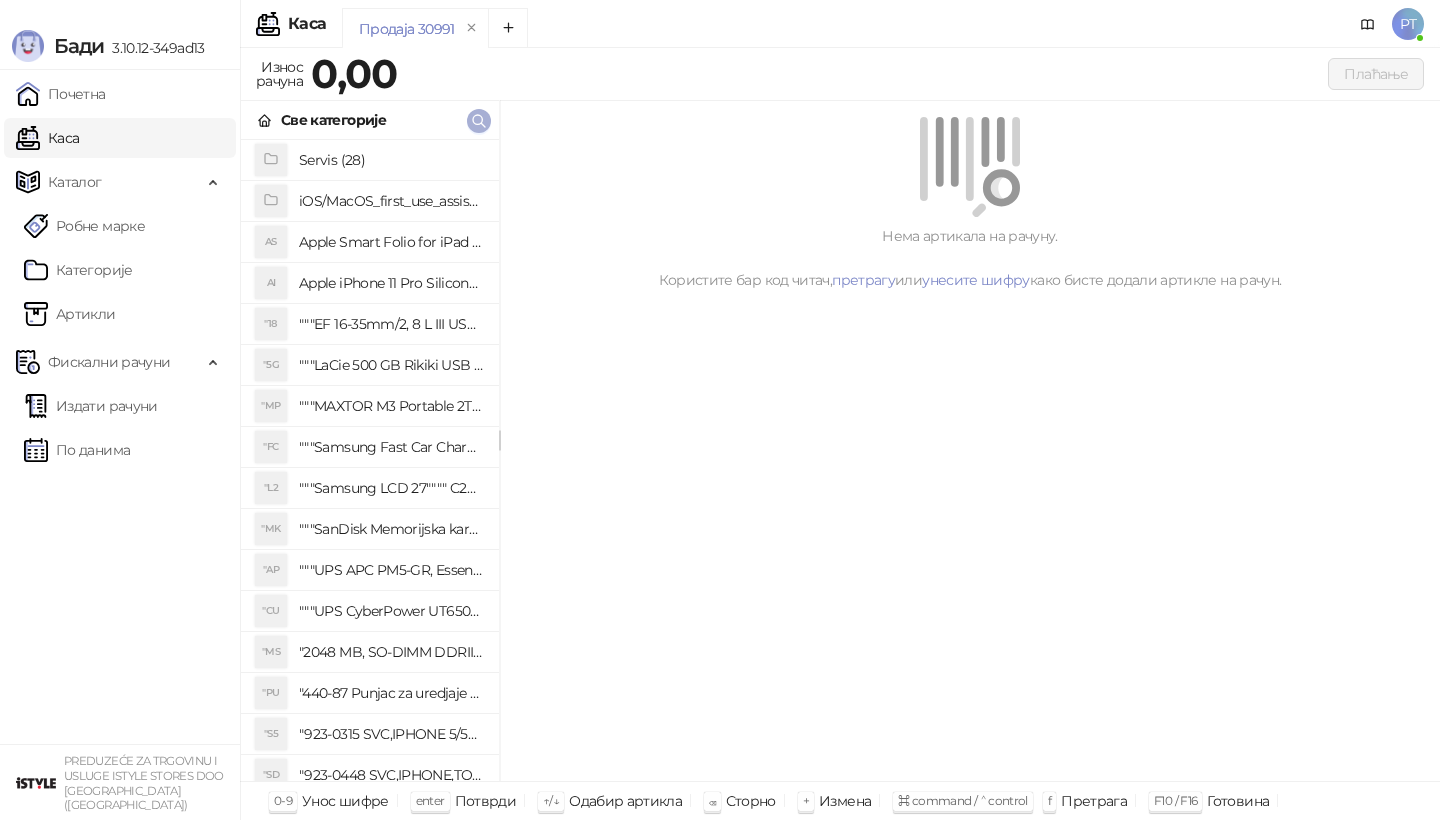 click 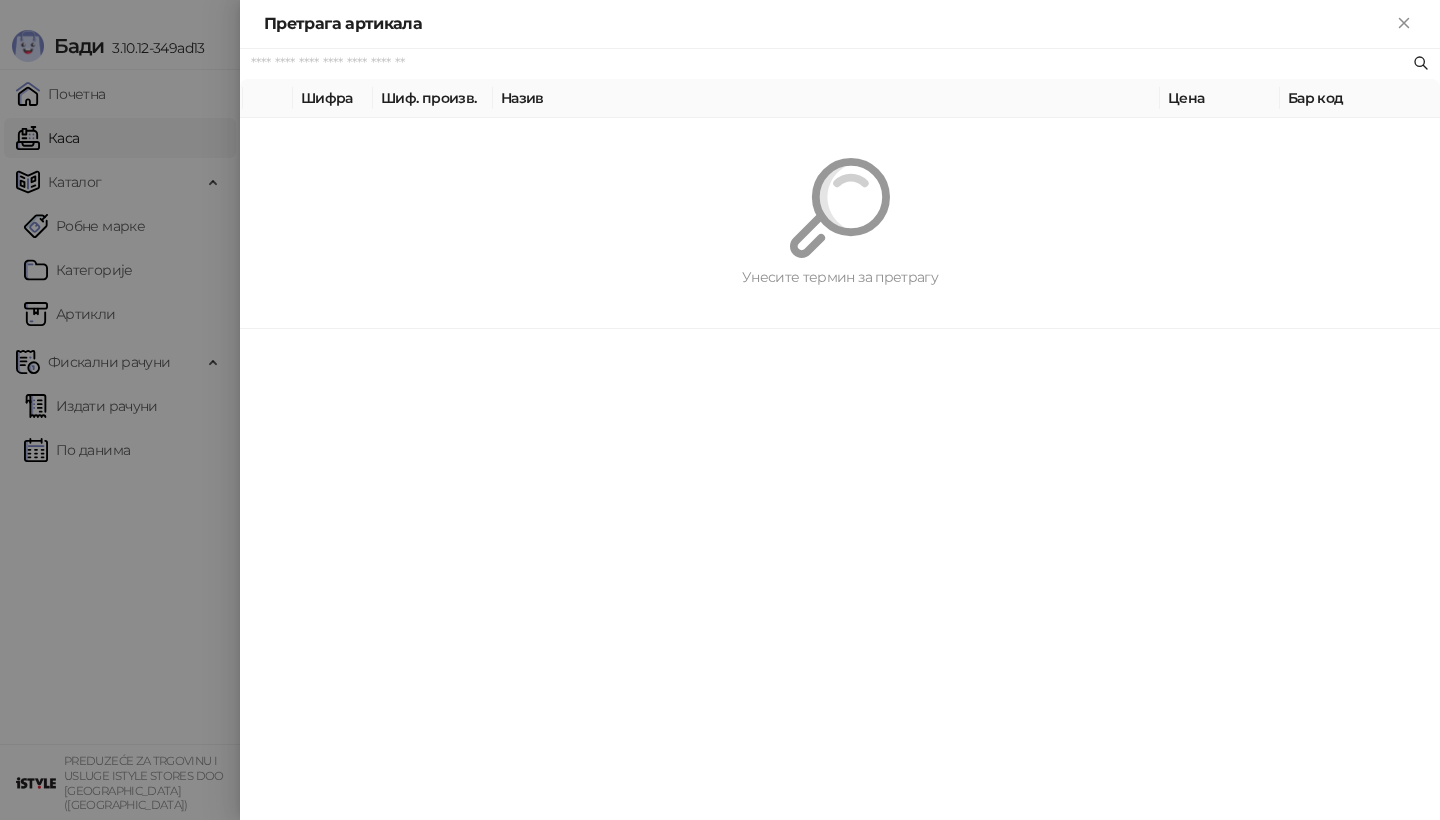 paste on "*********" 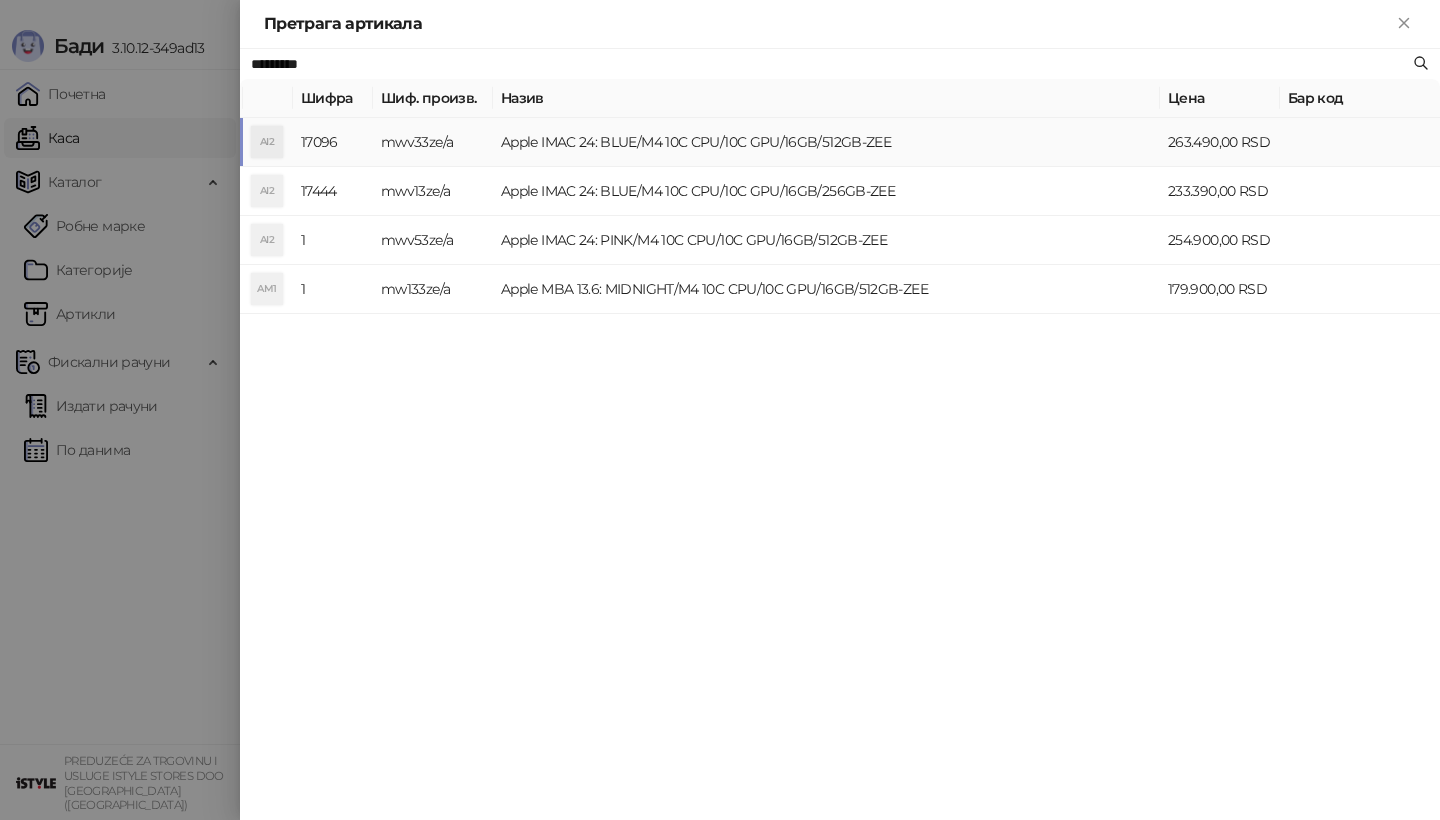 click on "AI2" at bounding box center (268, 142) 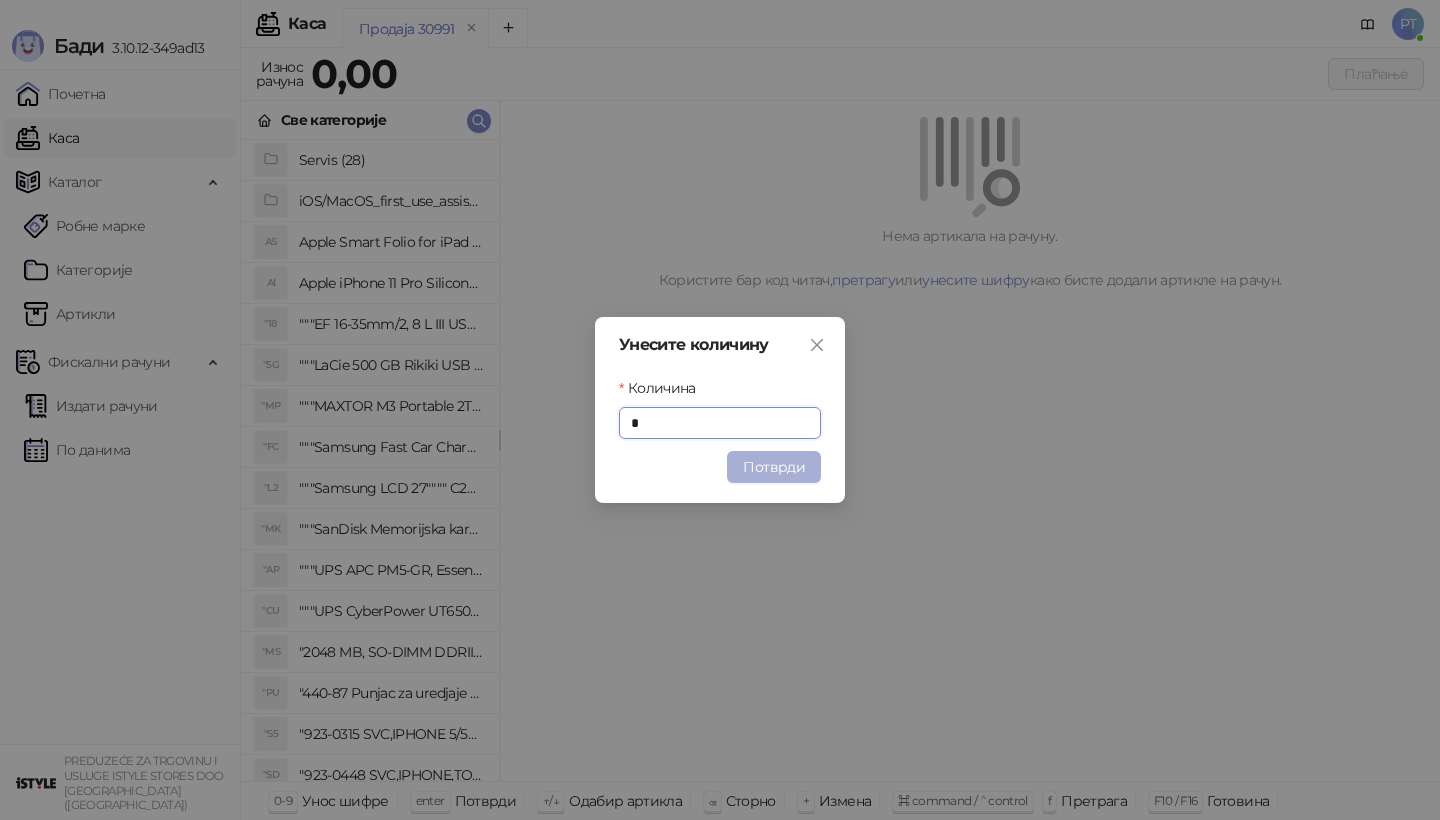 click on "Потврди" at bounding box center [774, 467] 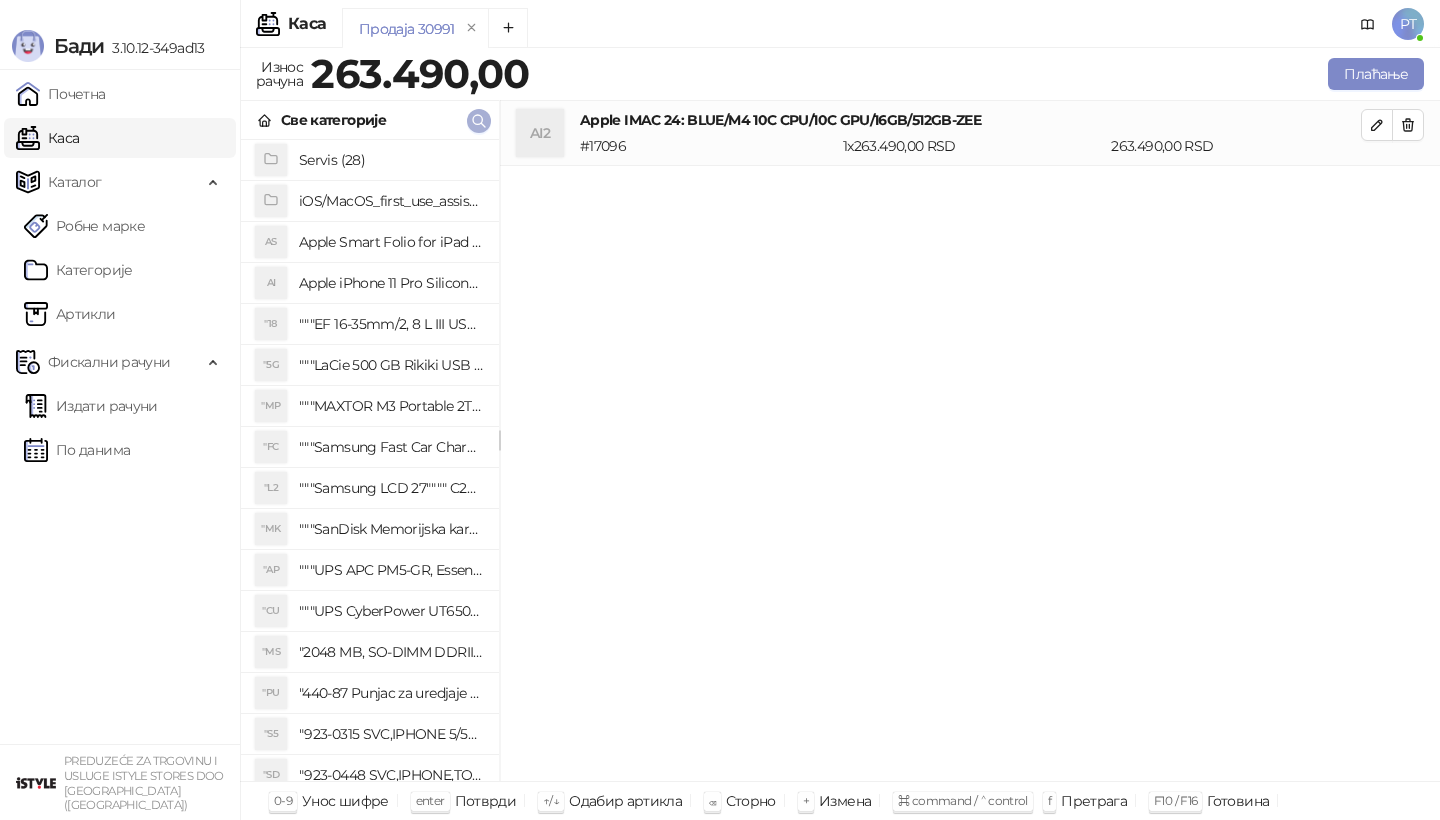 click 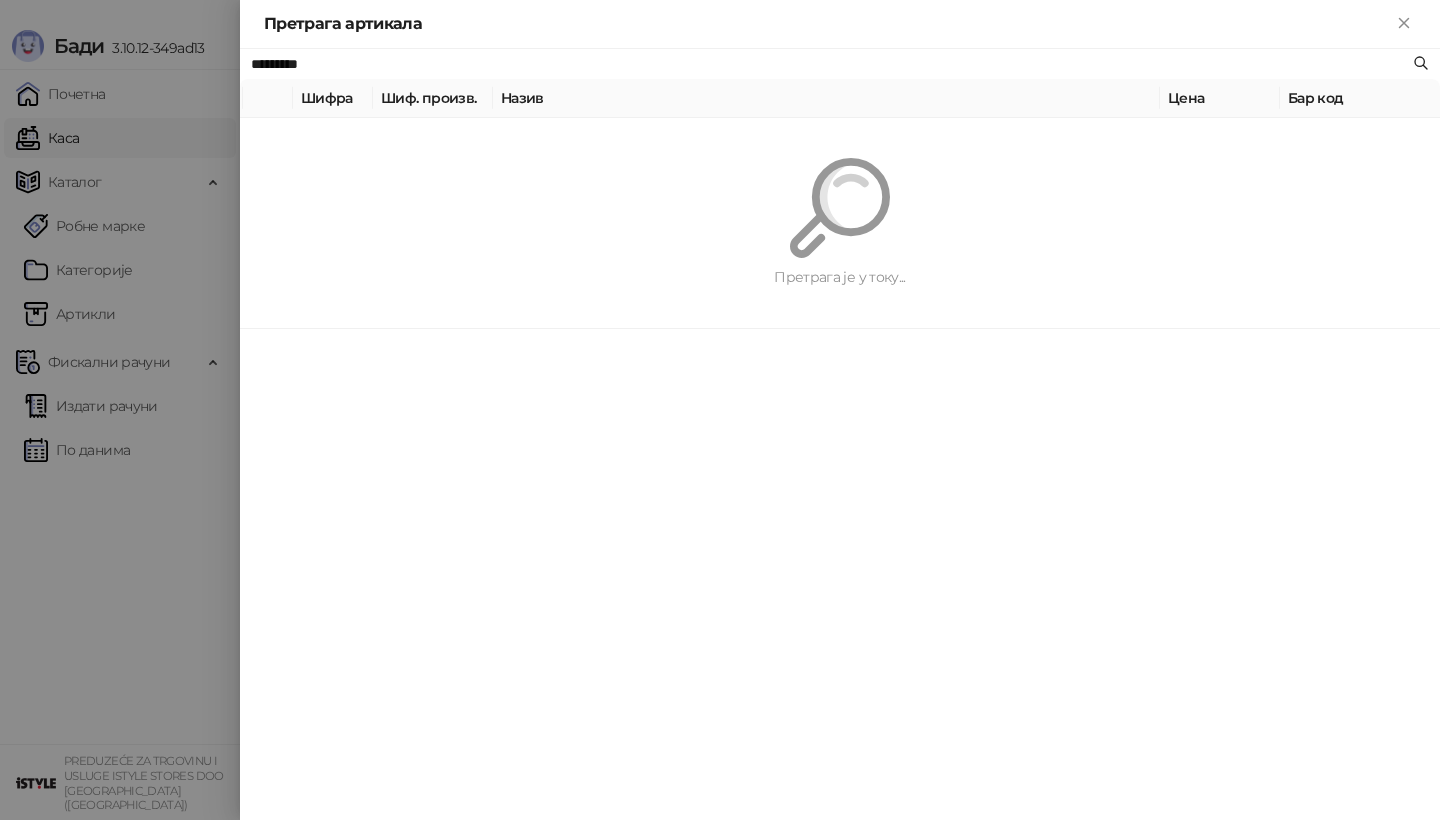 paste on "*********" 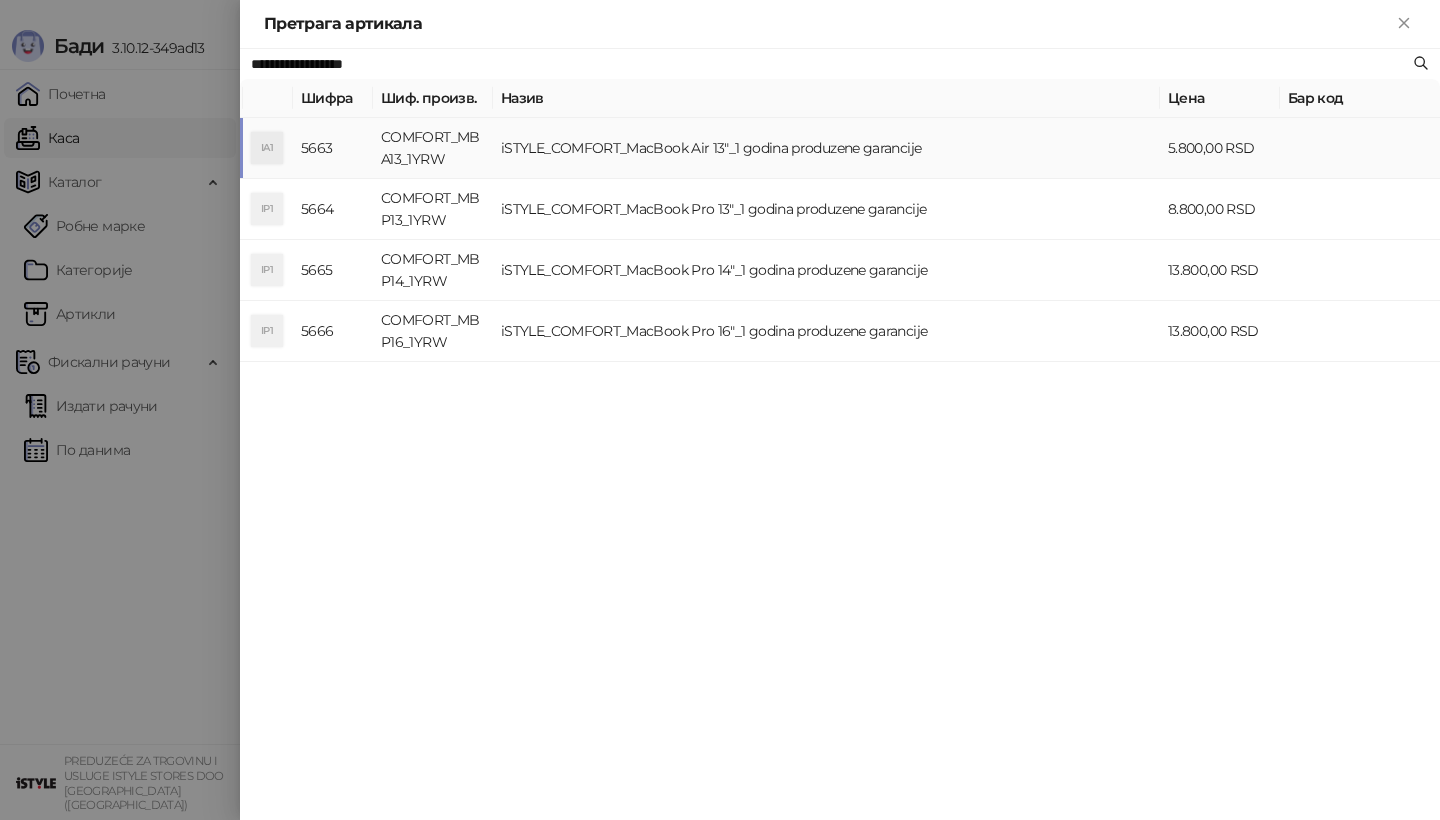 click on "IA1" at bounding box center [267, 148] 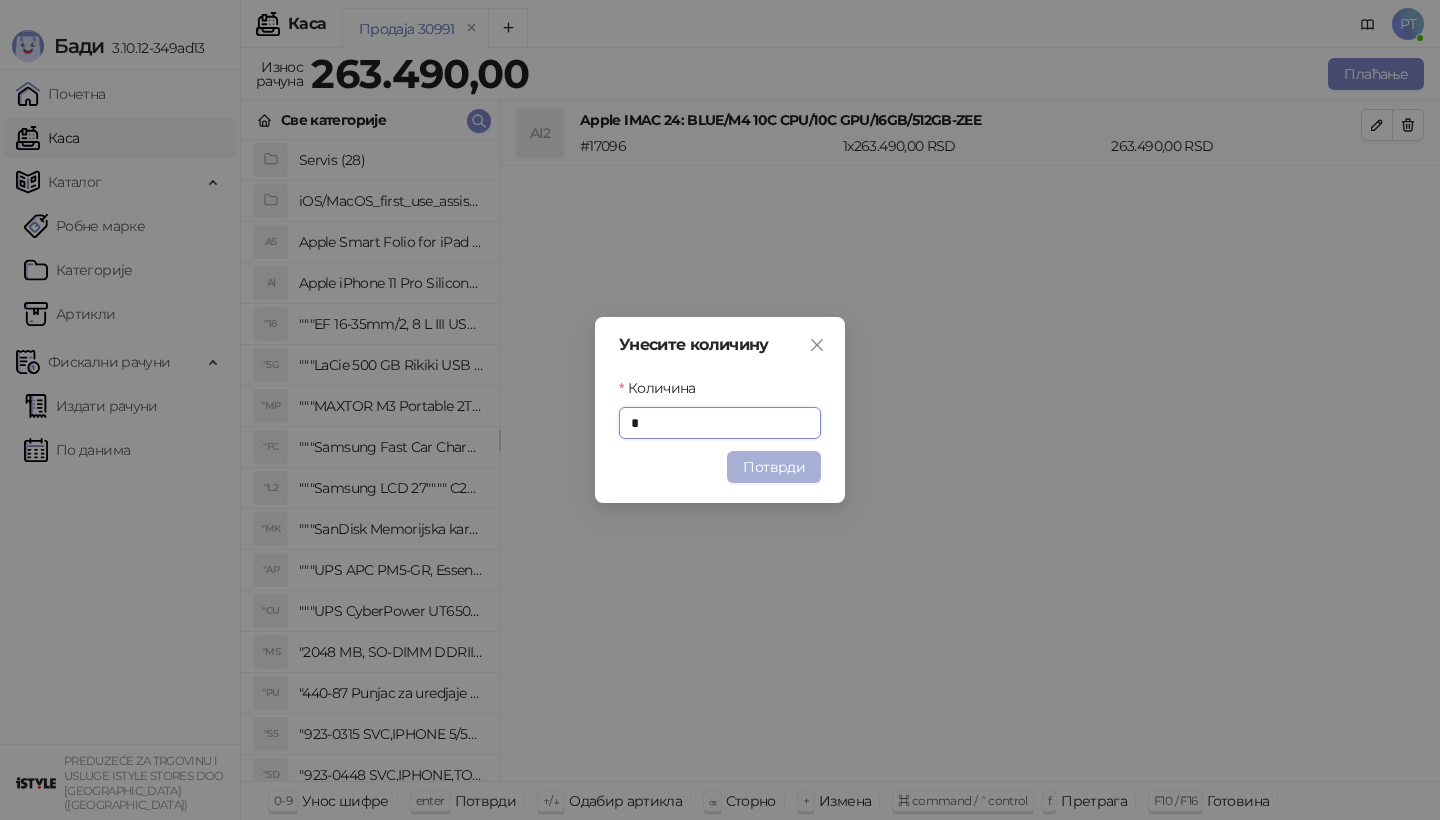 click on "Потврди" at bounding box center (774, 467) 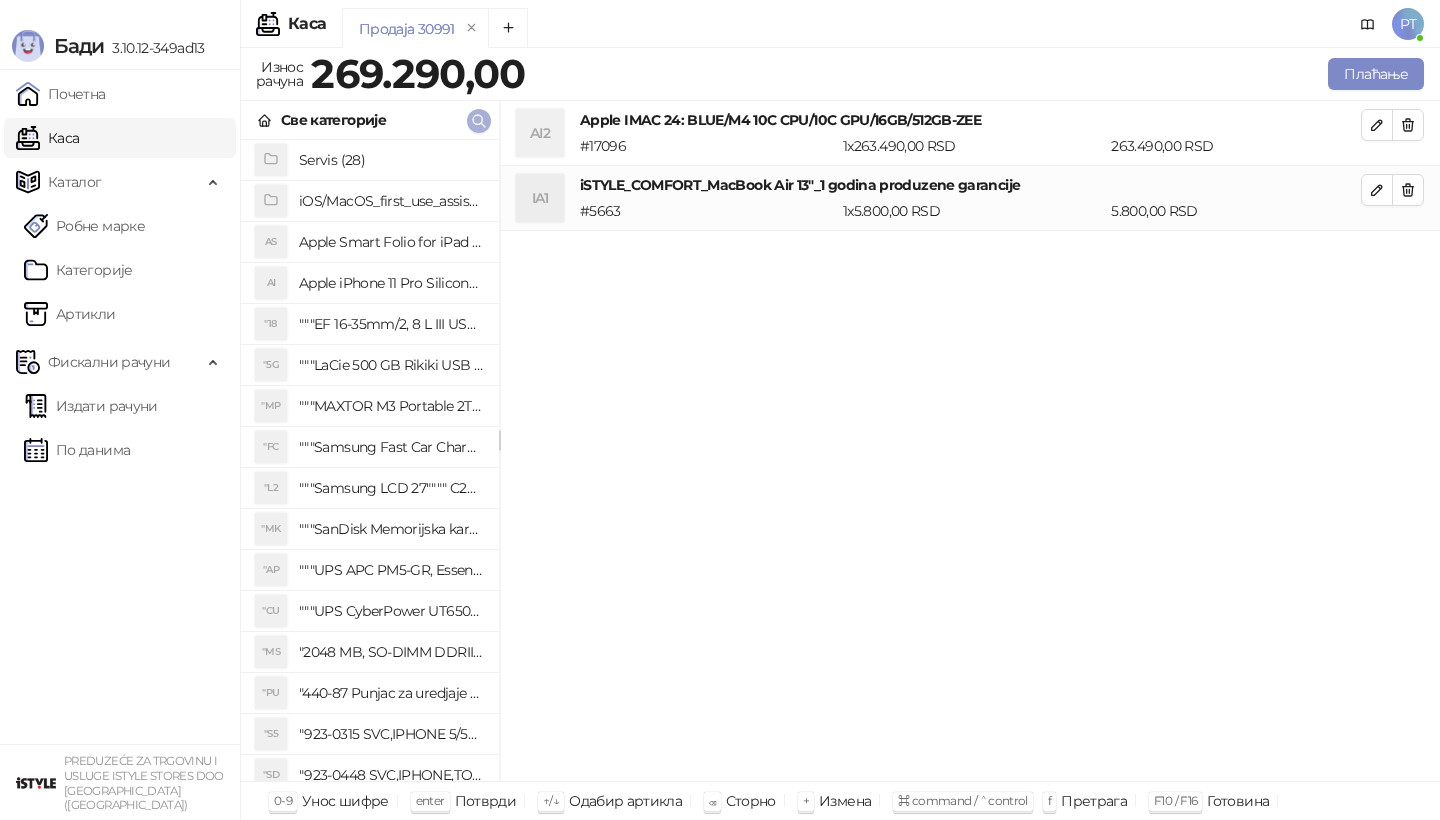 click 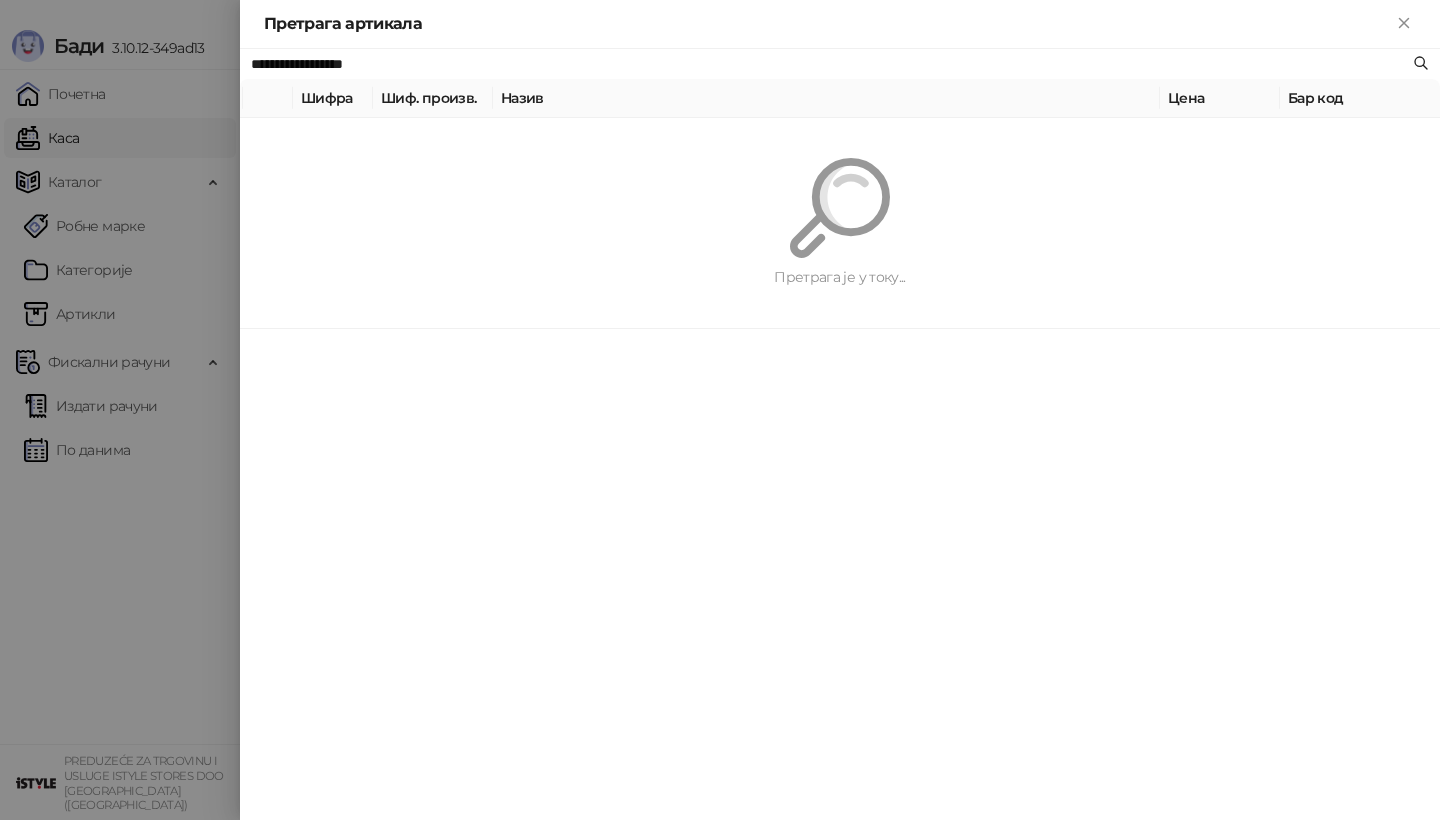 paste on "****" 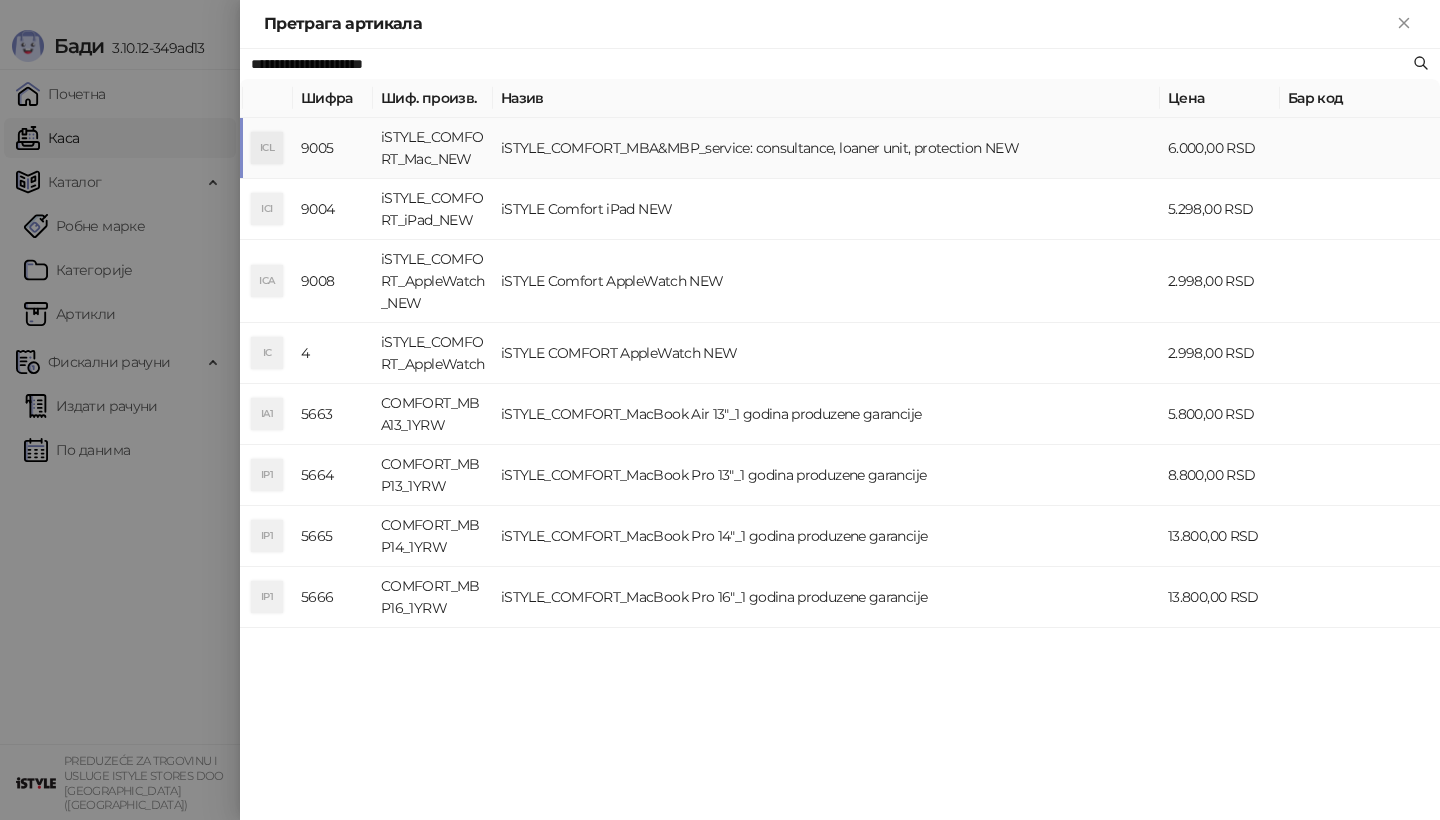 type on "**********" 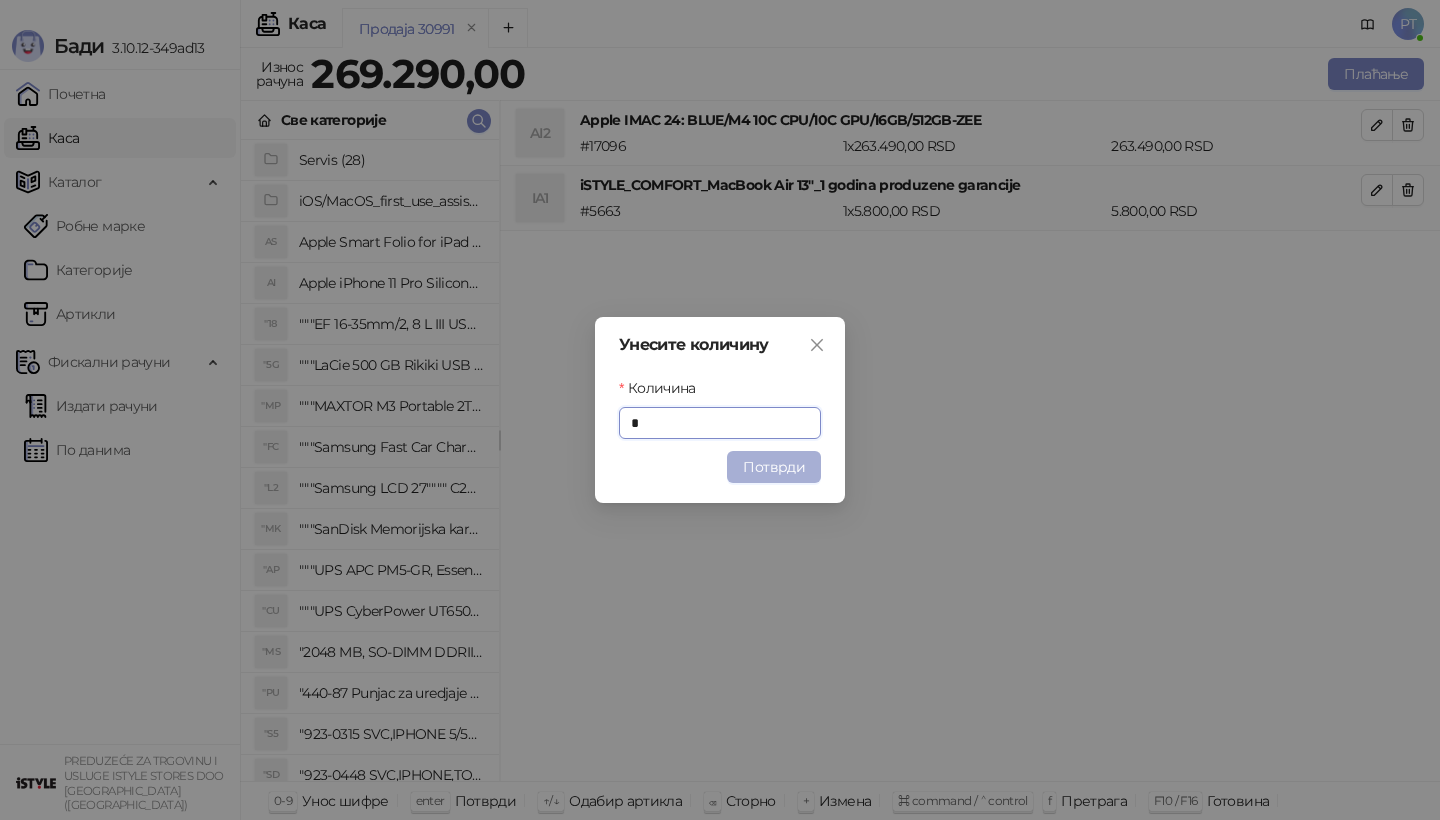 click on "Потврди" at bounding box center [774, 467] 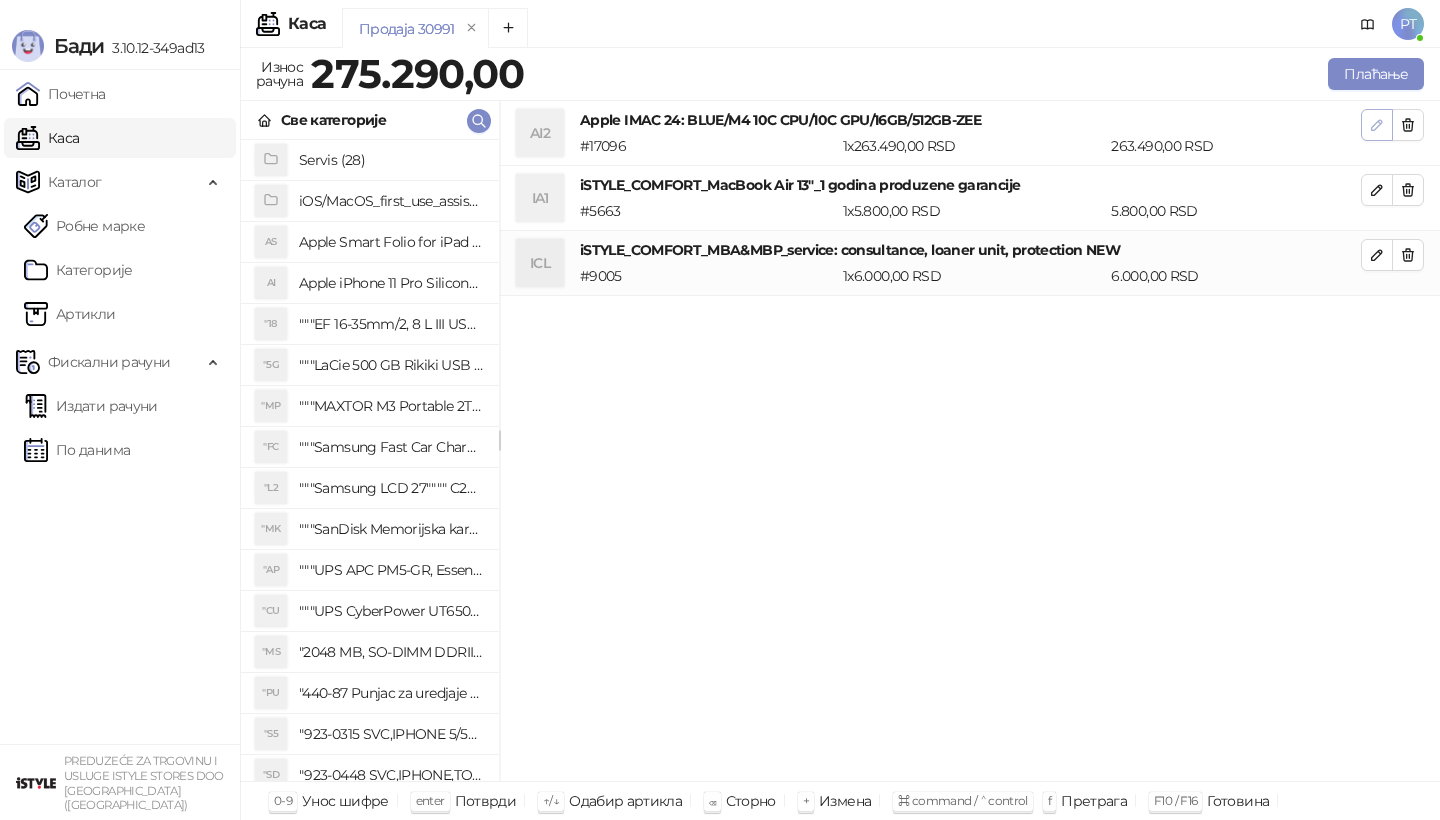 click 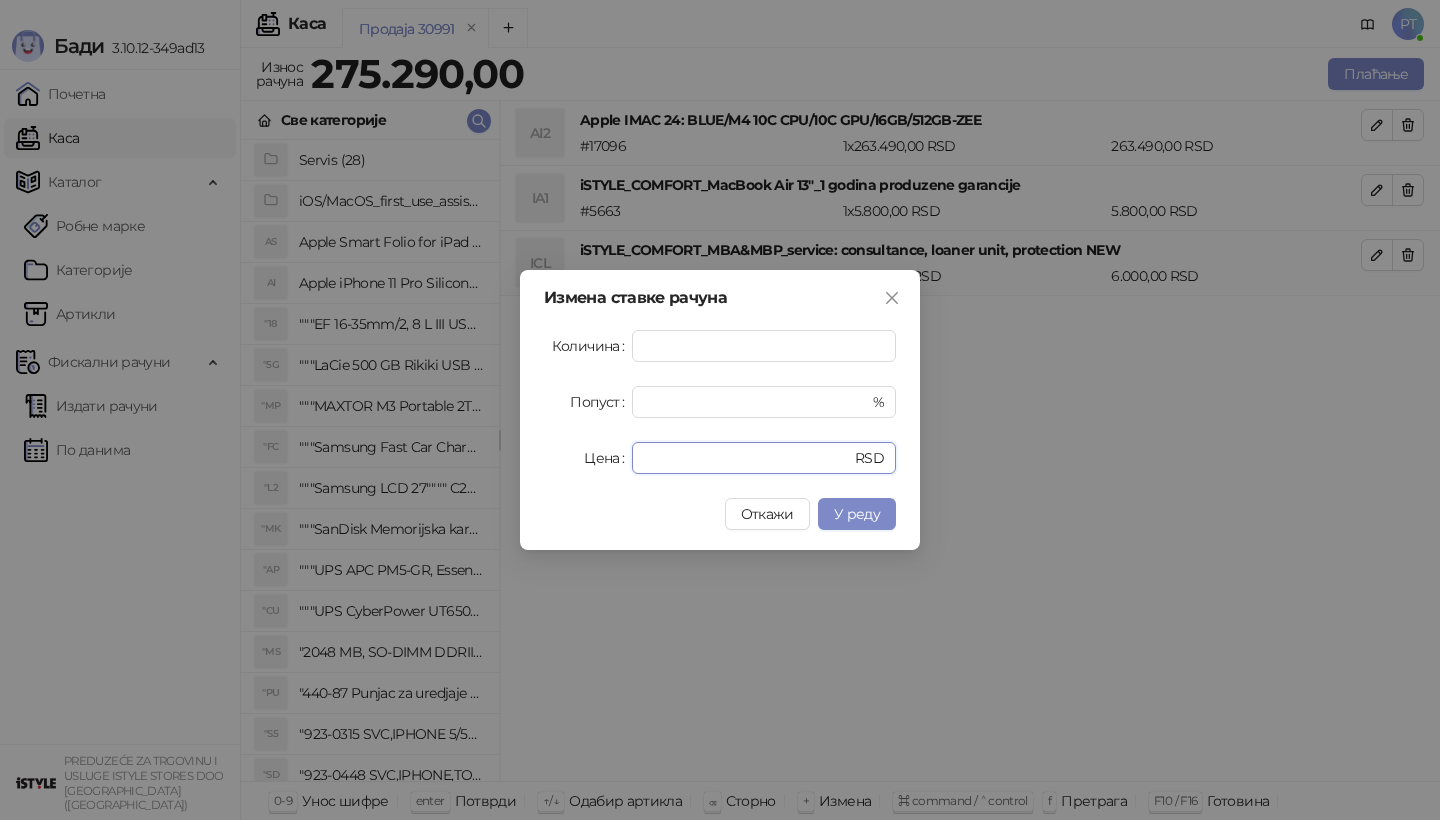 drag, startPoint x: 704, startPoint y: 463, endPoint x: 581, endPoint y: 463, distance: 123 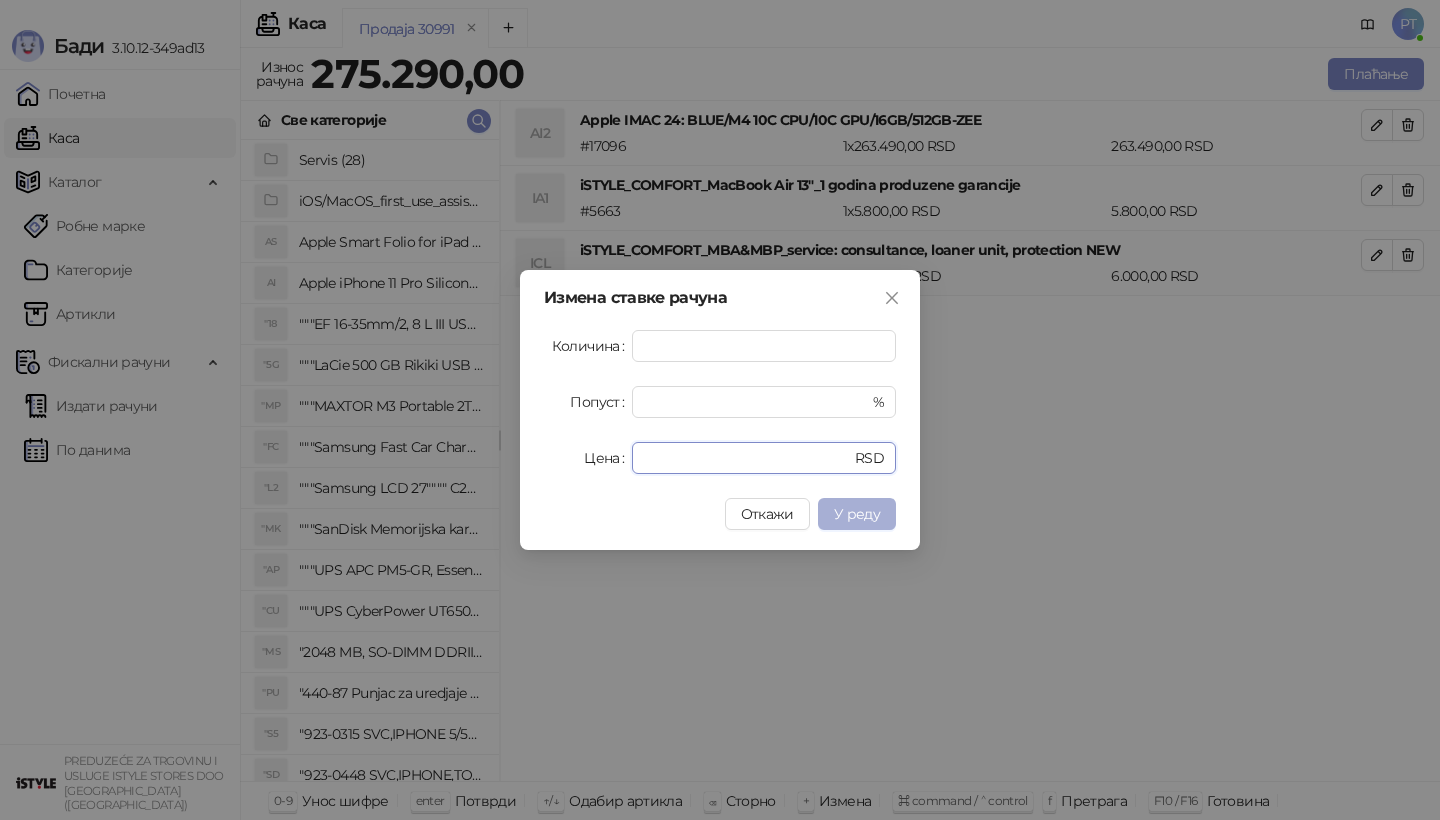 type on "*********" 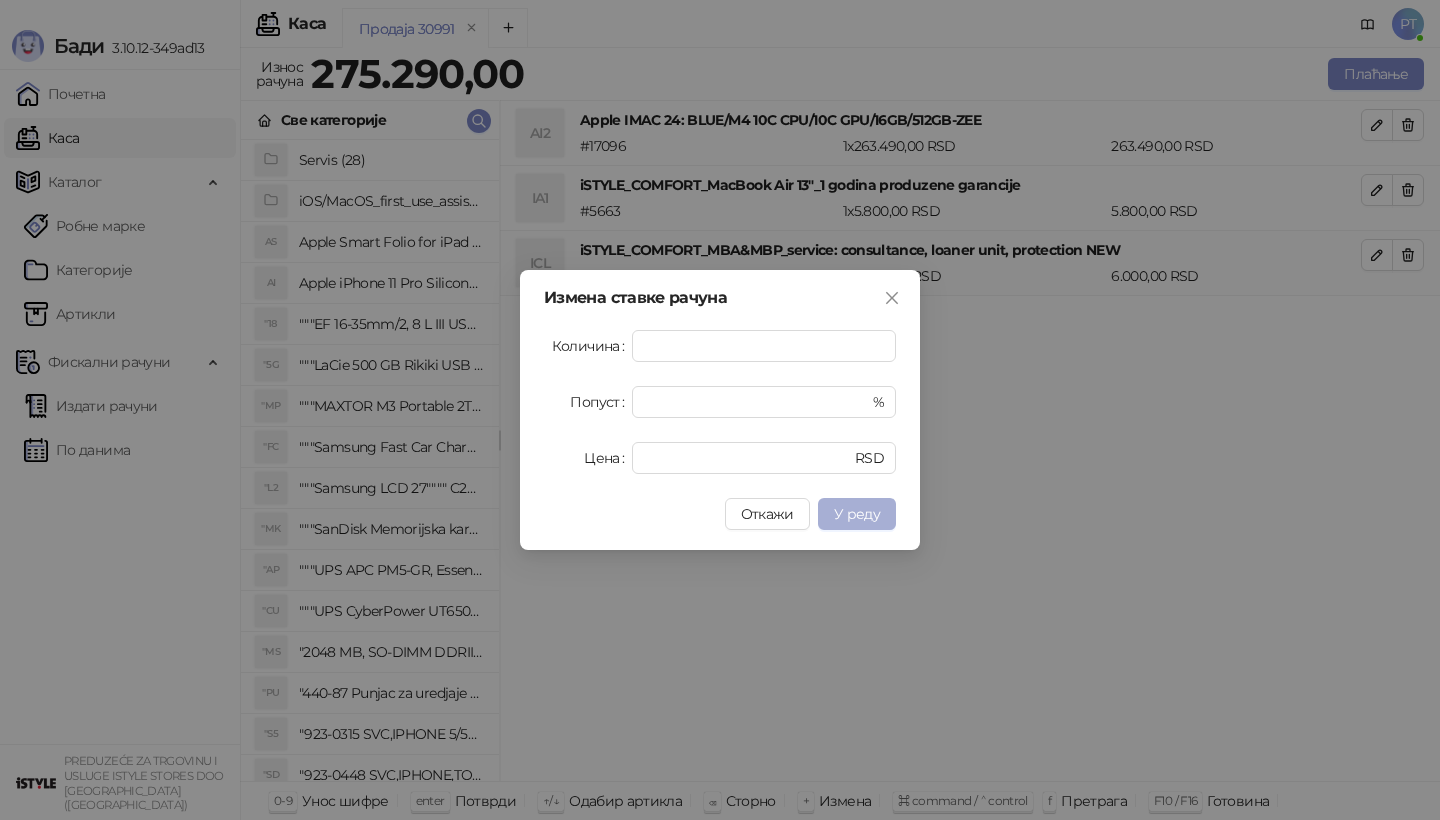 click on "У реду" at bounding box center (857, 514) 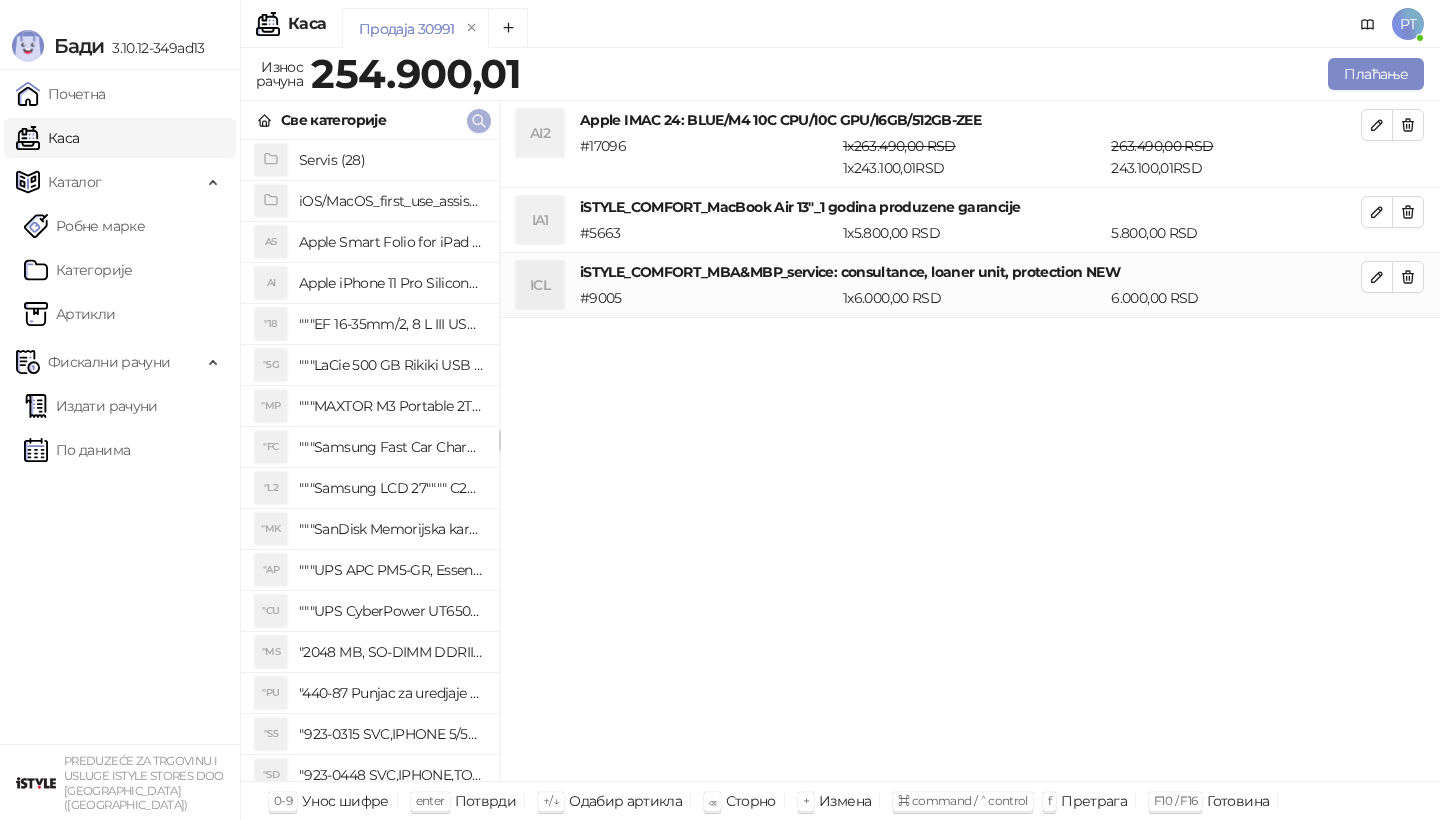 click 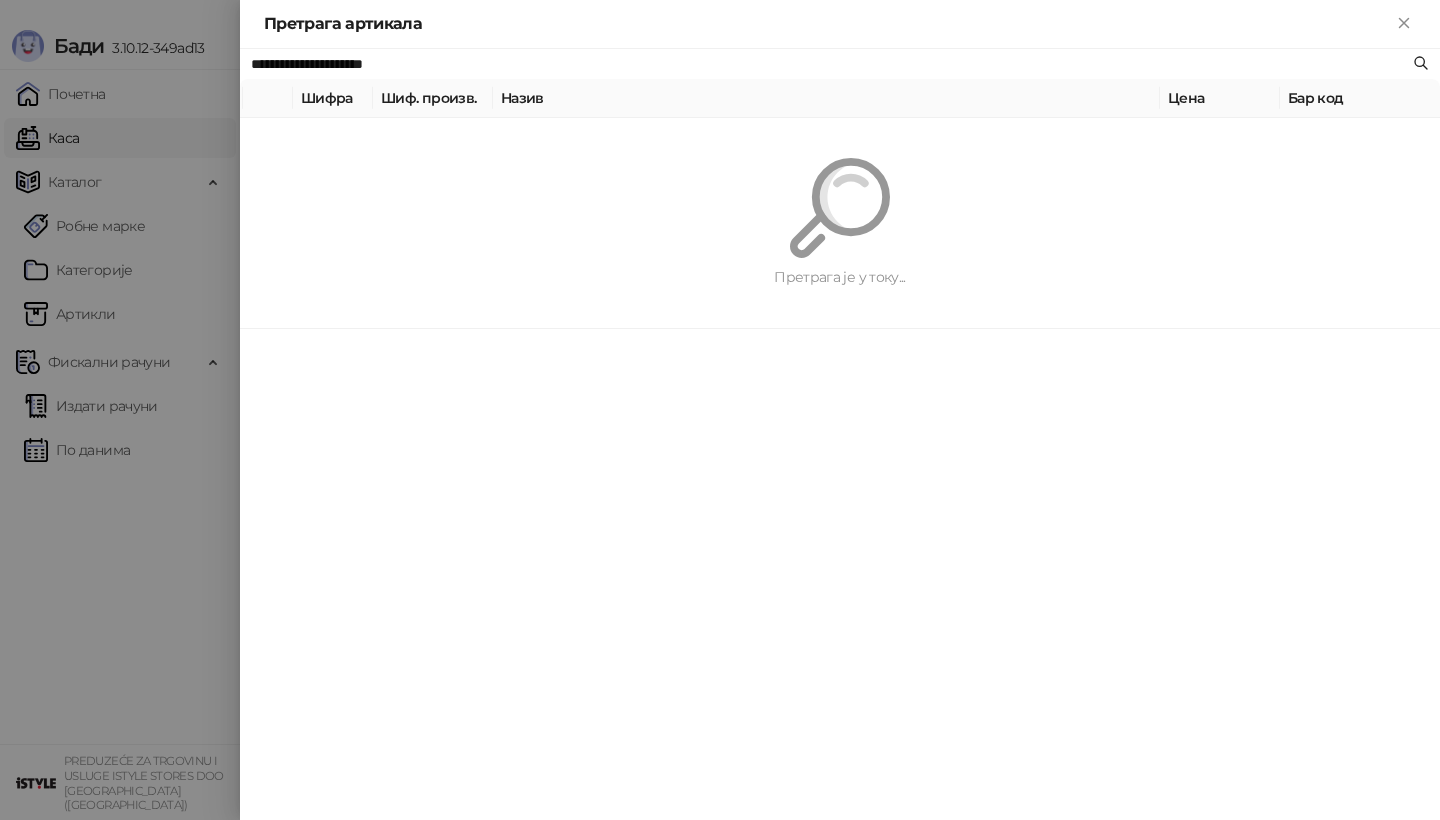 paste 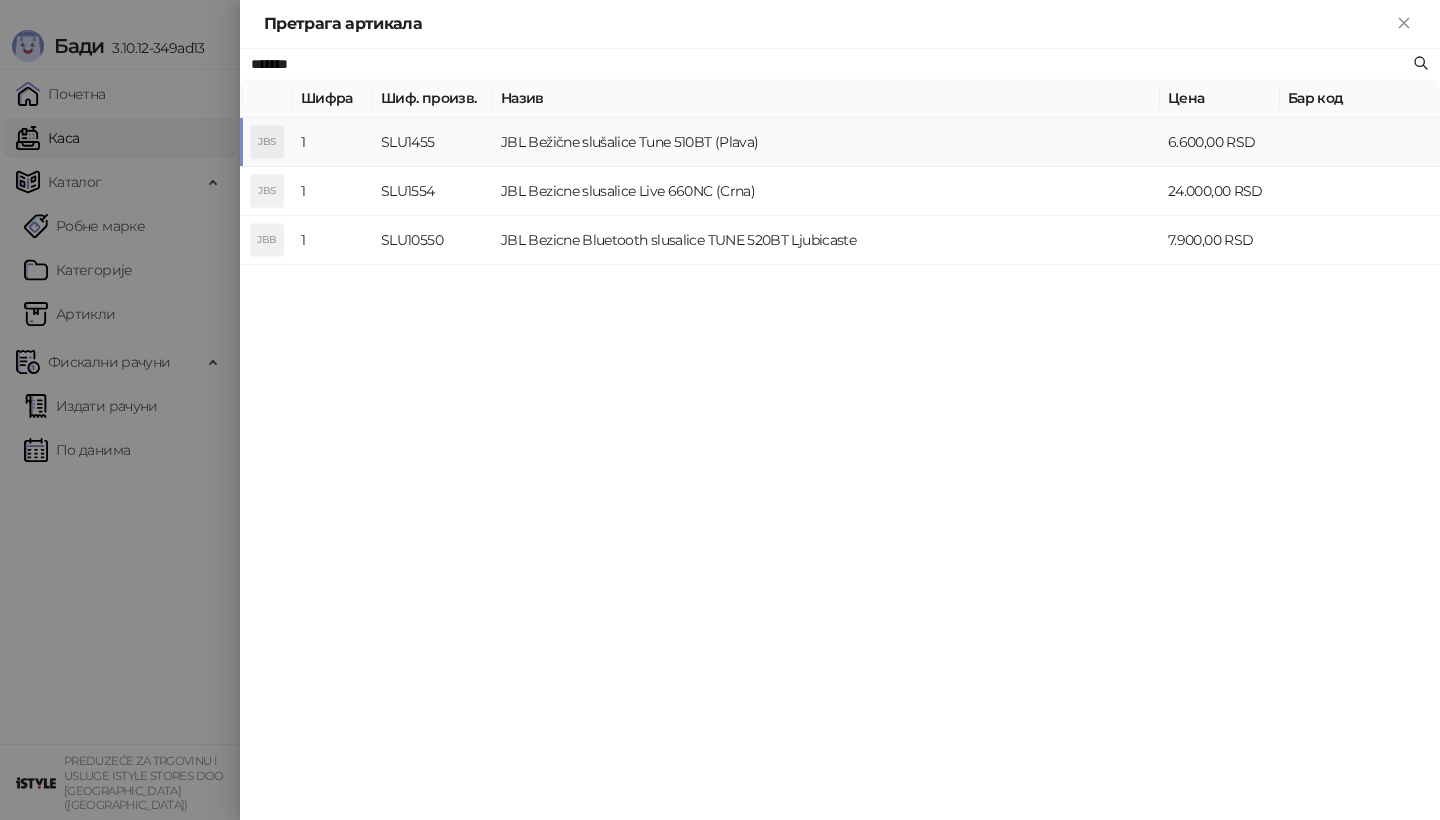 click on "JBS" at bounding box center (267, 142) 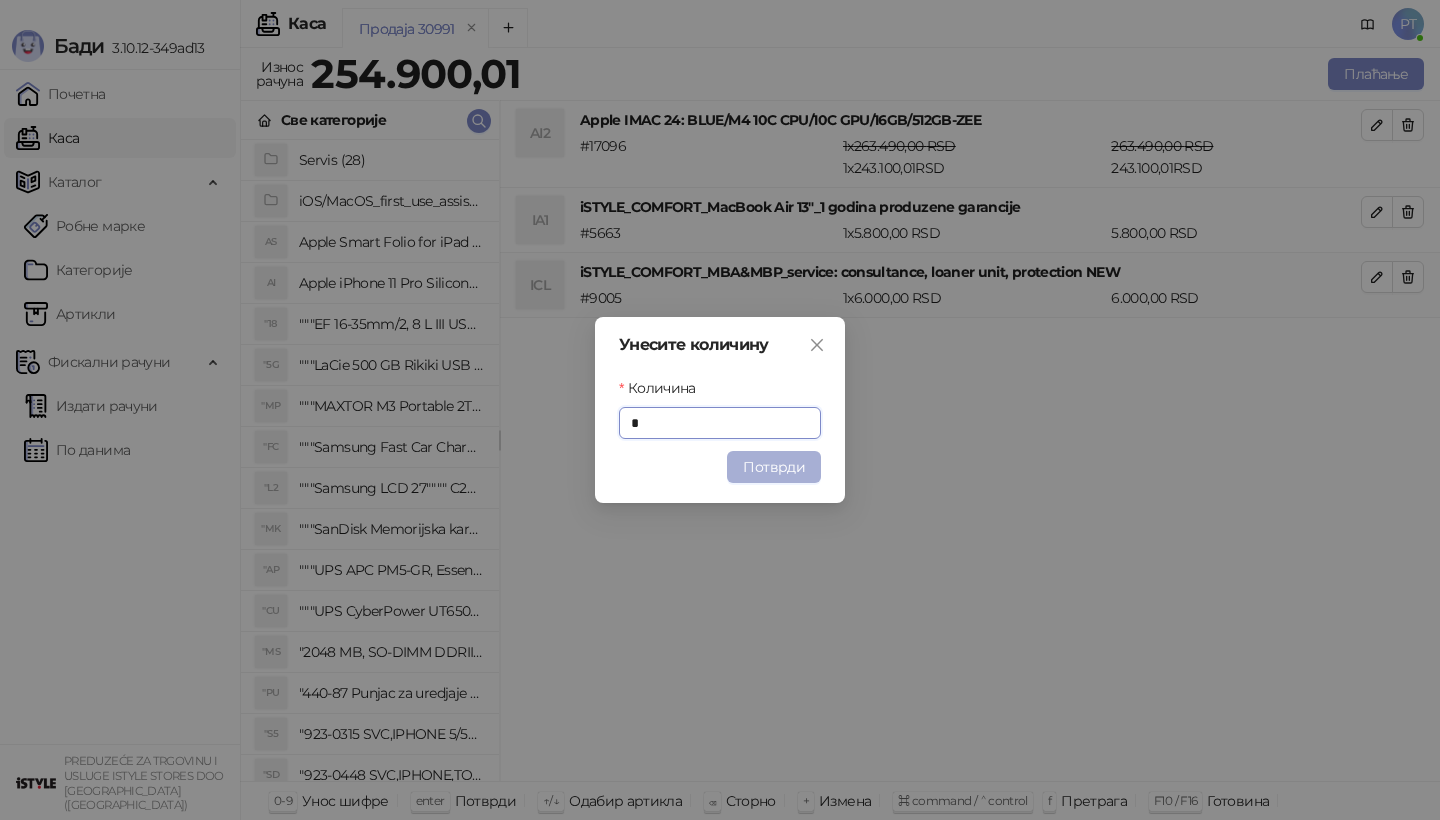 click on "Потврди" at bounding box center (774, 467) 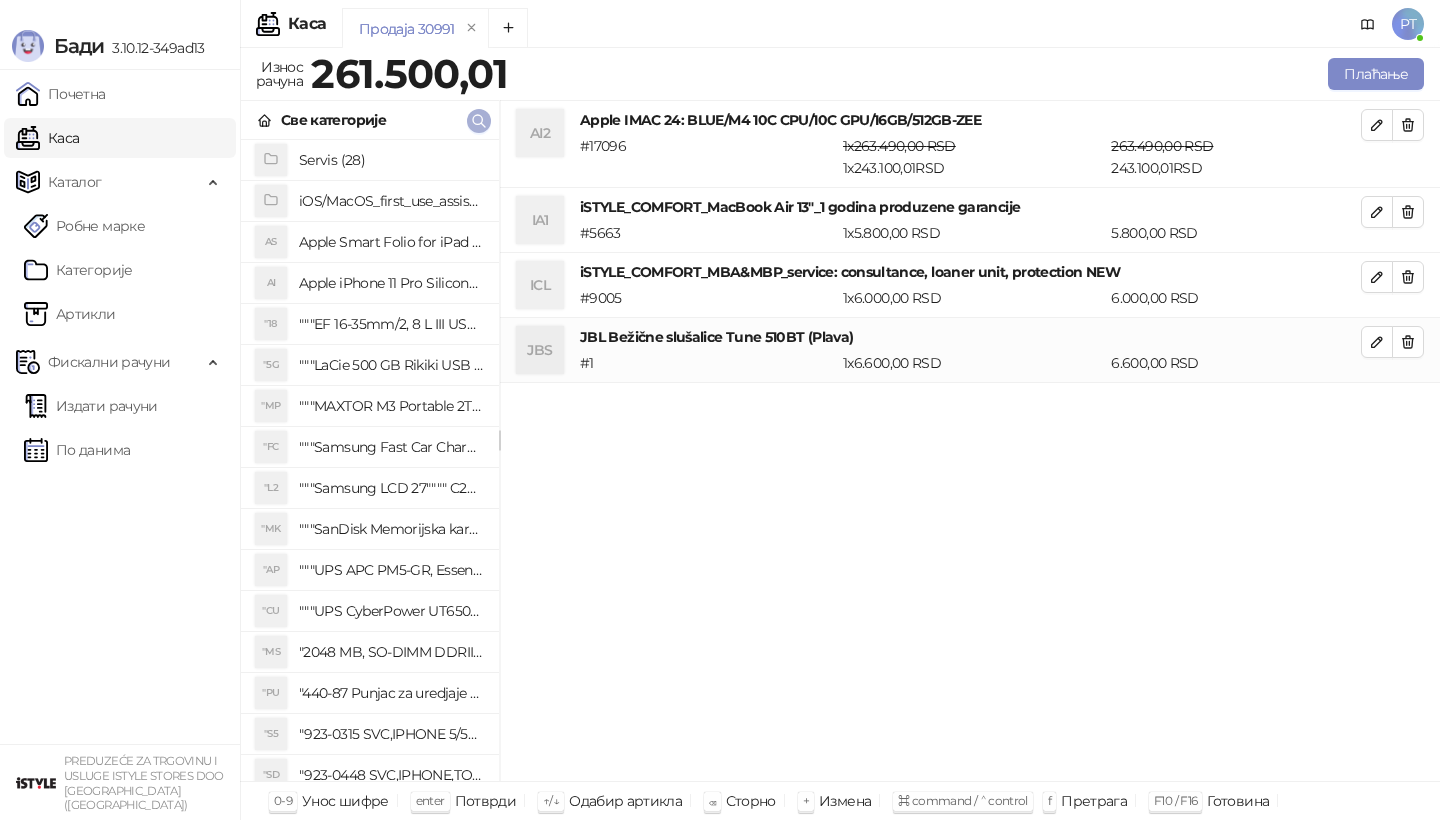 click 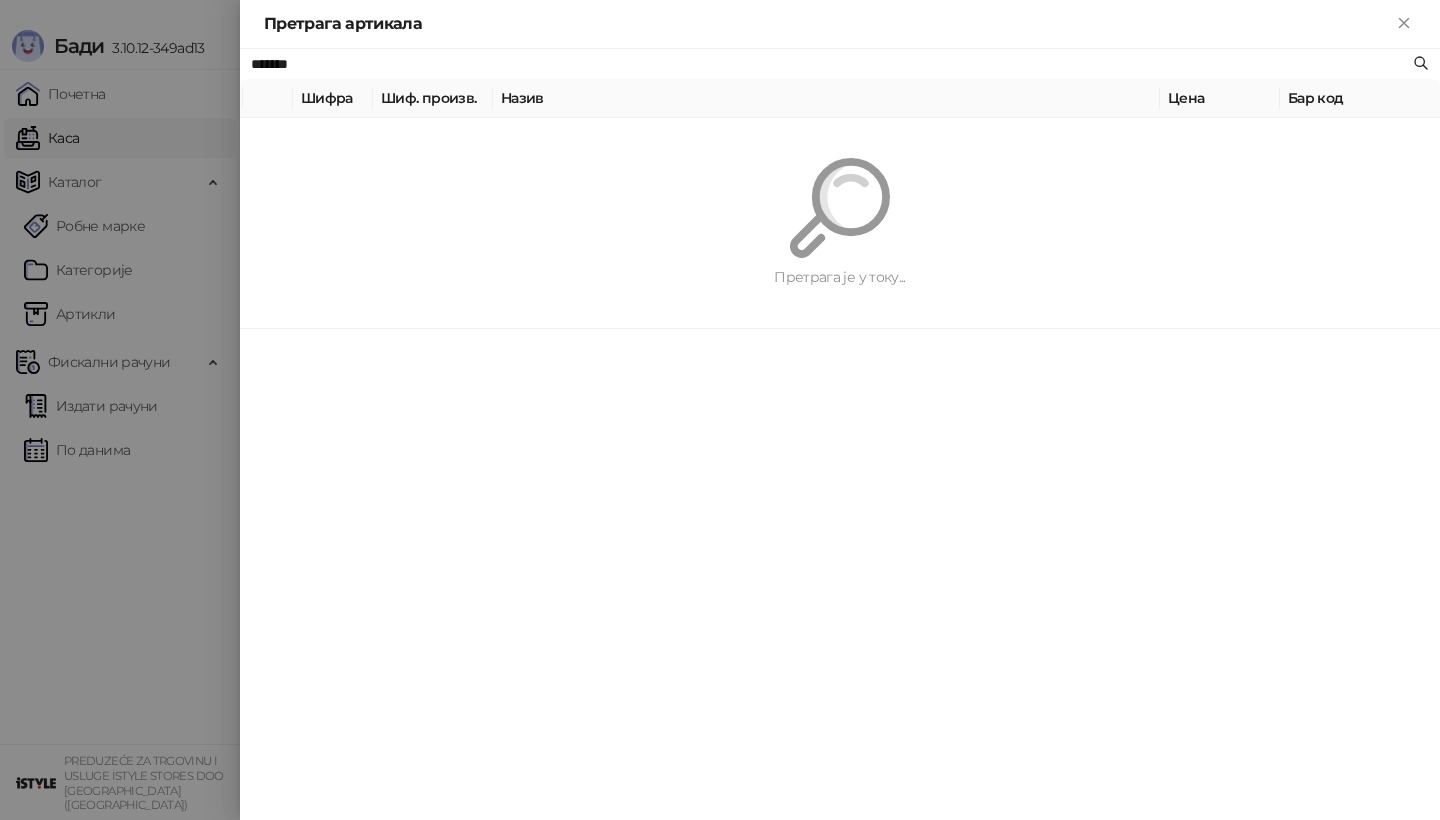 paste on "**********" 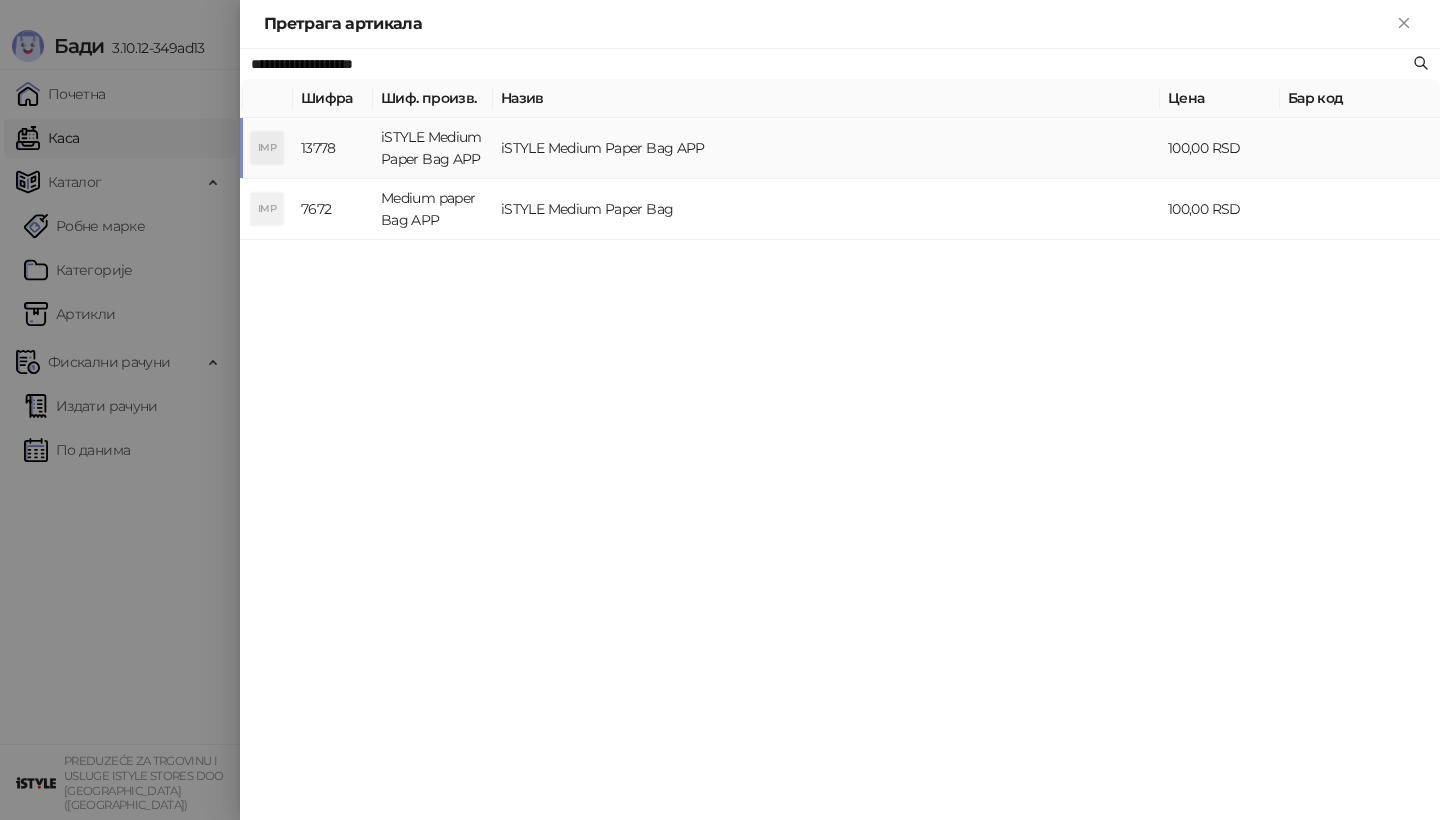 type on "**********" 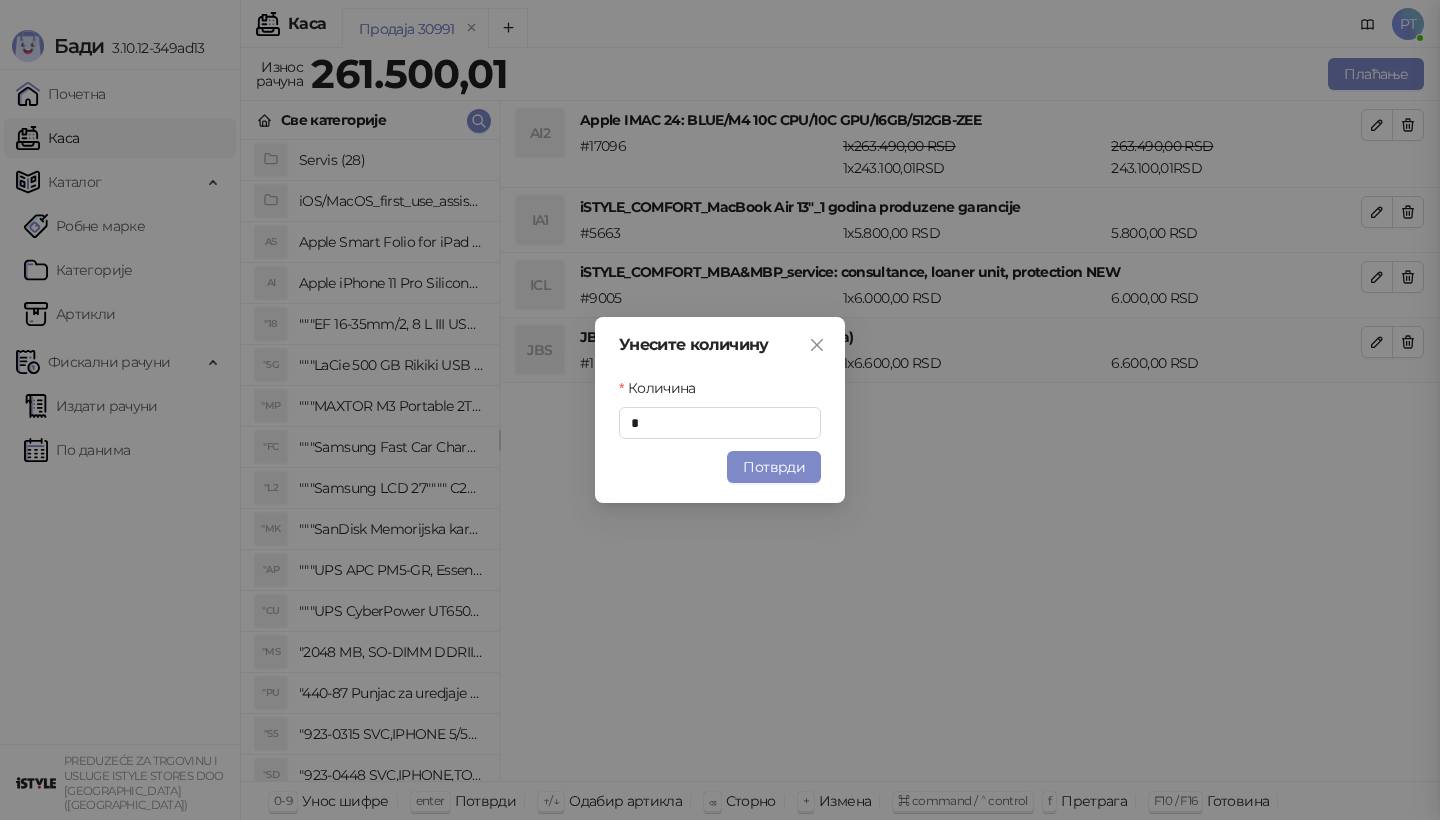 click on "Потврди" at bounding box center [774, 467] 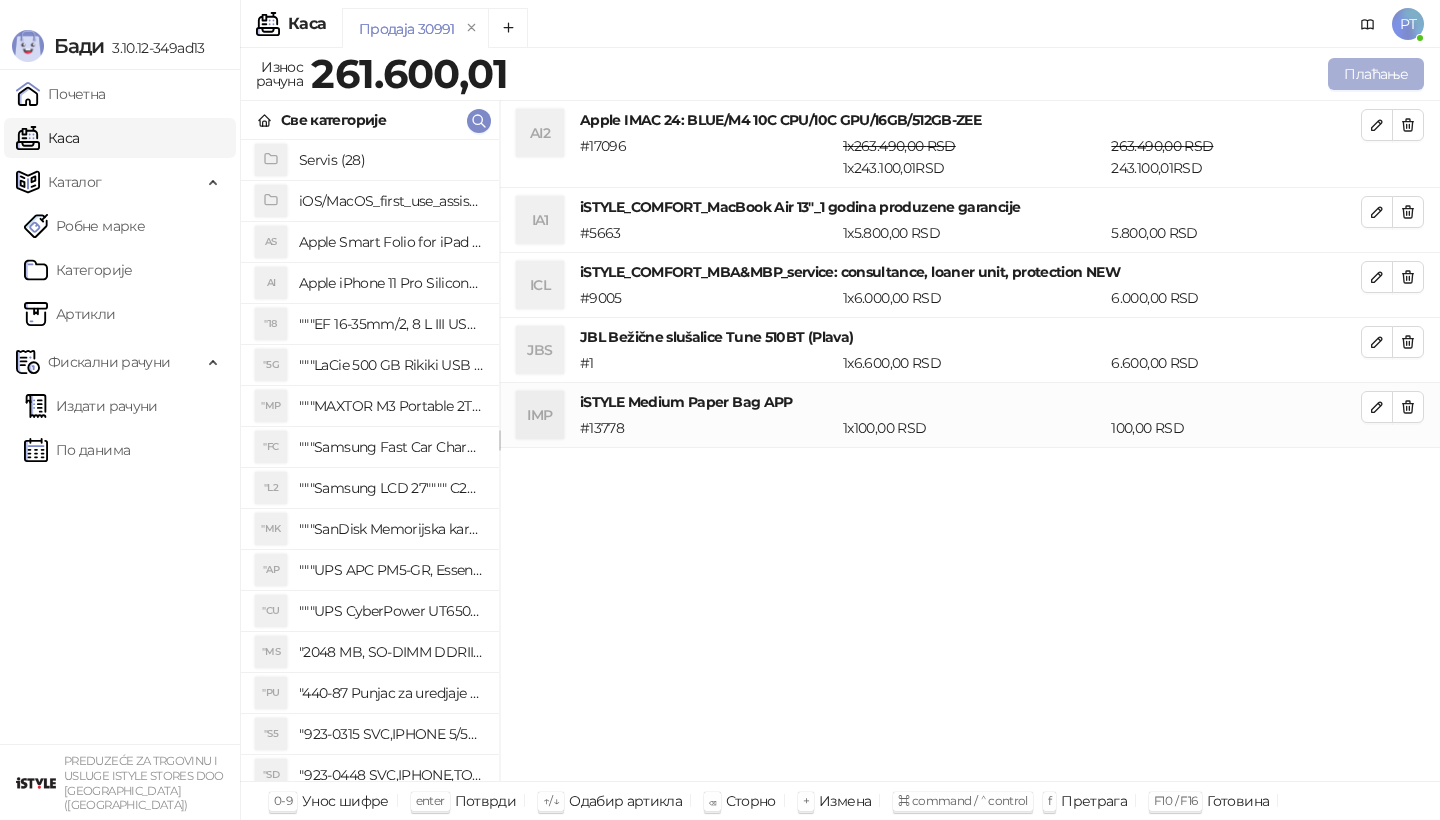 click on "Плаћање" at bounding box center [1376, 74] 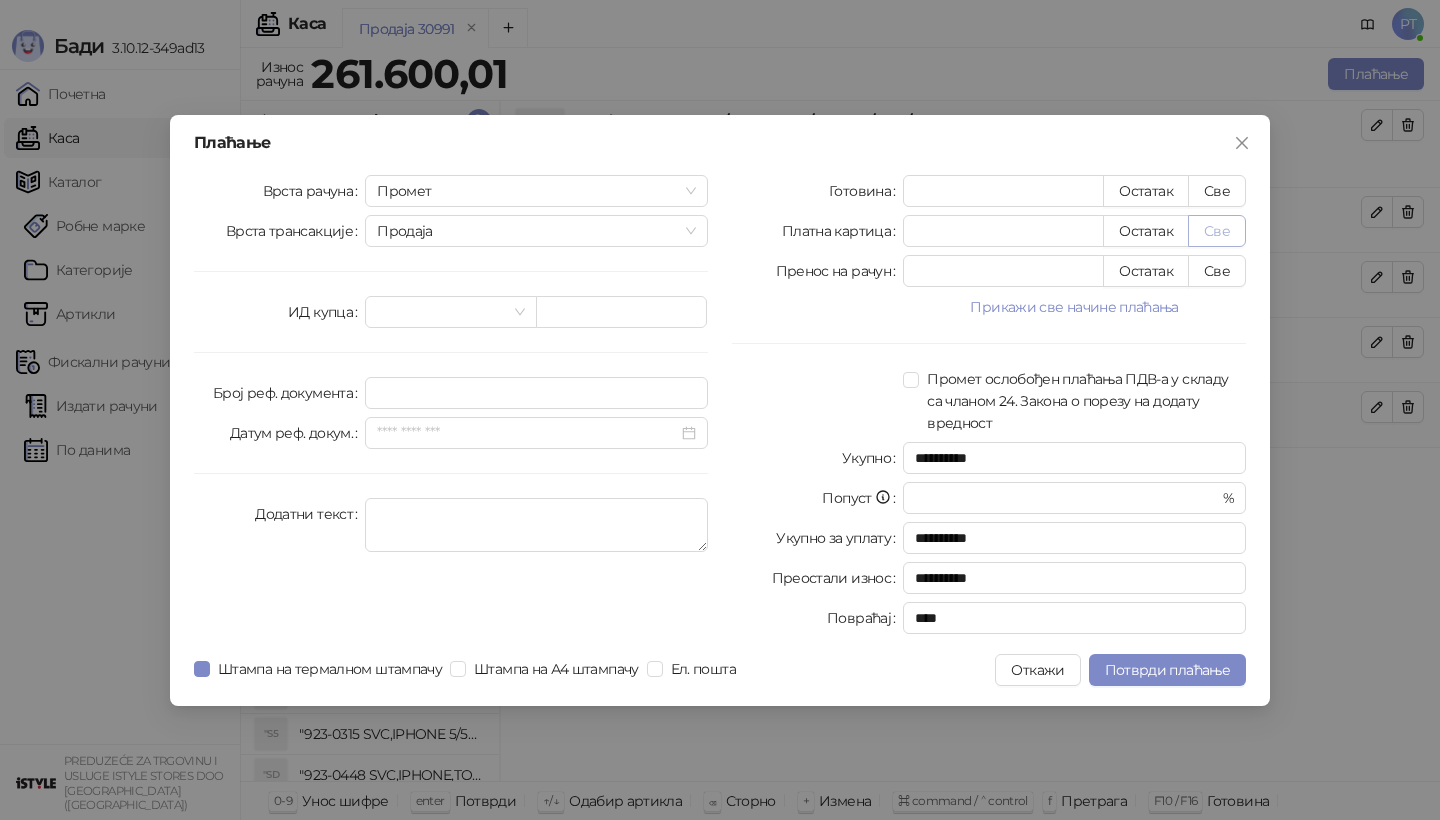 click on "Све" at bounding box center [1217, 231] 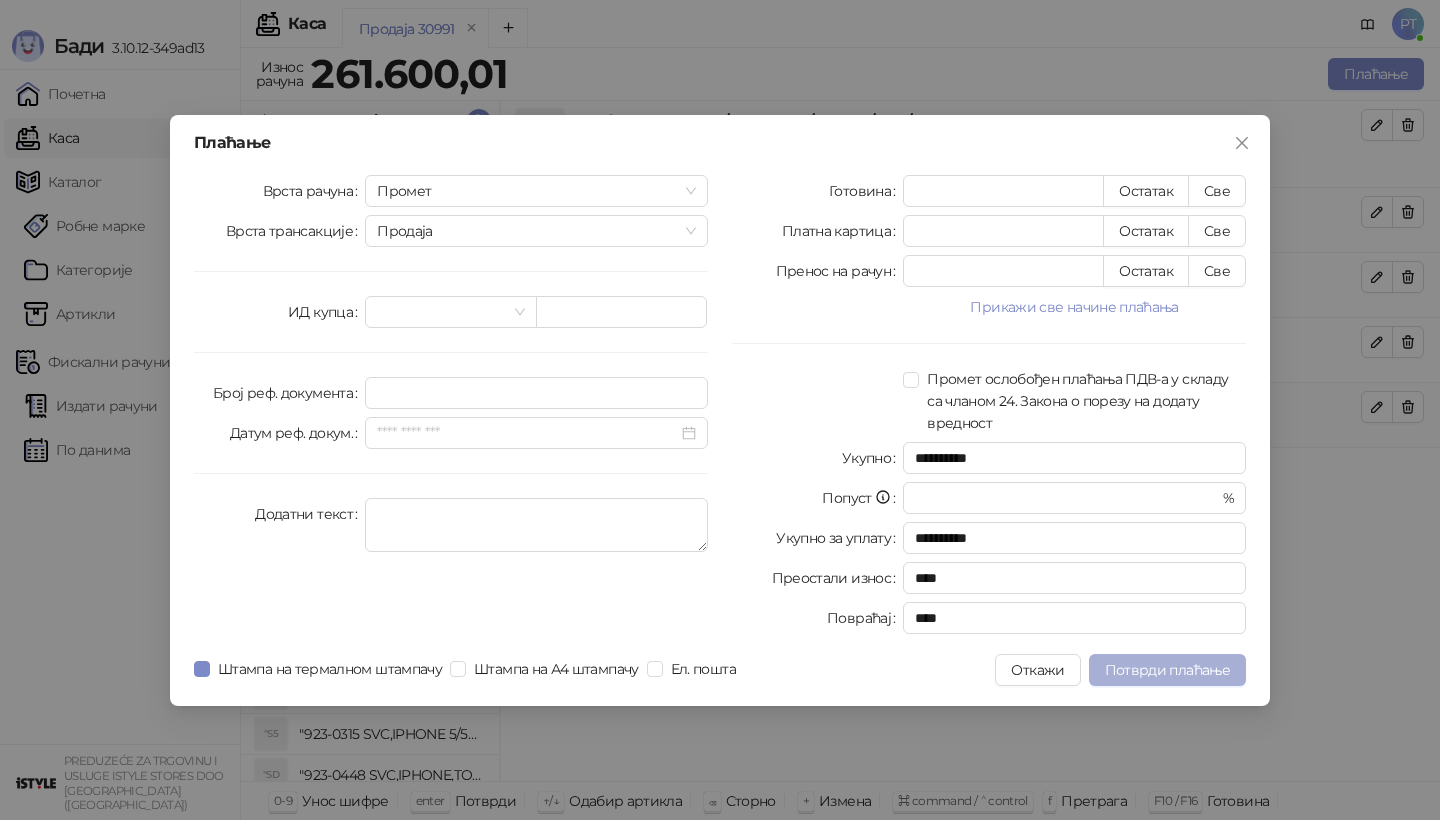 click on "Потврди плаћање" at bounding box center (1167, 670) 